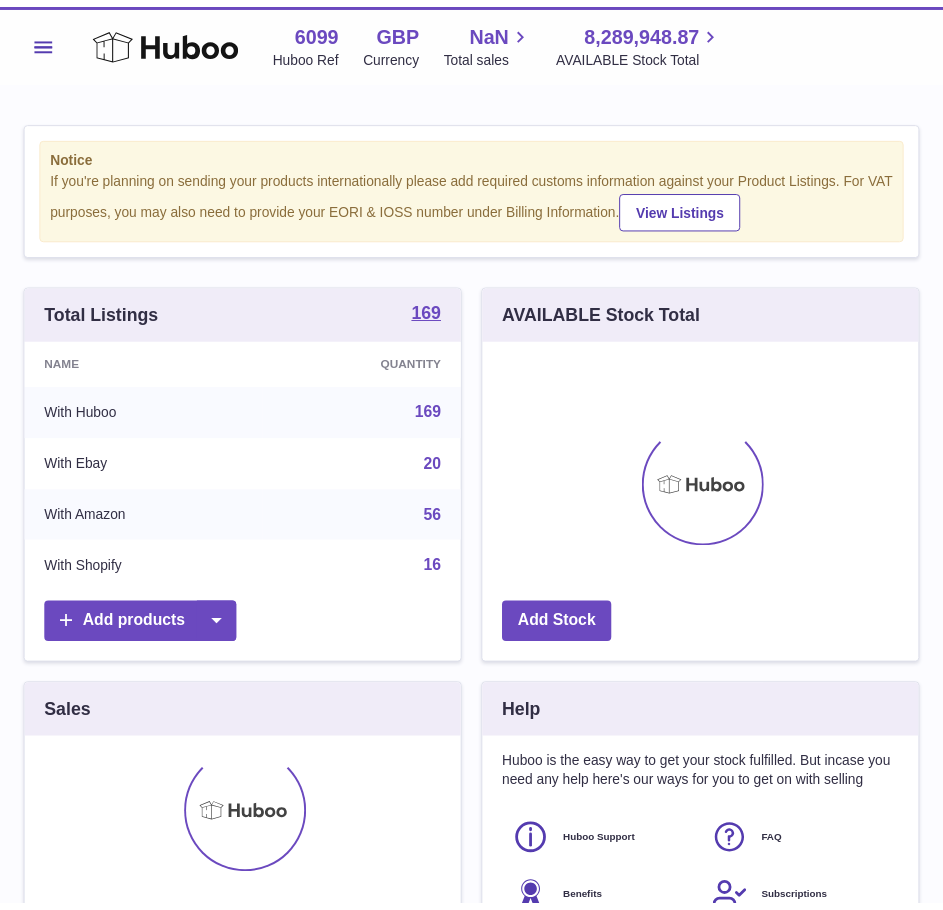 scroll, scrollTop: 0, scrollLeft: 0, axis: both 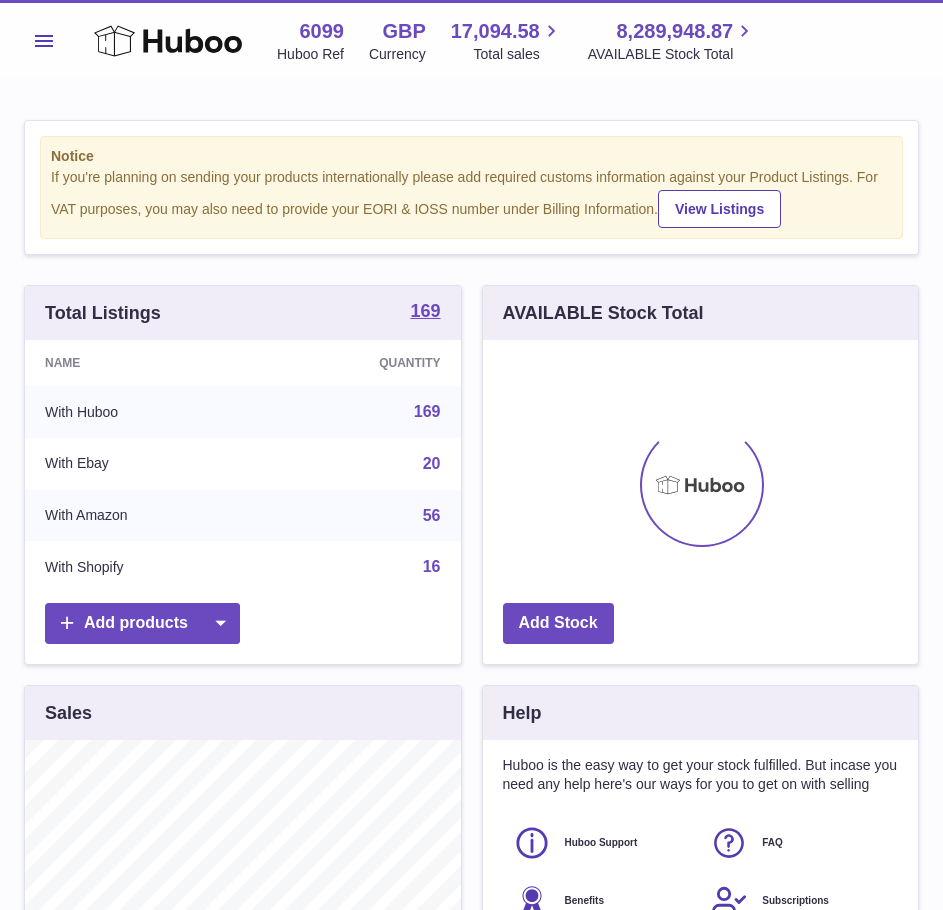 click on "Menu" at bounding box center (44, 41) 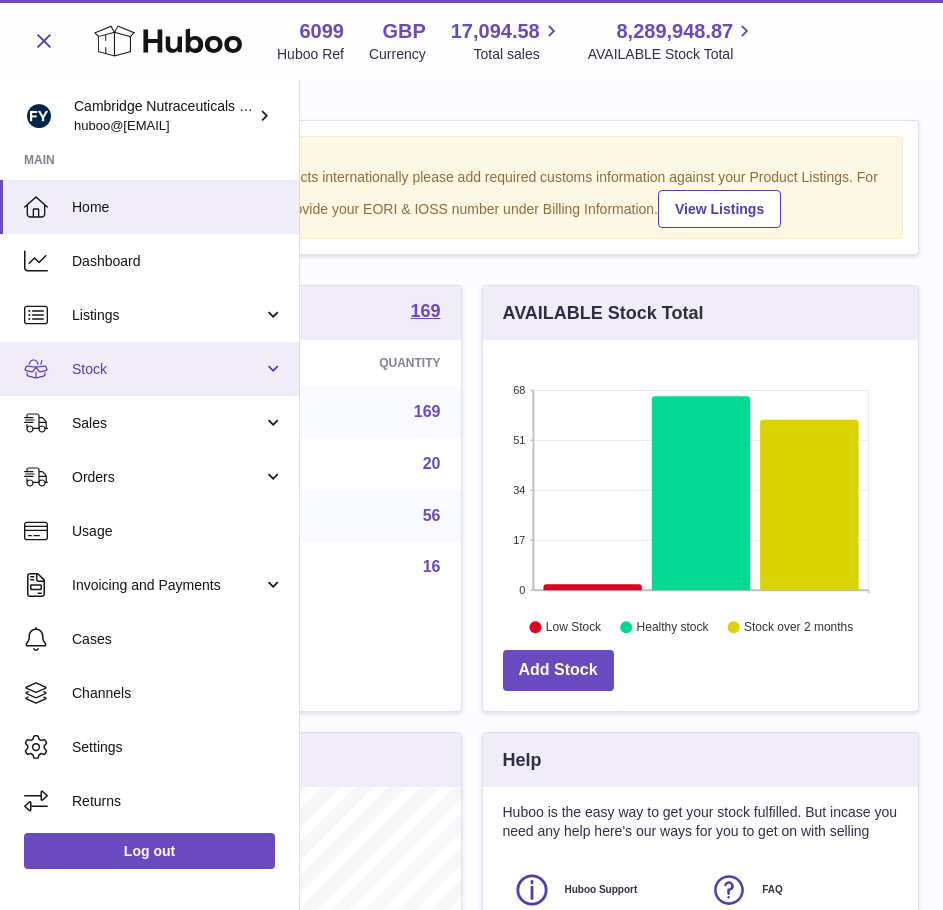 click on "Stock" at bounding box center [167, 369] 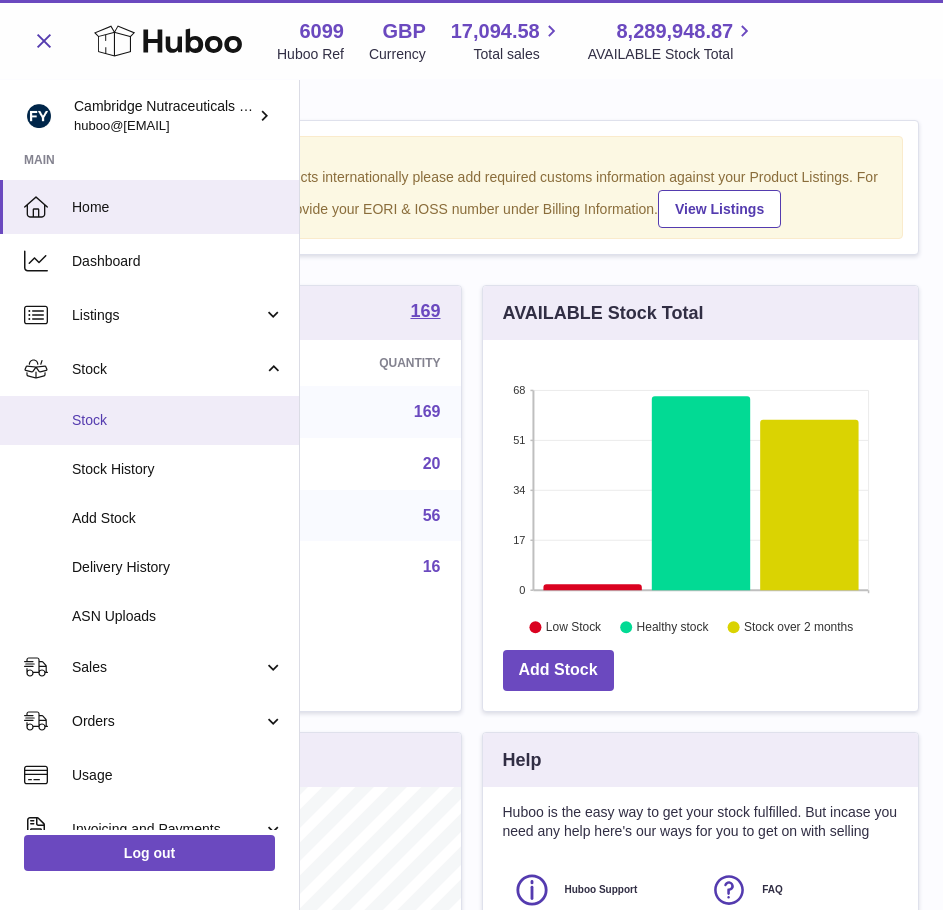 click on "Stock" at bounding box center [178, 420] 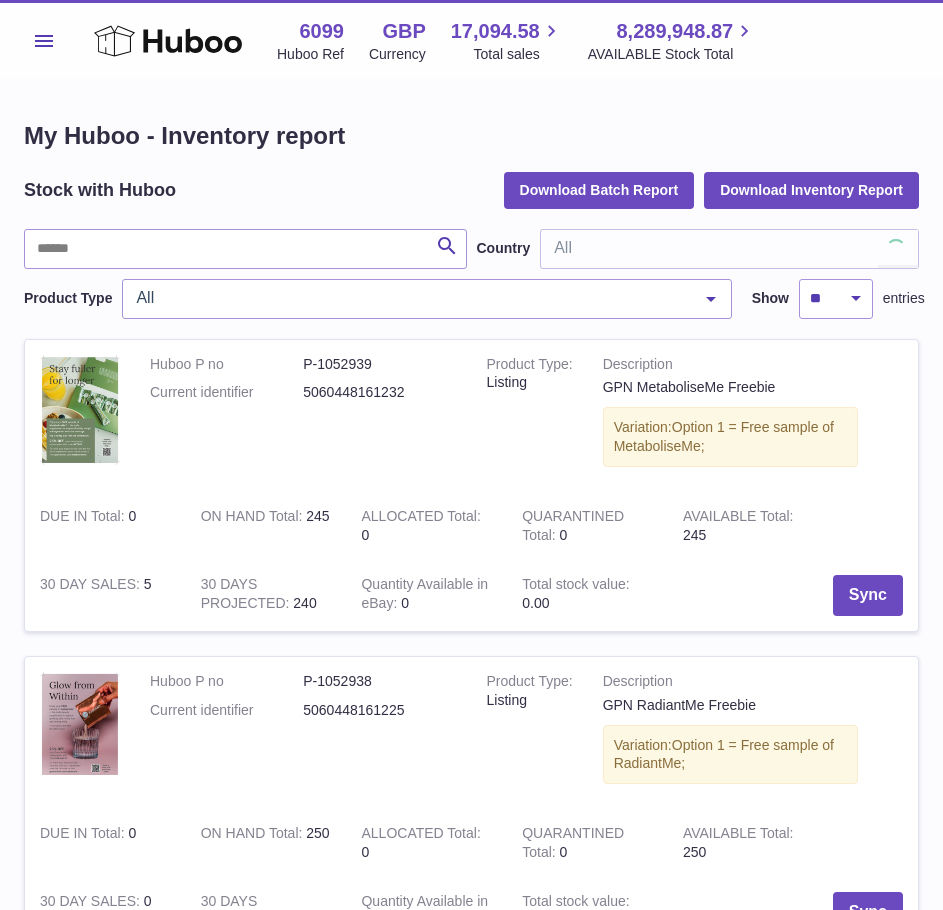 scroll, scrollTop: 0, scrollLeft: 0, axis: both 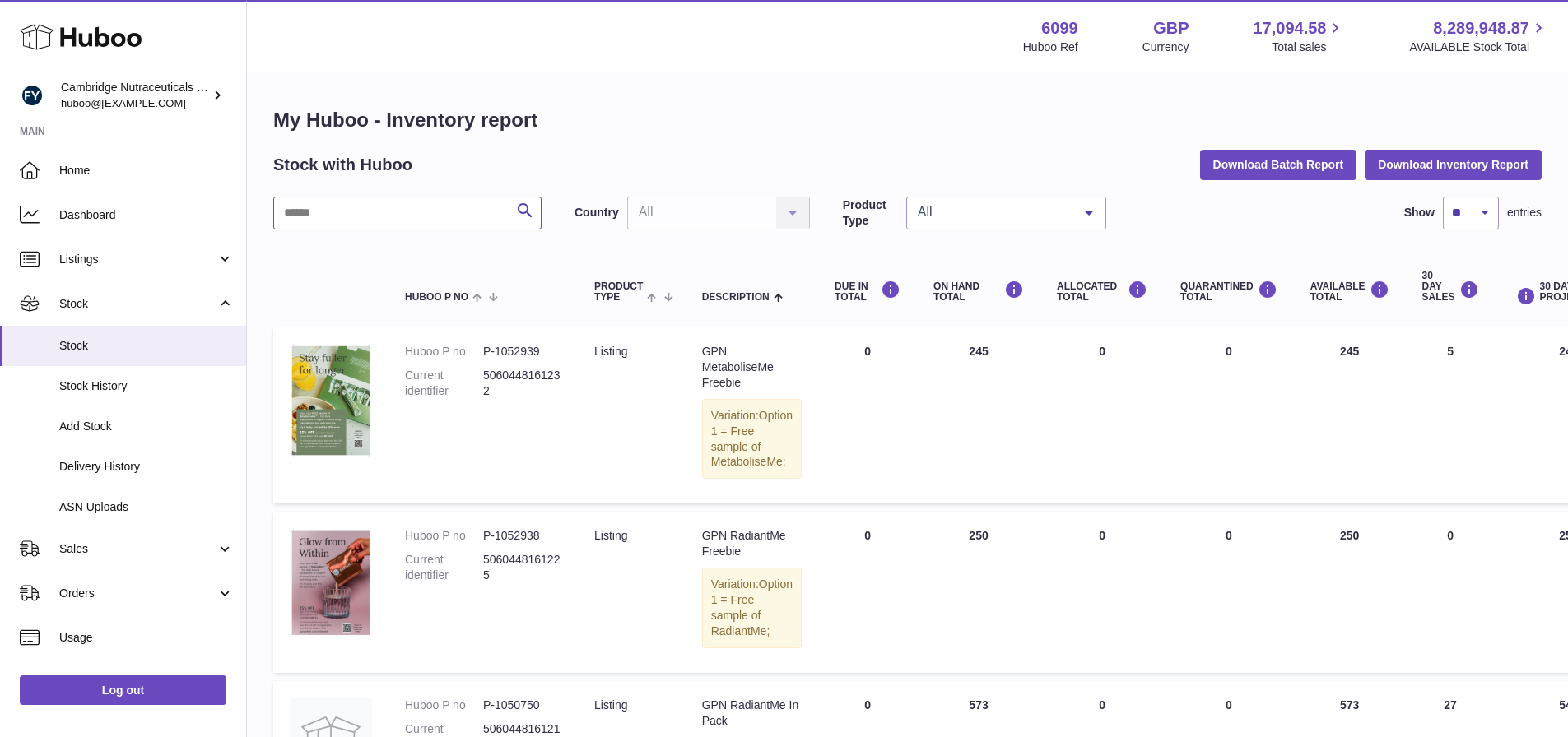 click at bounding box center (407, 213) 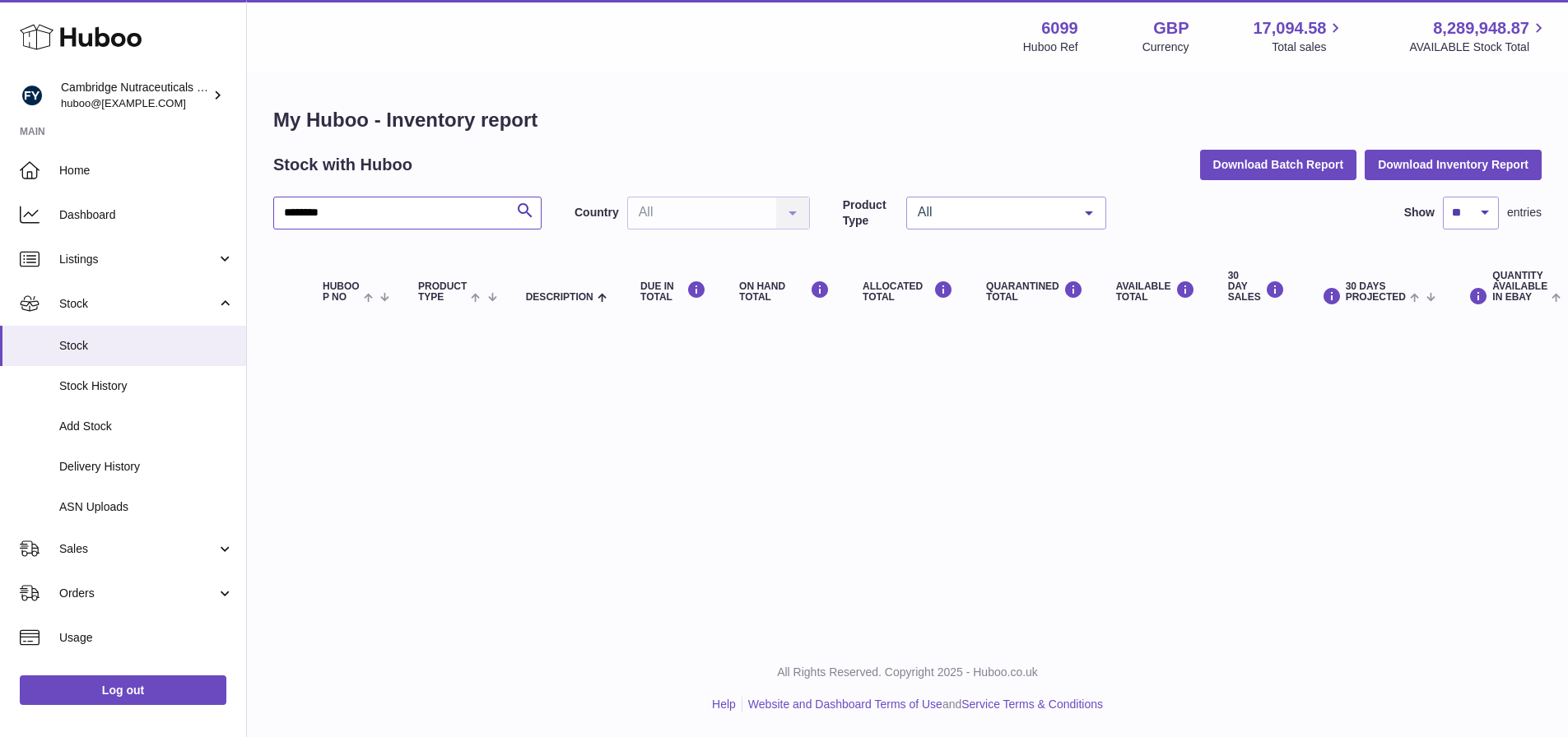 drag, startPoint x: 397, startPoint y: 207, endPoint x: 359, endPoint y: 212, distance: 38.327536 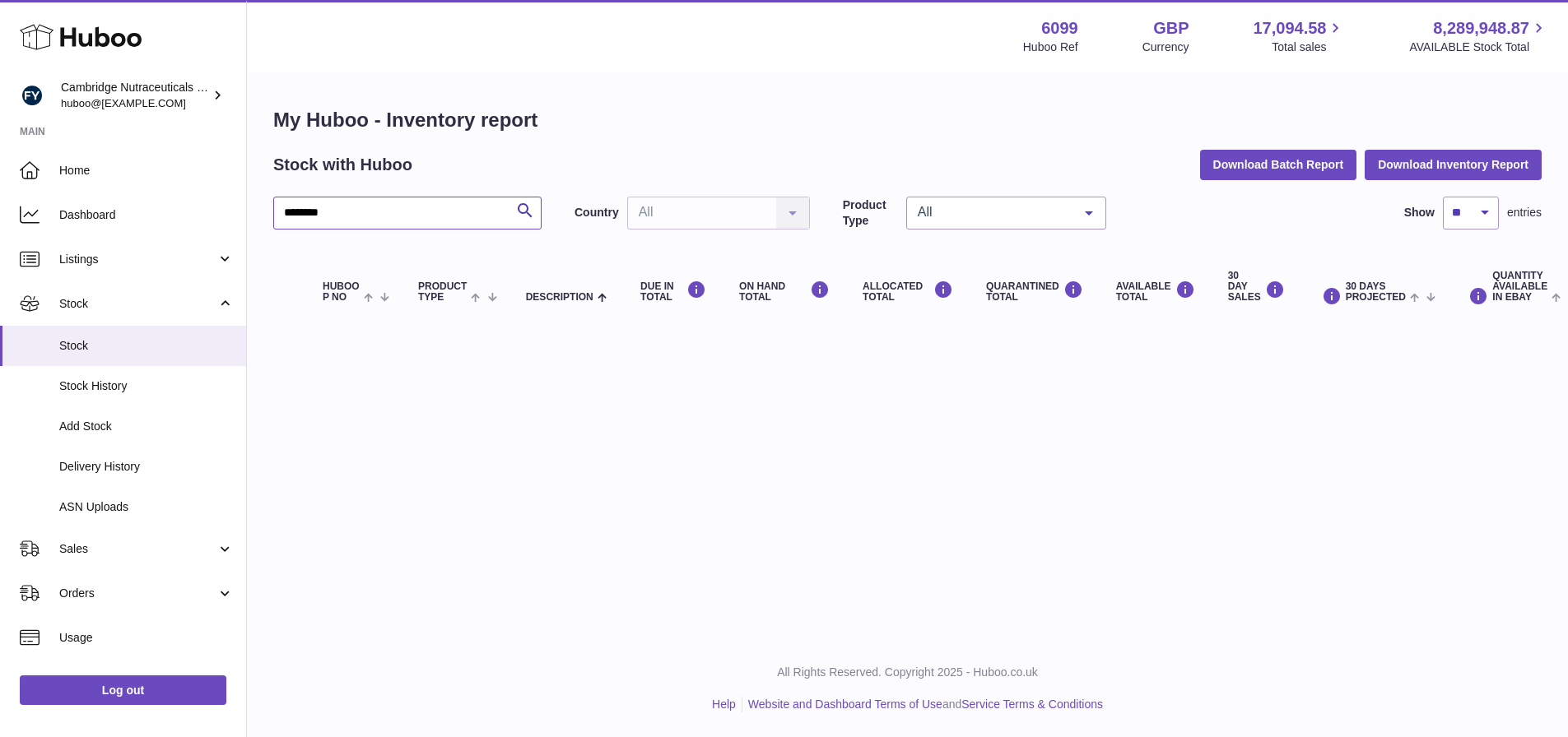 click on "********" at bounding box center [407, 213] 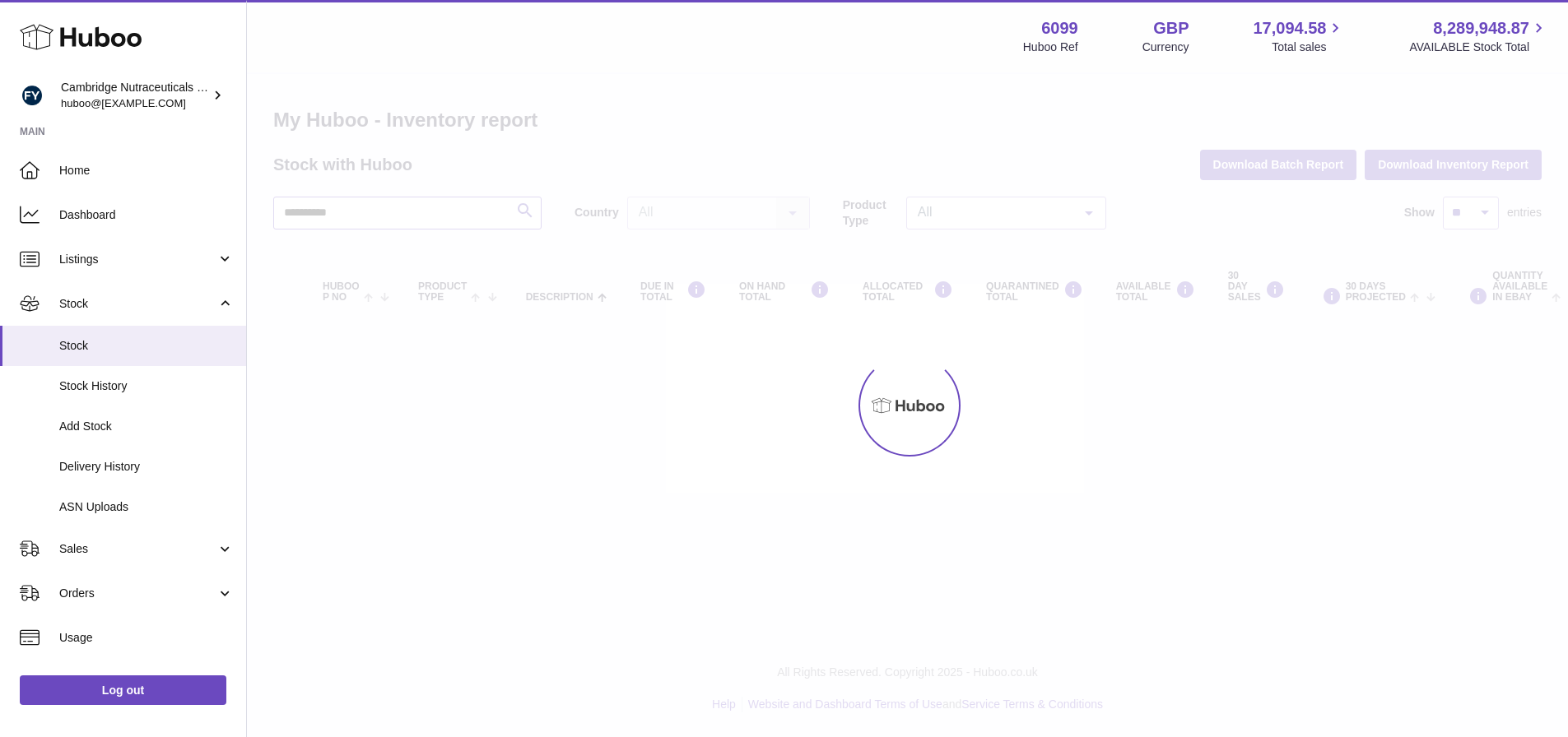 type on "**********" 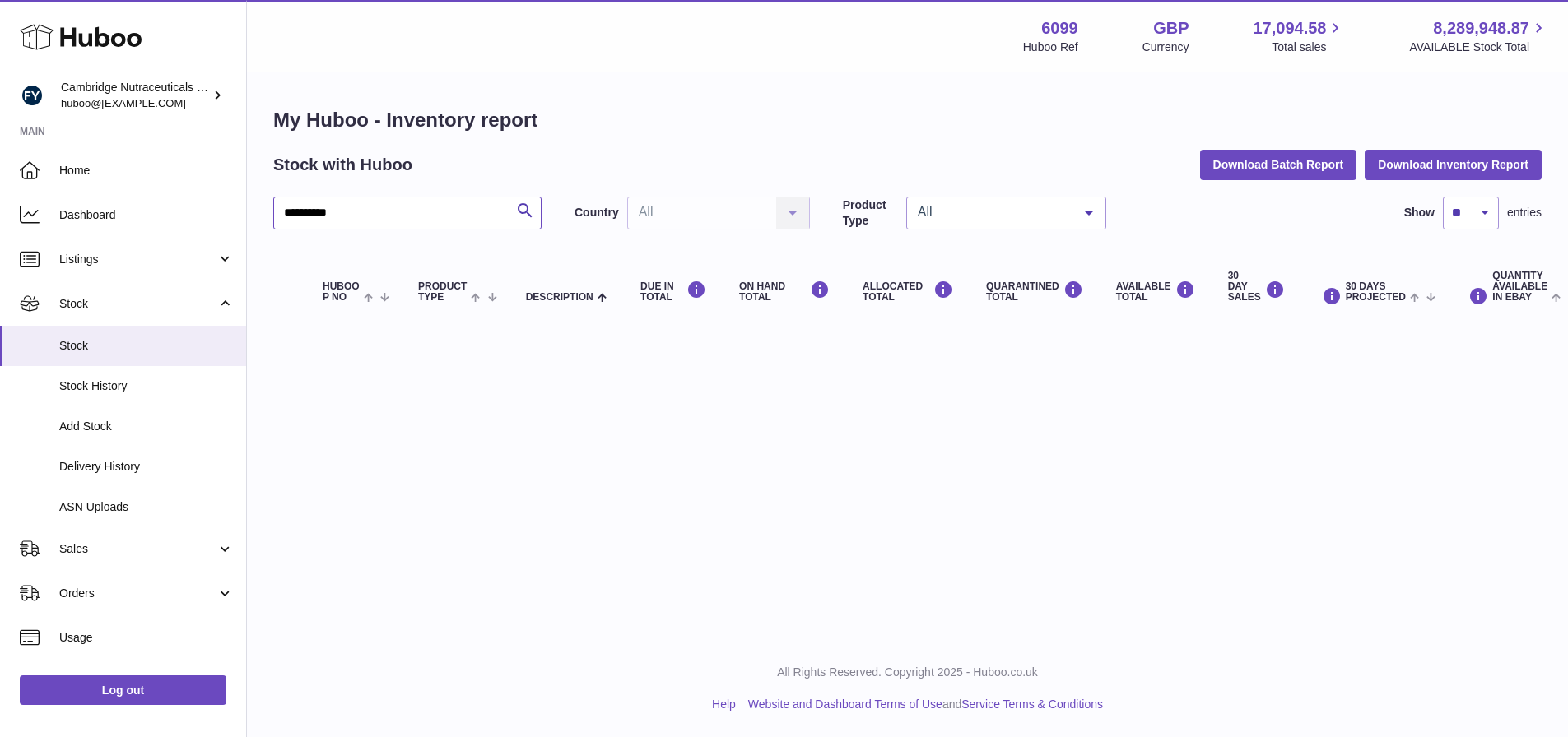 drag, startPoint x: 475, startPoint y: 214, endPoint x: 247, endPoint y: 209, distance: 228.05482 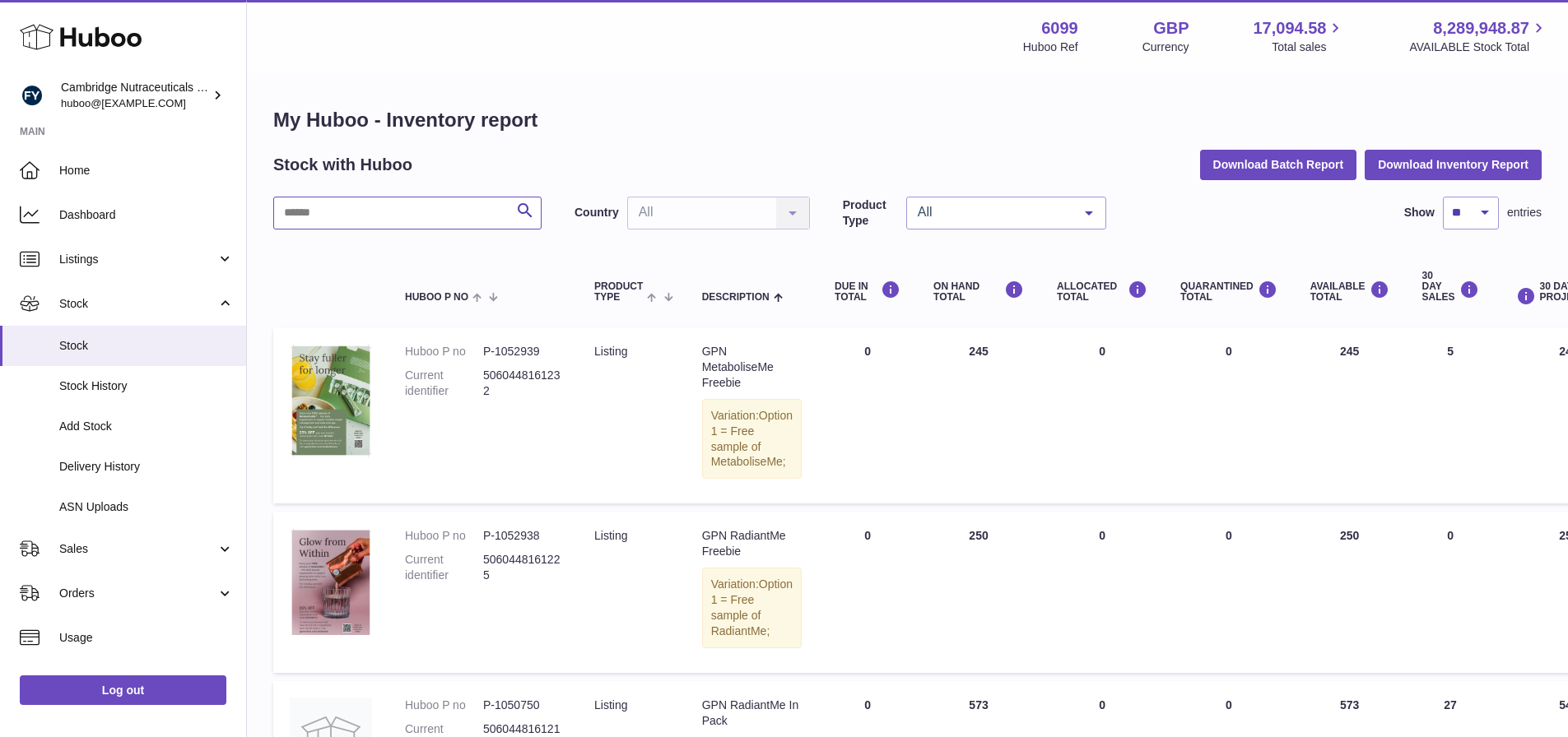 click at bounding box center (407, 213) 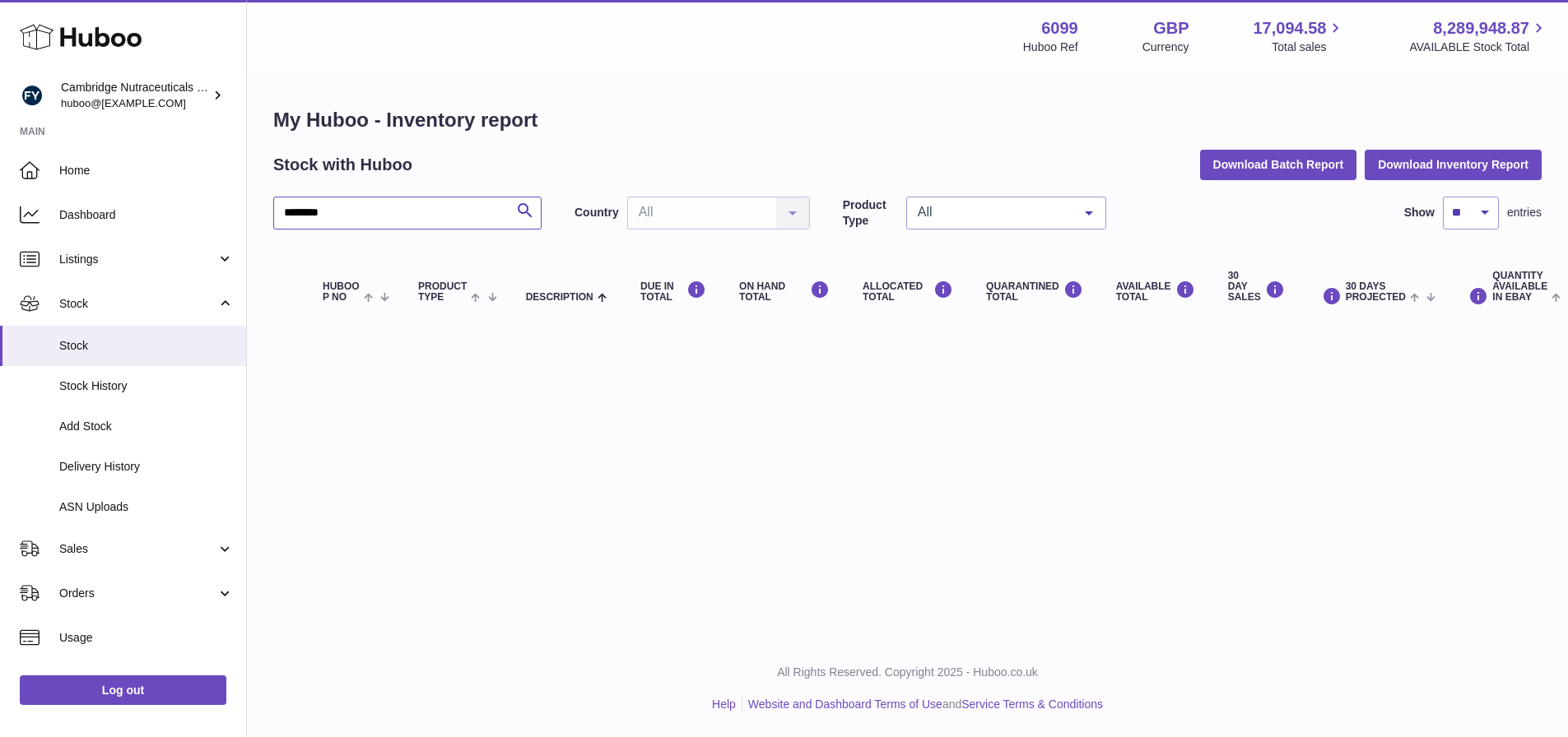 click on "********" at bounding box center [407, 213] 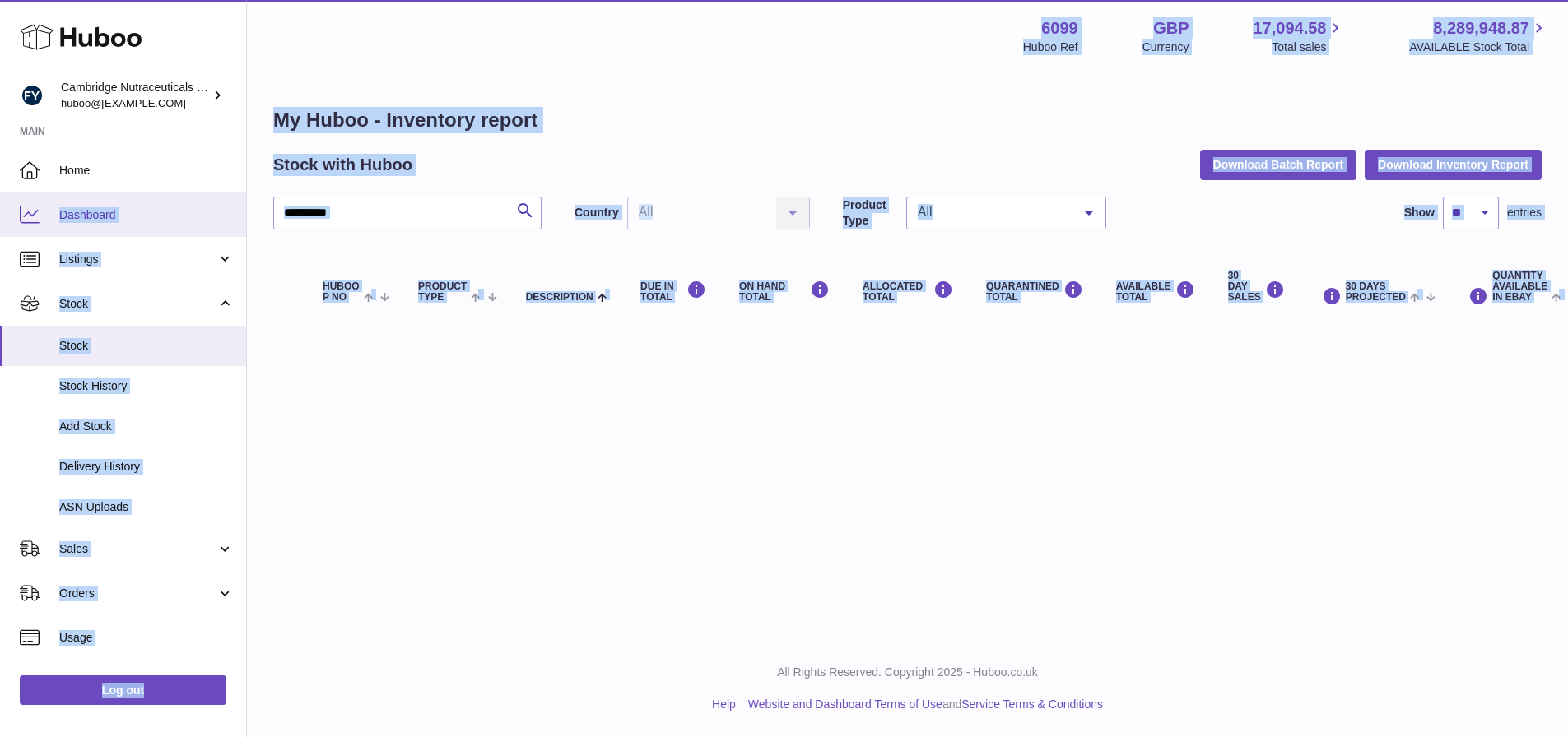 drag, startPoint x: 391, startPoint y: 224, endPoint x: 23, endPoint y: 224, distance: 368 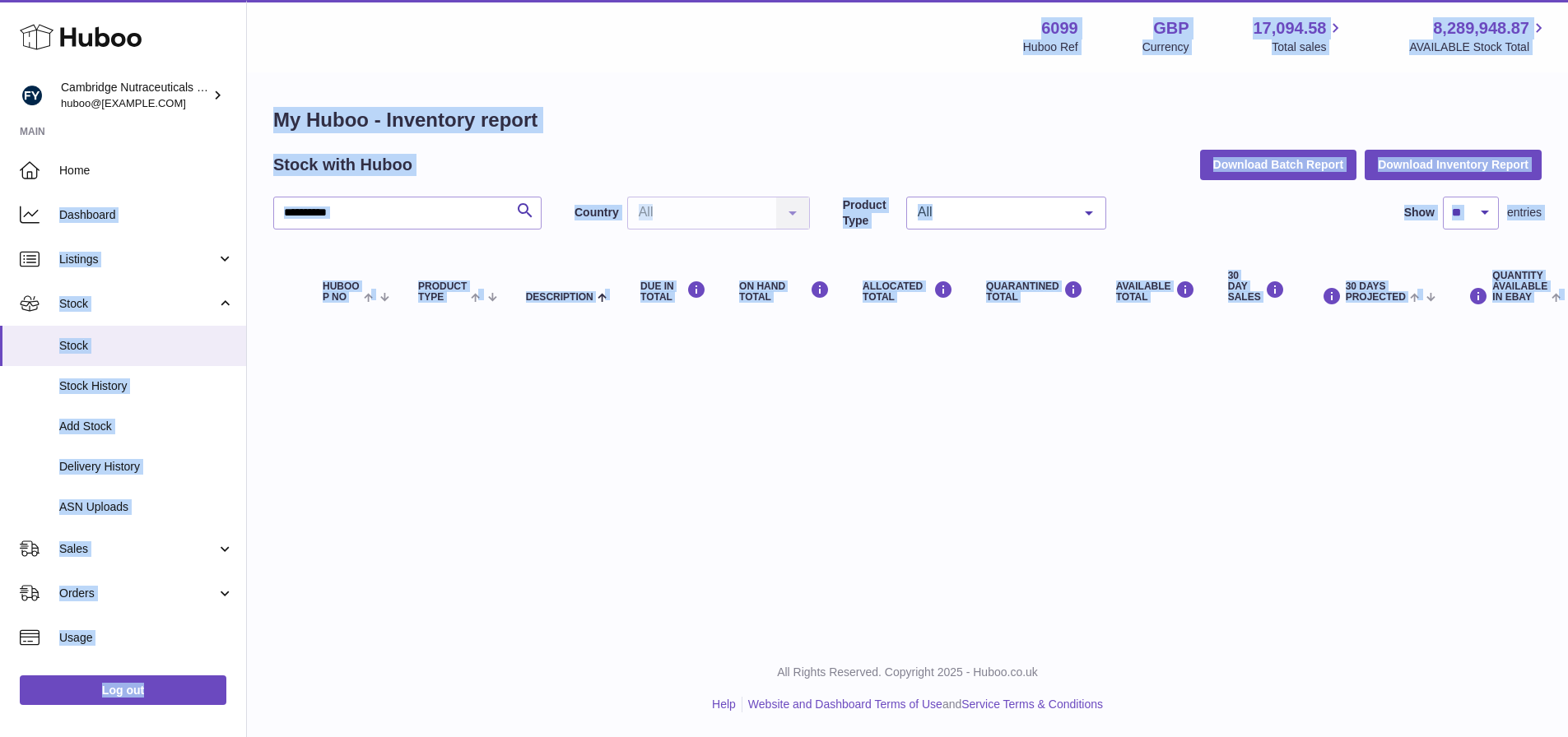 click on "**********" at bounding box center [907, 262] 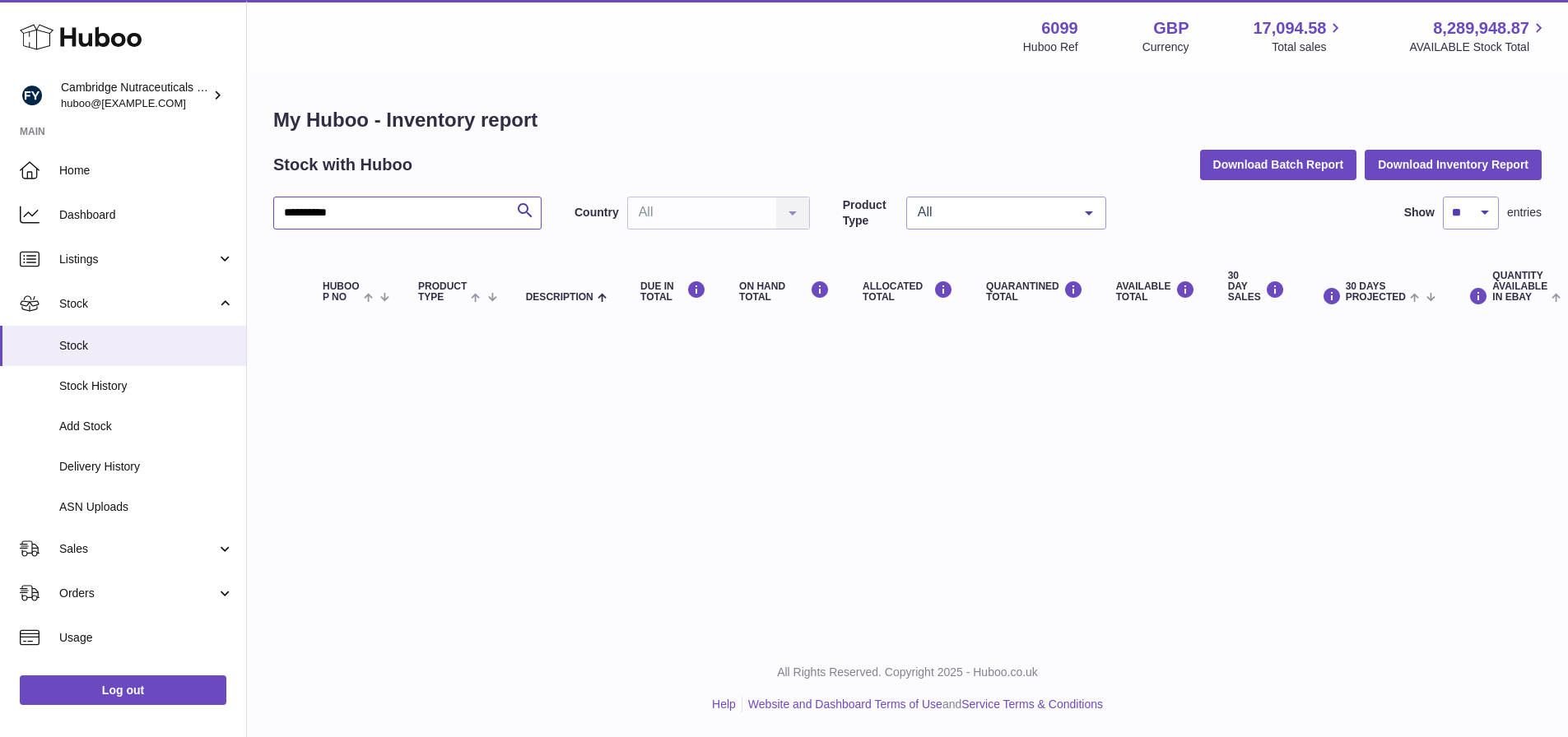 click on "**********" at bounding box center (407, 213) 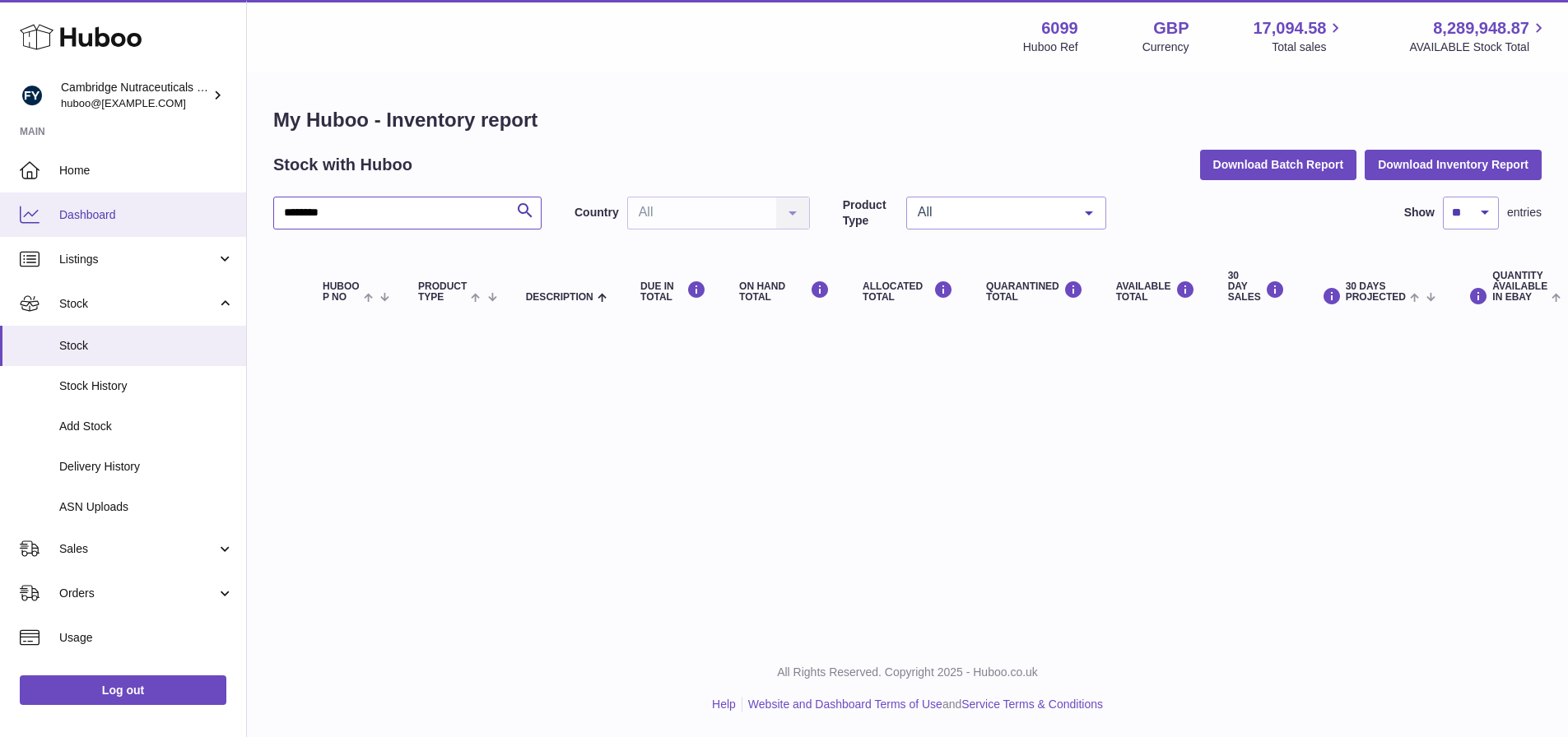 drag, startPoint x: 346, startPoint y: 216, endPoint x: 95, endPoint y: 211, distance: 251.0498 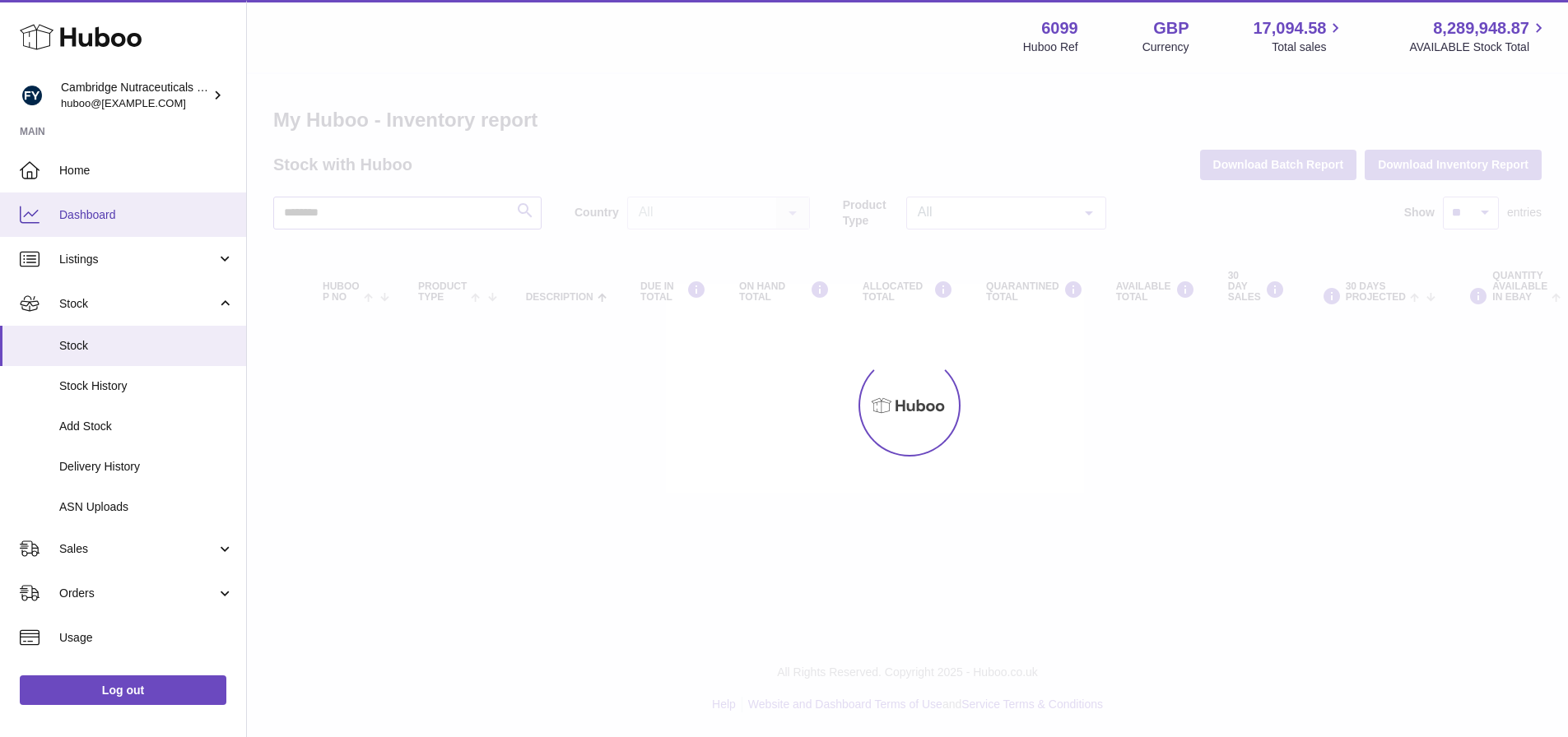 type on "********" 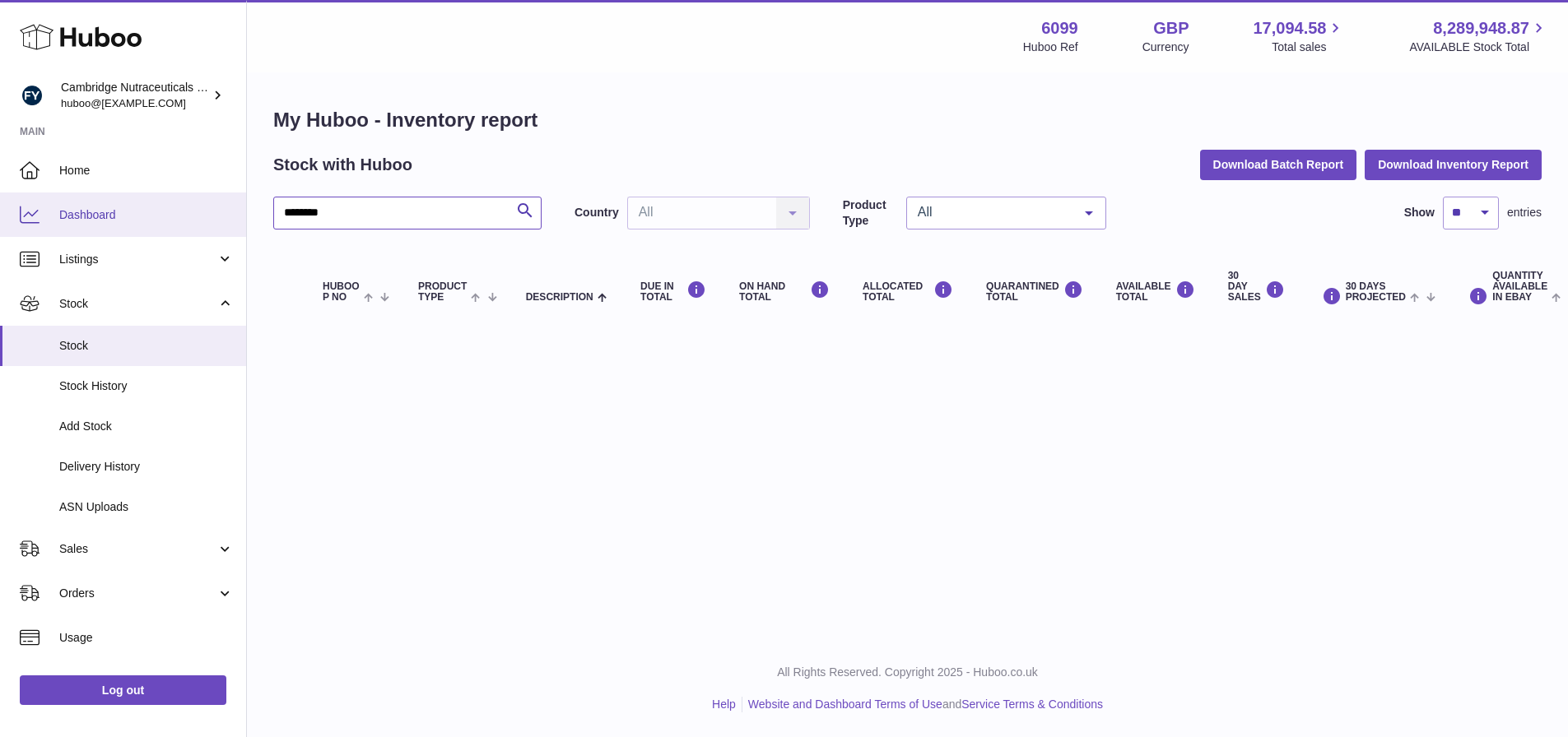 drag, startPoint x: 421, startPoint y: 225, endPoint x: 79, endPoint y: 203, distance: 342.70687 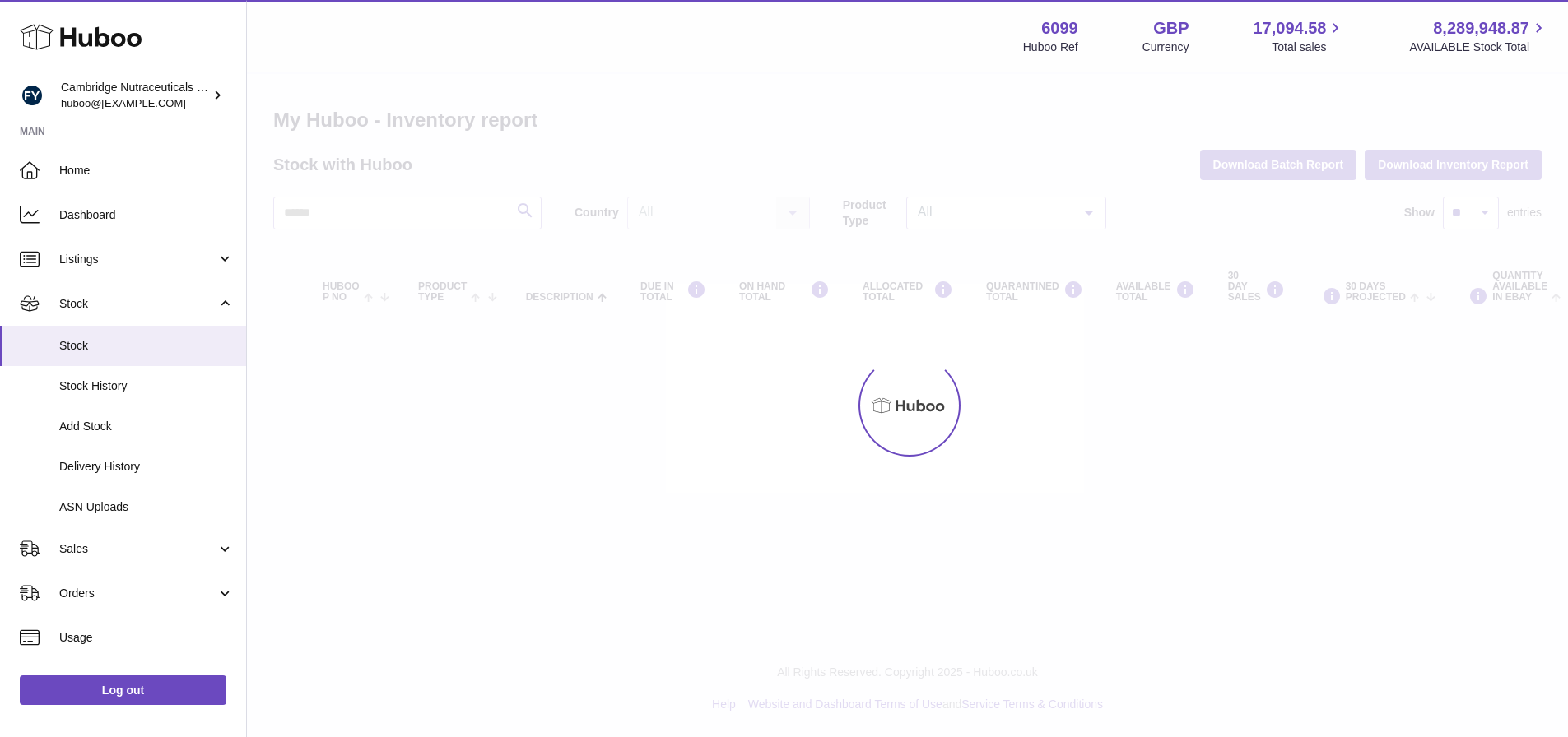 click at bounding box center (907, 406) 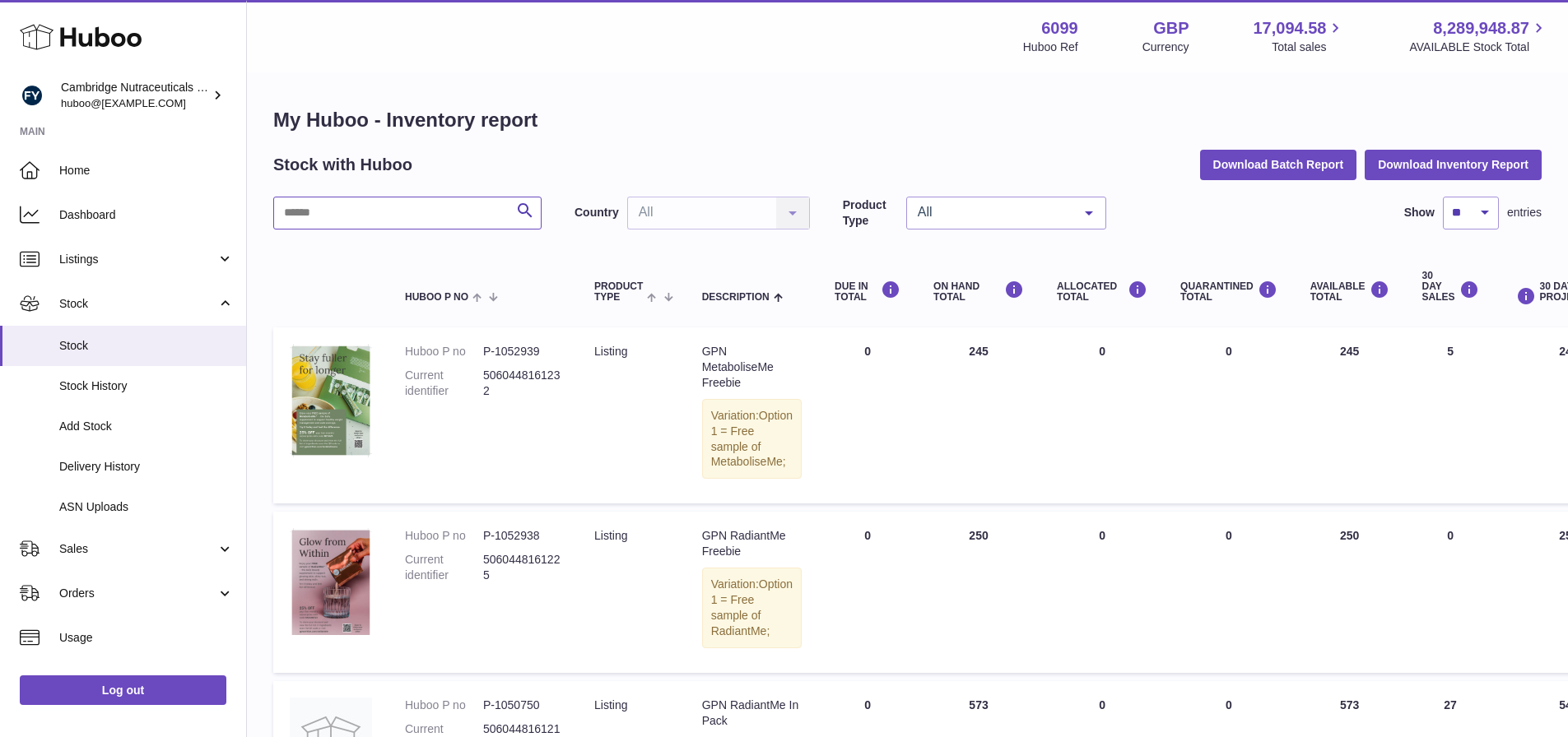 click at bounding box center [407, 213] 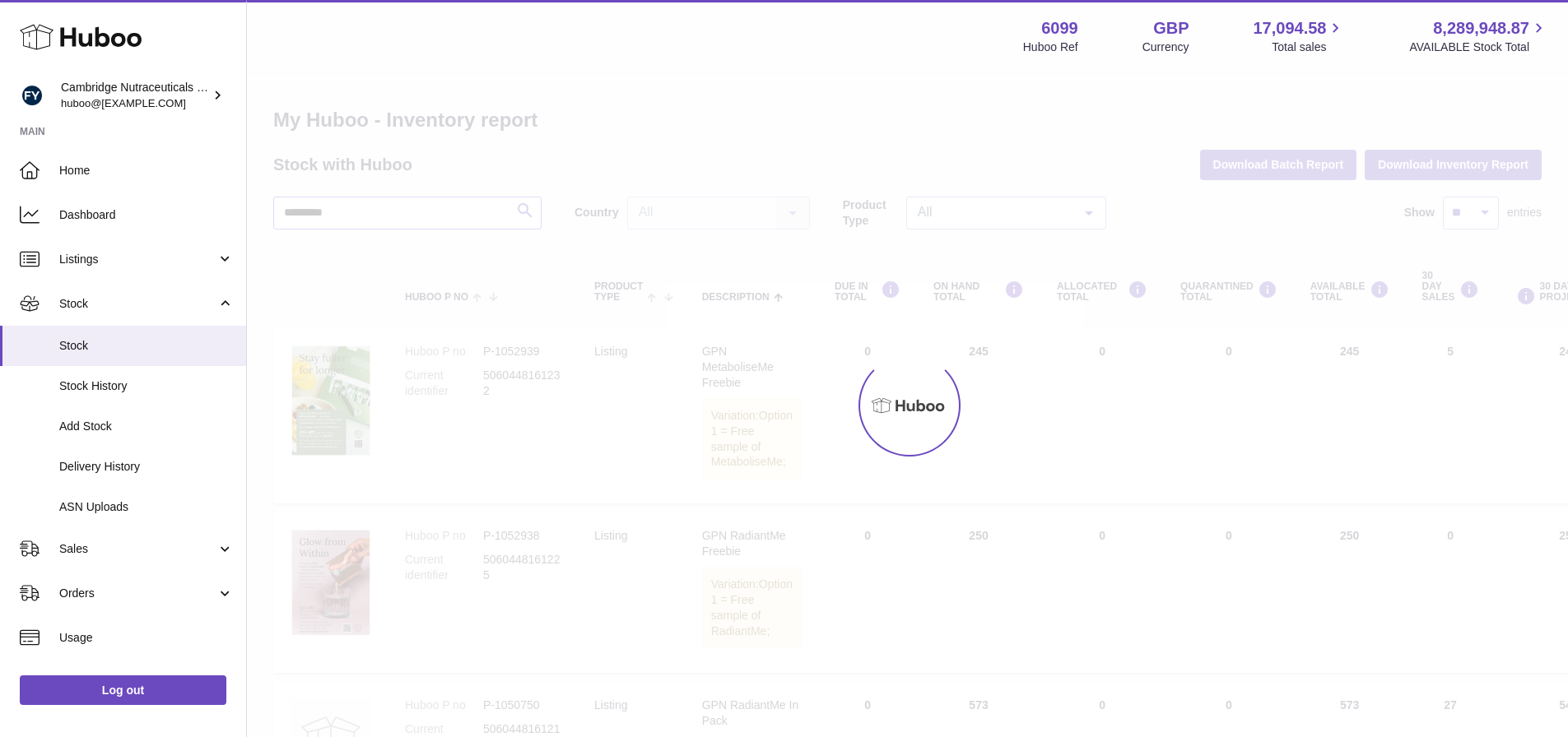 type on "*********" 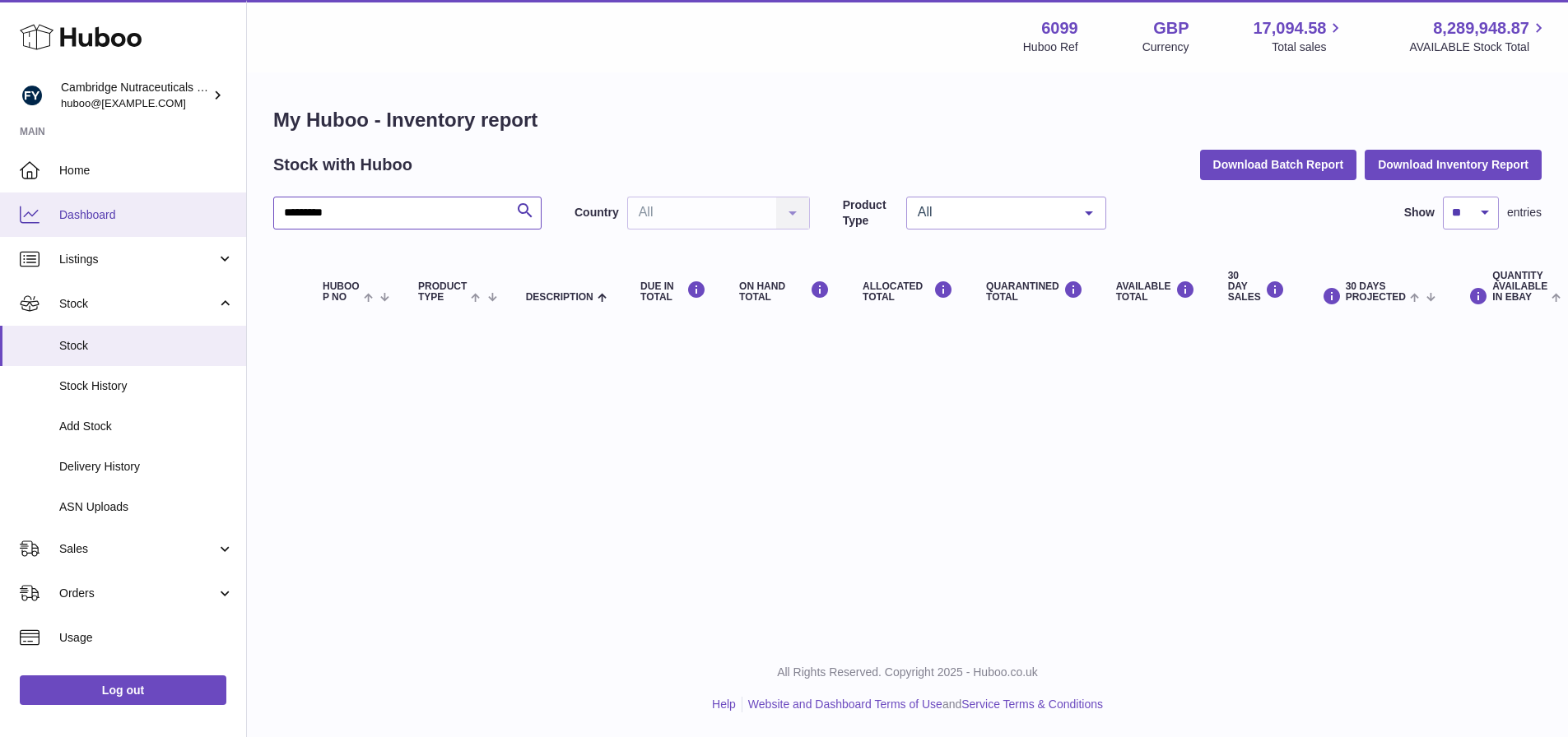 drag, startPoint x: 383, startPoint y: 206, endPoint x: 55, endPoint y: 199, distance: 328.07469 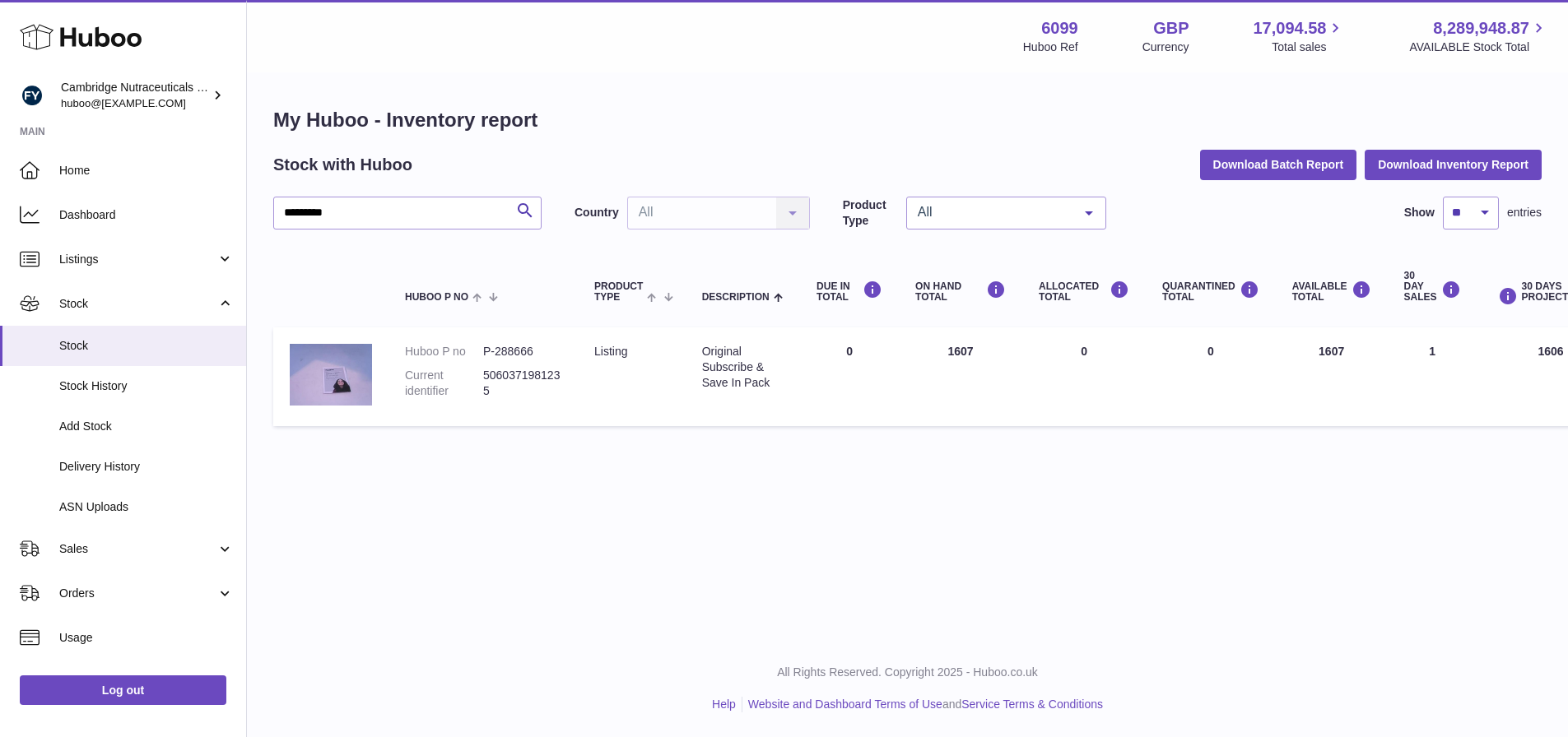click on "Original Subscribe & Save In Pack" at bounding box center [742, 367] 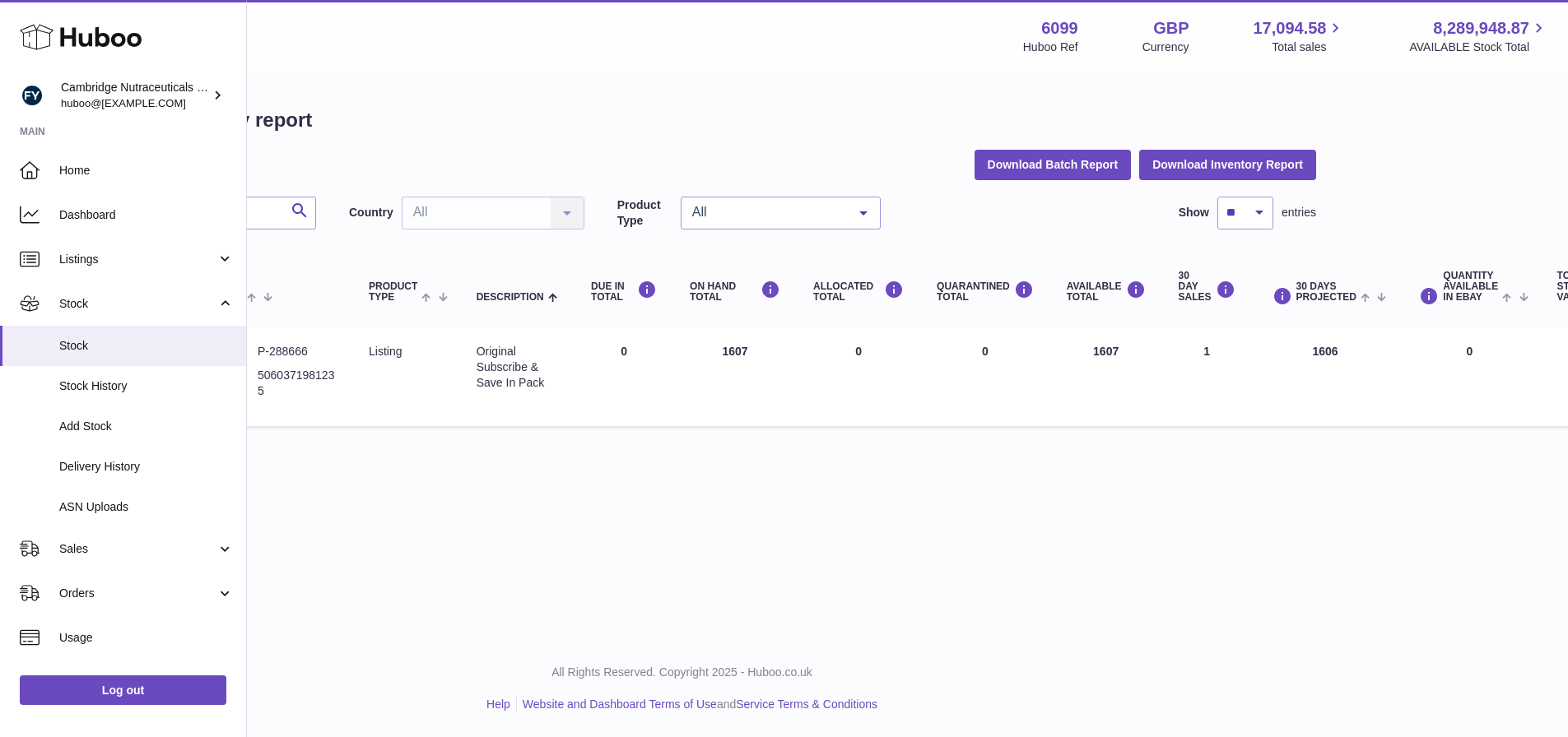 scroll, scrollTop: 0, scrollLeft: 269, axis: horizontal 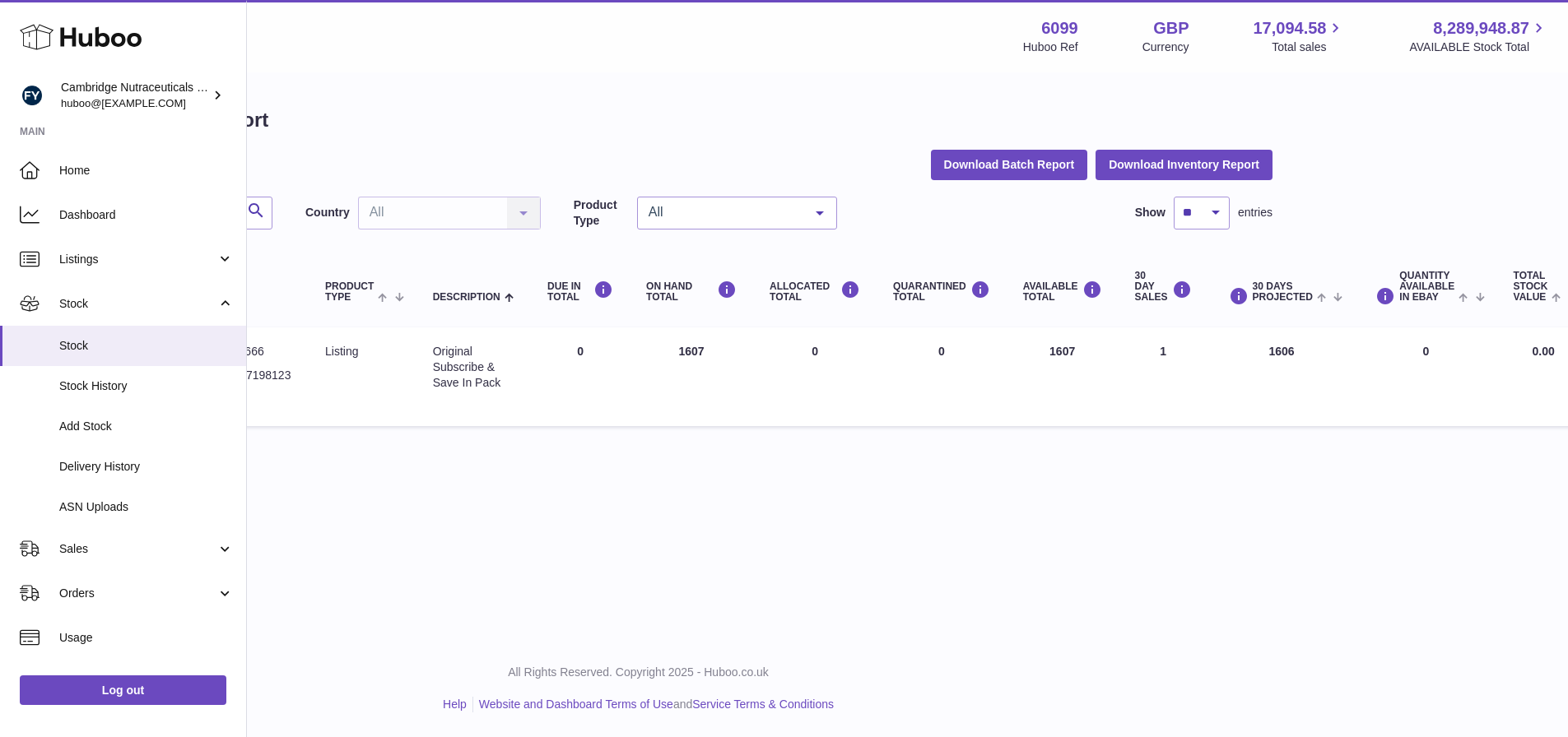 drag, startPoint x: 1305, startPoint y: 352, endPoint x: 1267, endPoint y: 352, distance: 38 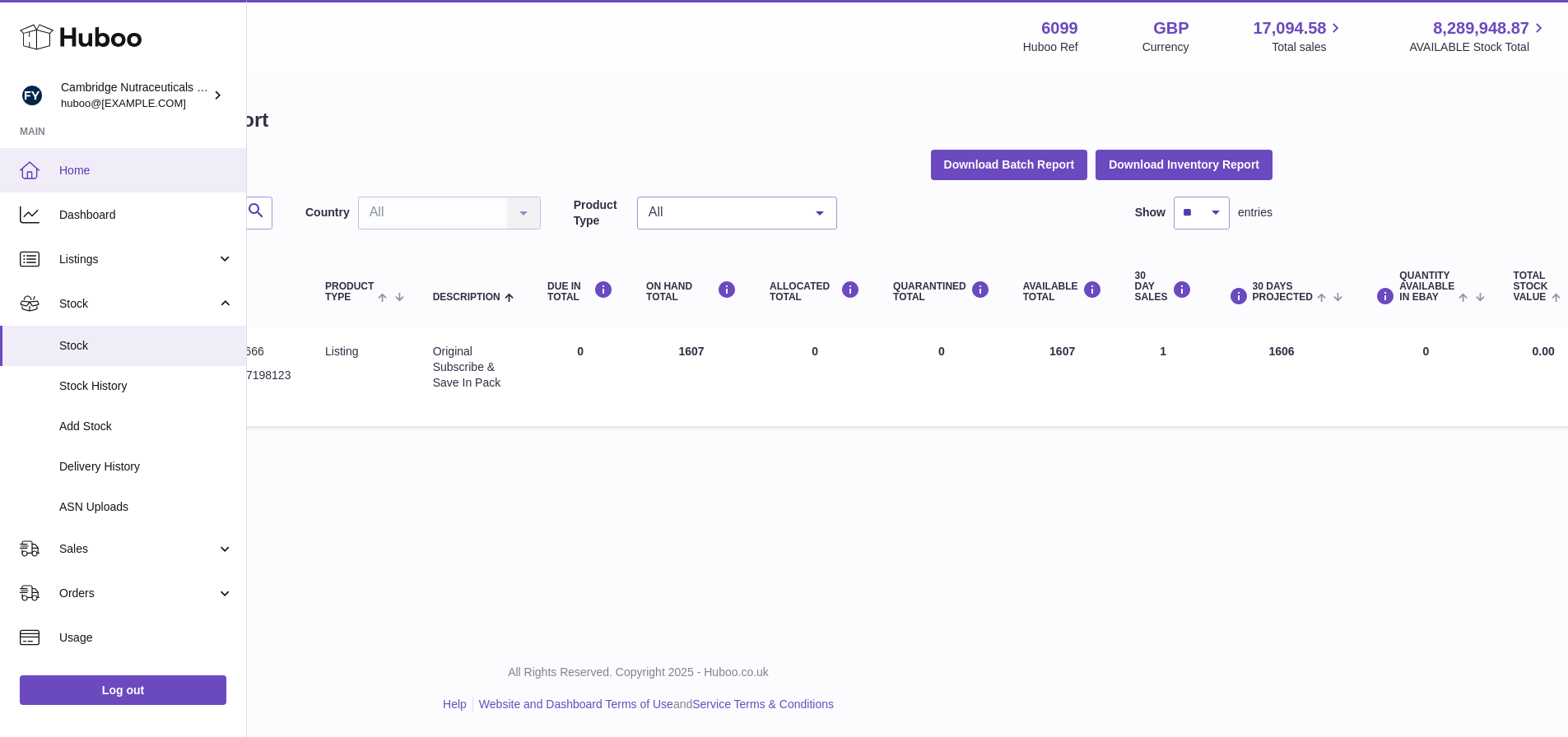 copy on "1606" 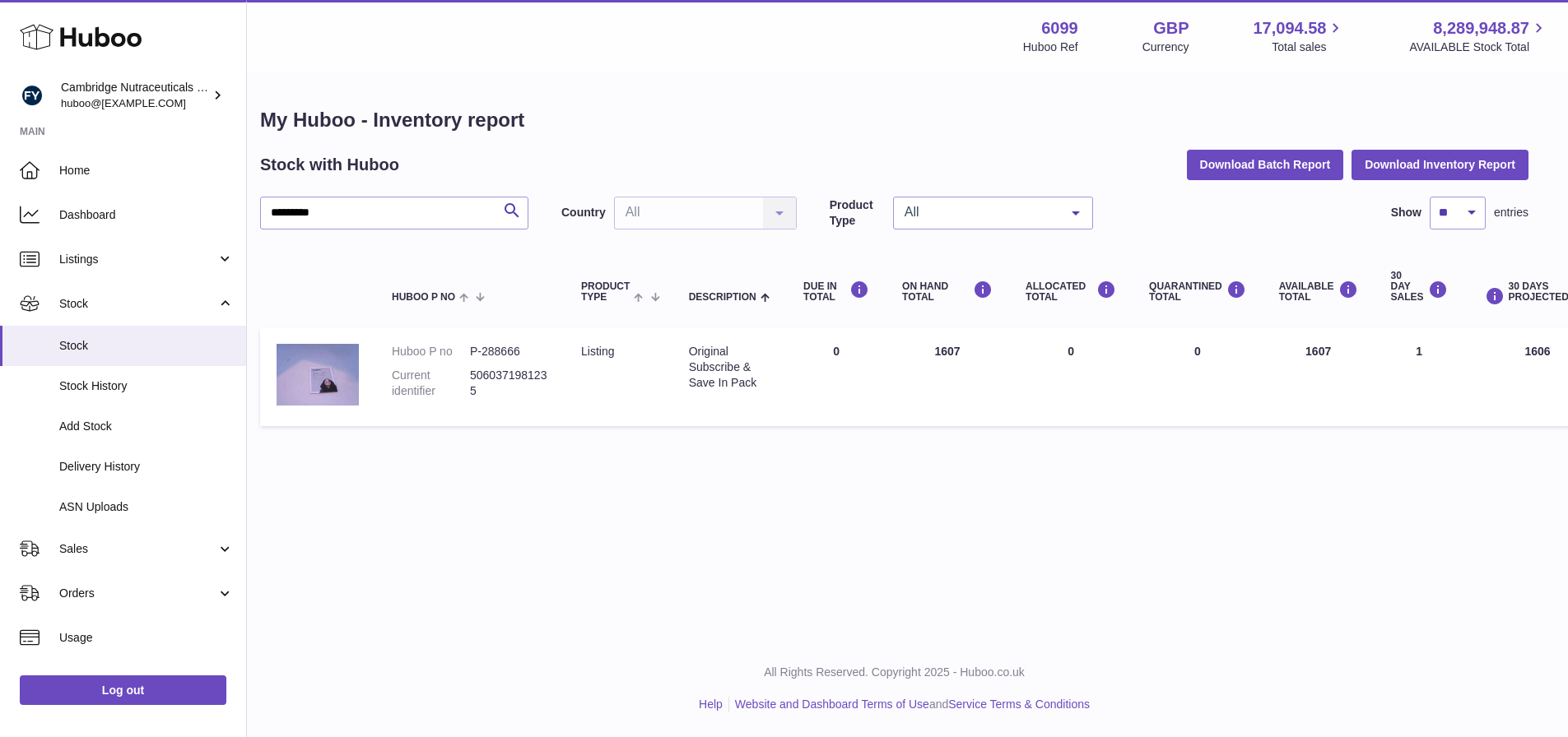 scroll, scrollTop: 0, scrollLeft: 0, axis: both 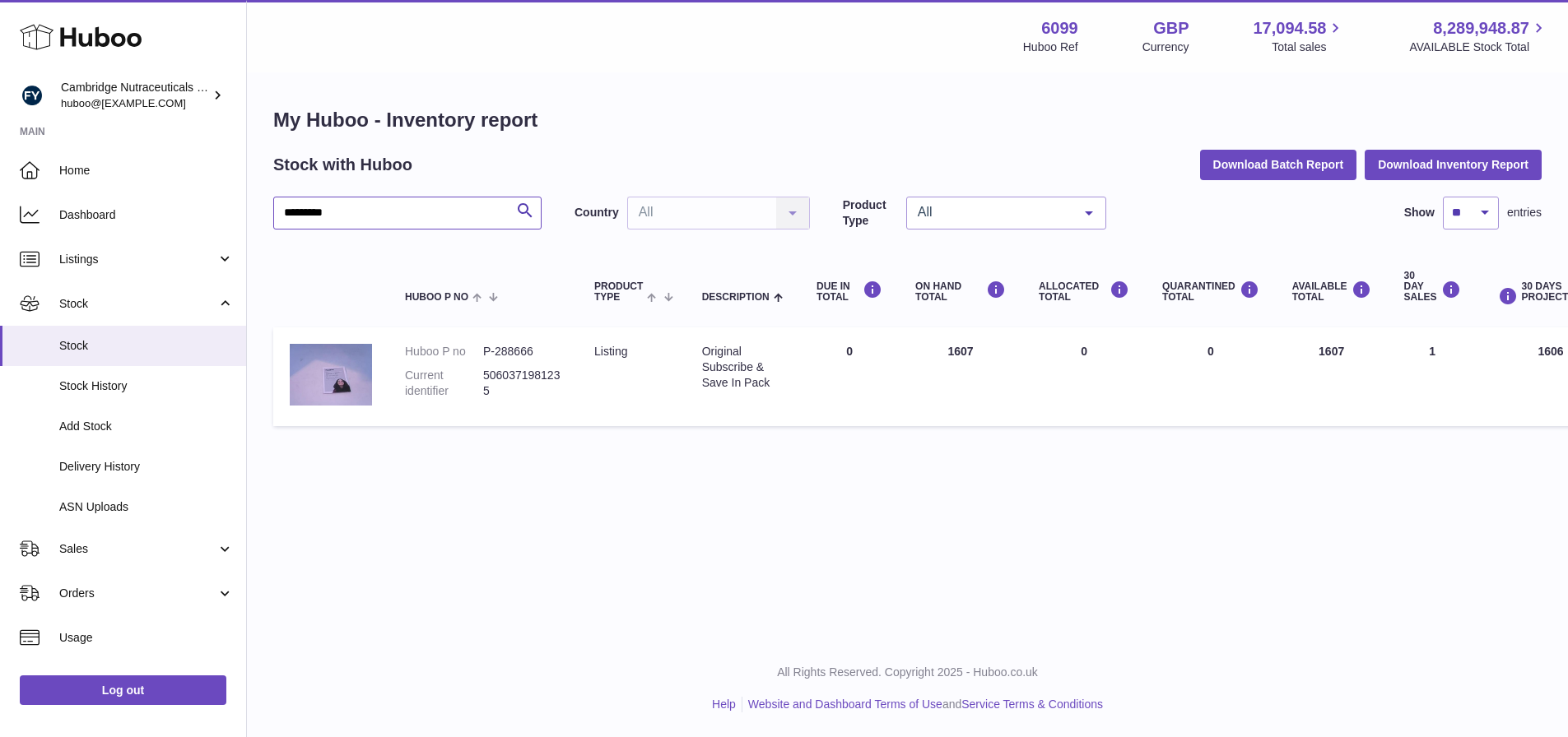 drag, startPoint x: 432, startPoint y: 210, endPoint x: -235, endPoint y: 202, distance: 667.04797 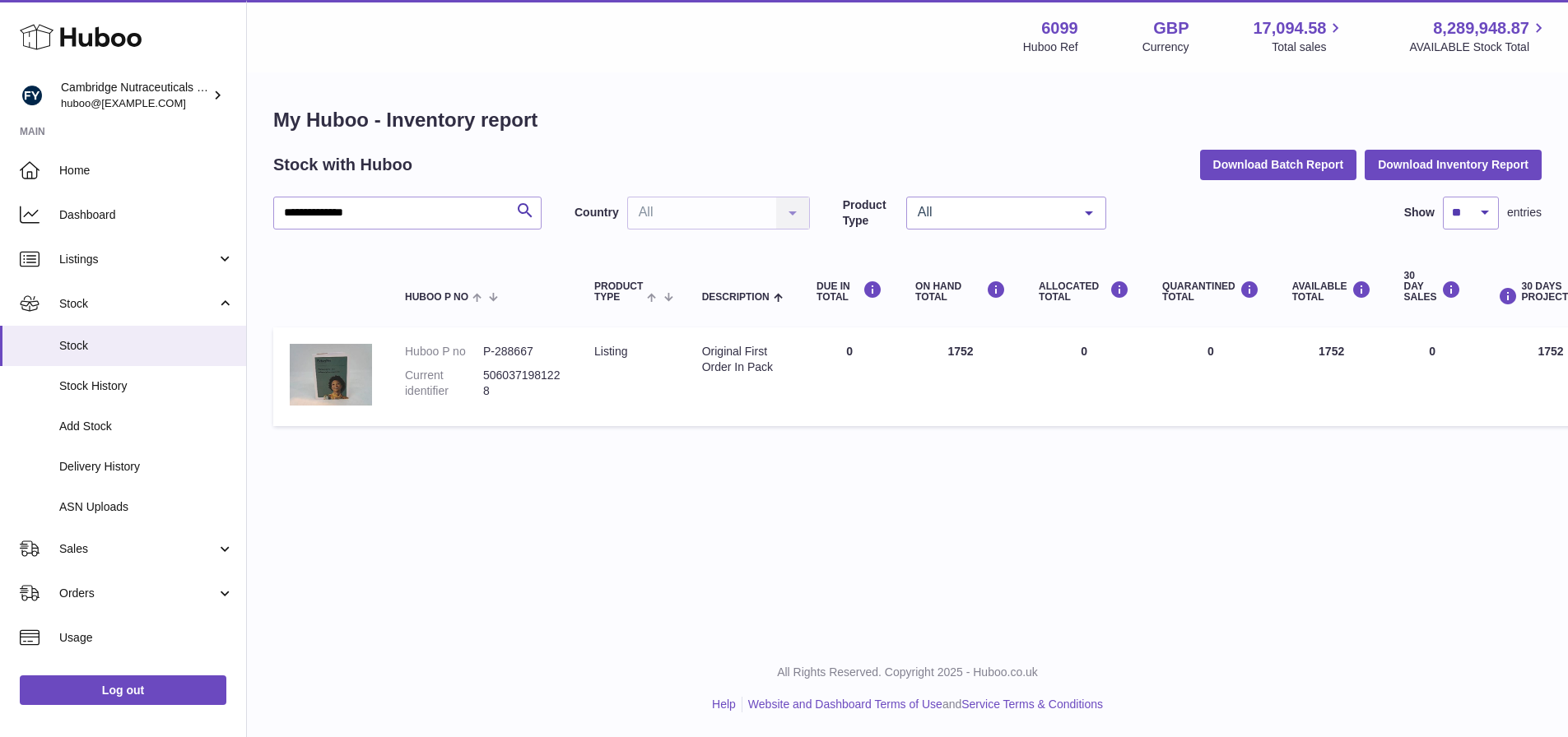drag, startPoint x: 976, startPoint y: 352, endPoint x: 942, endPoint y: 353, distance: 34.0147 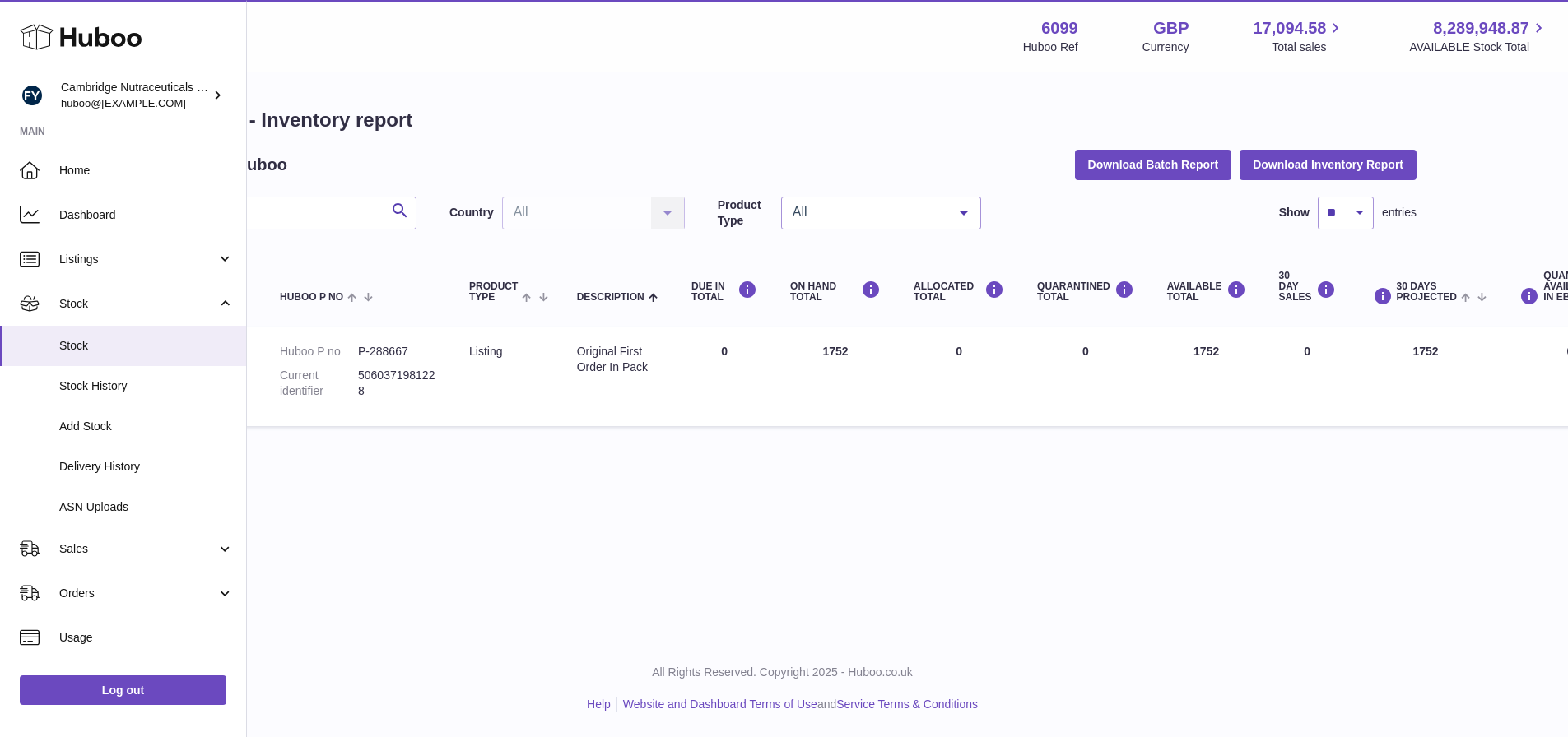 scroll, scrollTop: 0, scrollLeft: 143, axis: horizontal 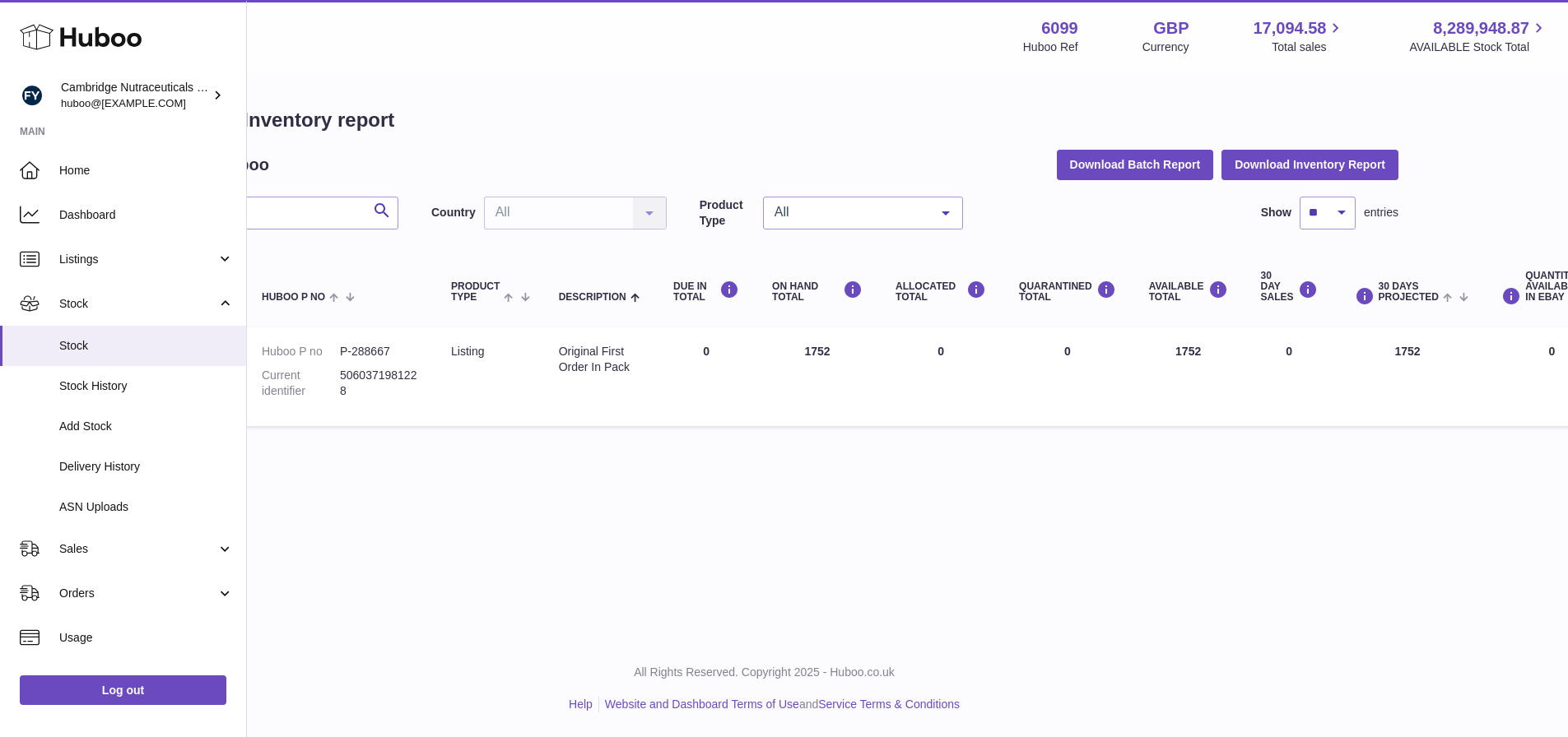 drag, startPoint x: 1432, startPoint y: 350, endPoint x: 1224, endPoint y: 315, distance: 210.92416 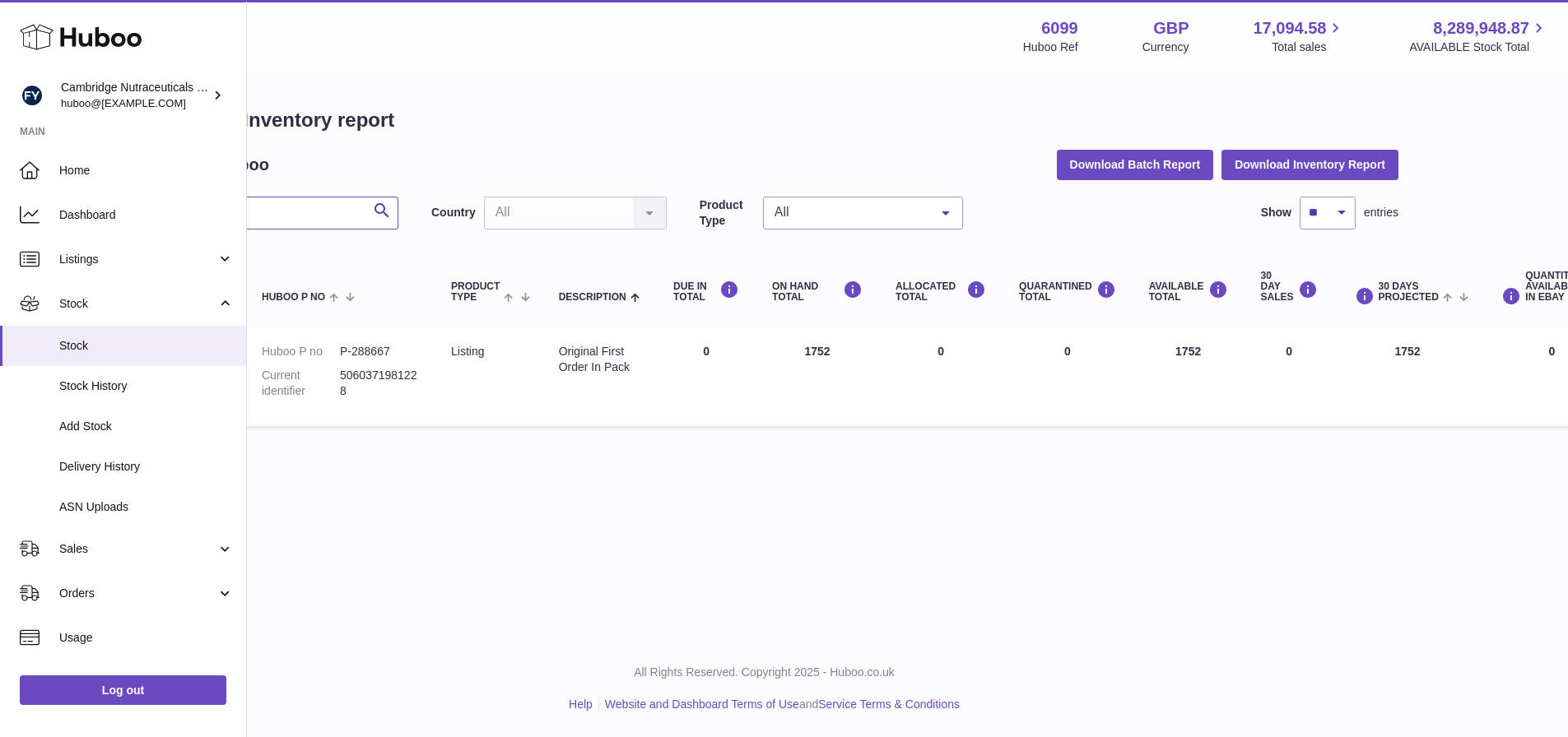 click on "**********" at bounding box center [264, 213] 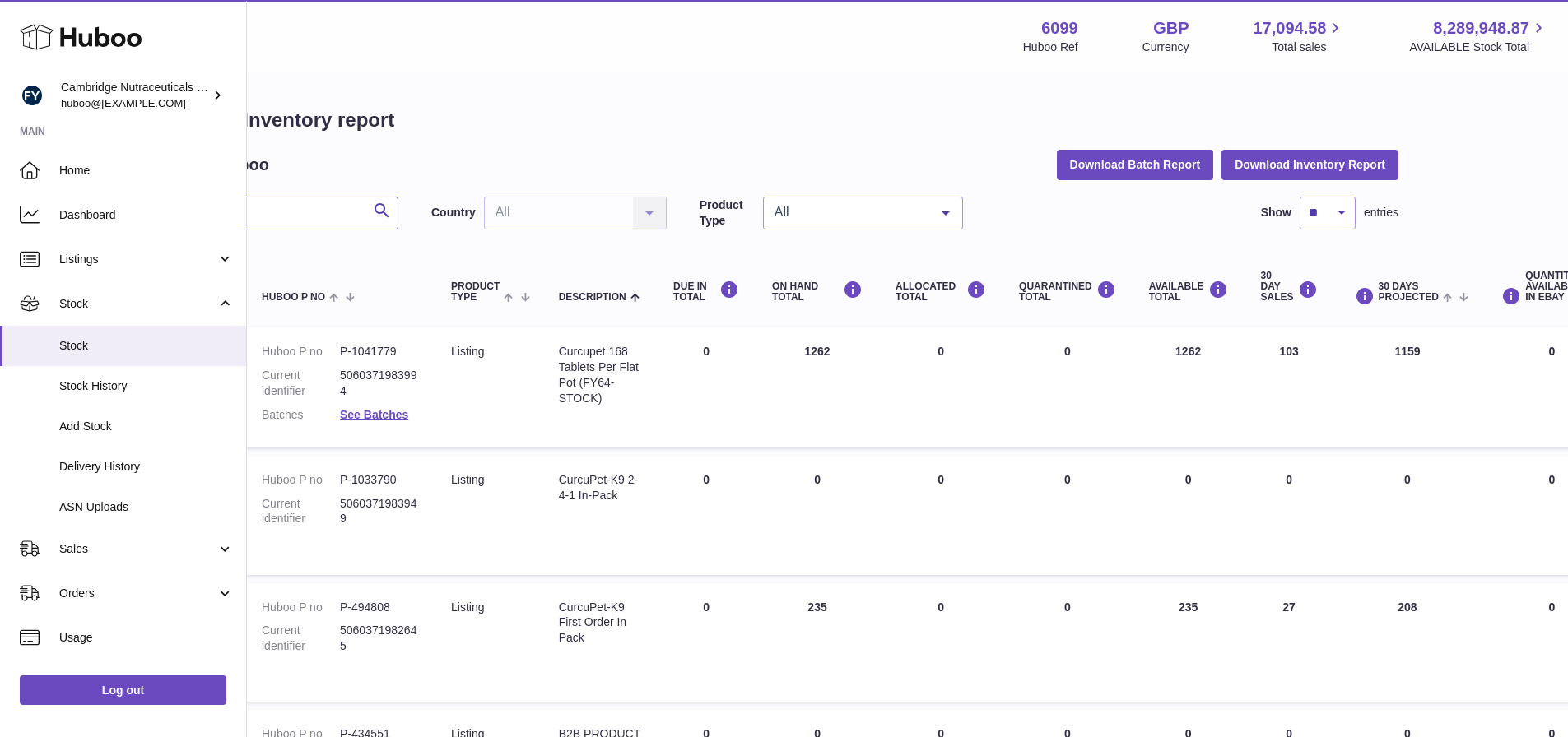 scroll, scrollTop: 0, scrollLeft: 0, axis: both 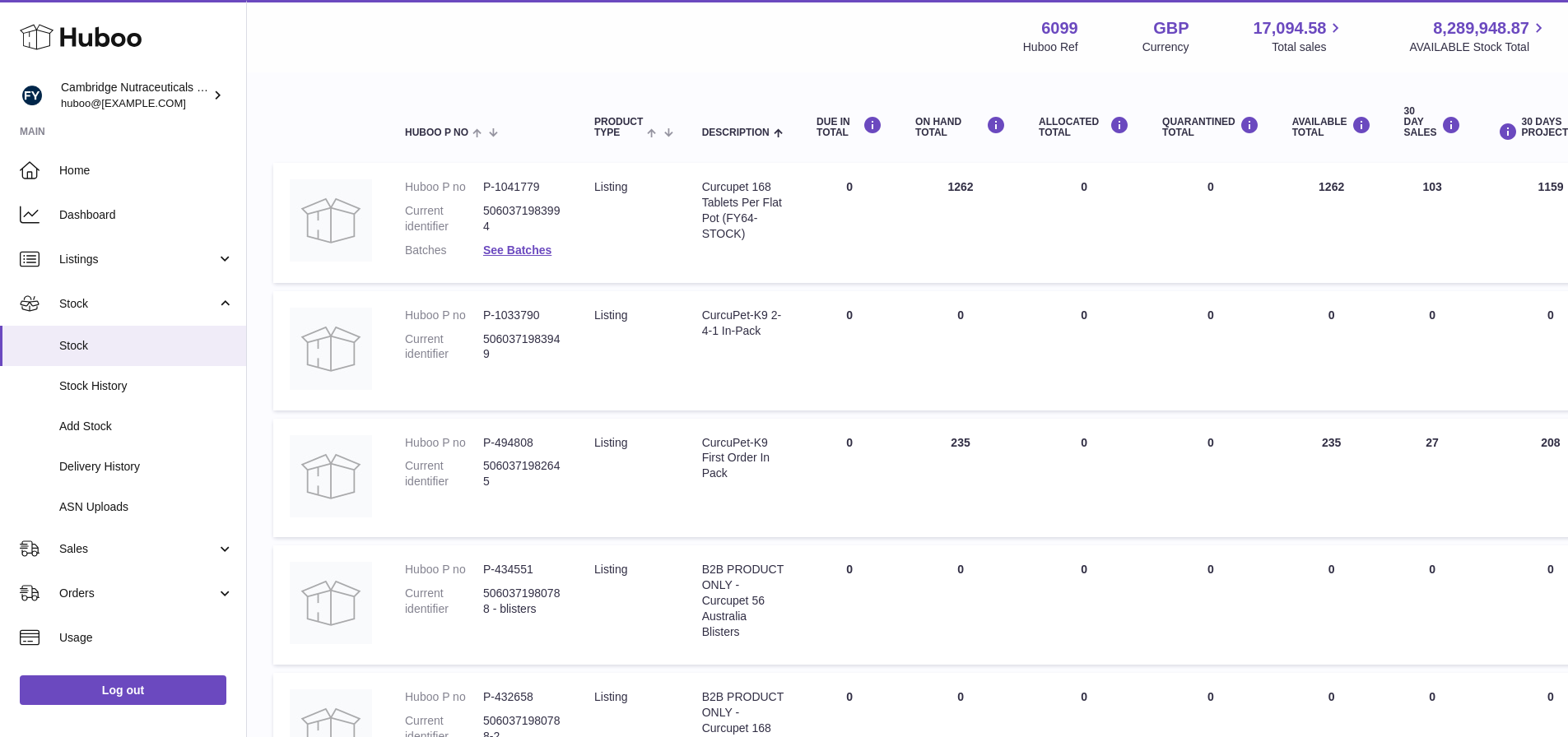 drag, startPoint x: 986, startPoint y: 450, endPoint x: 951, endPoint y: 450, distance: 35 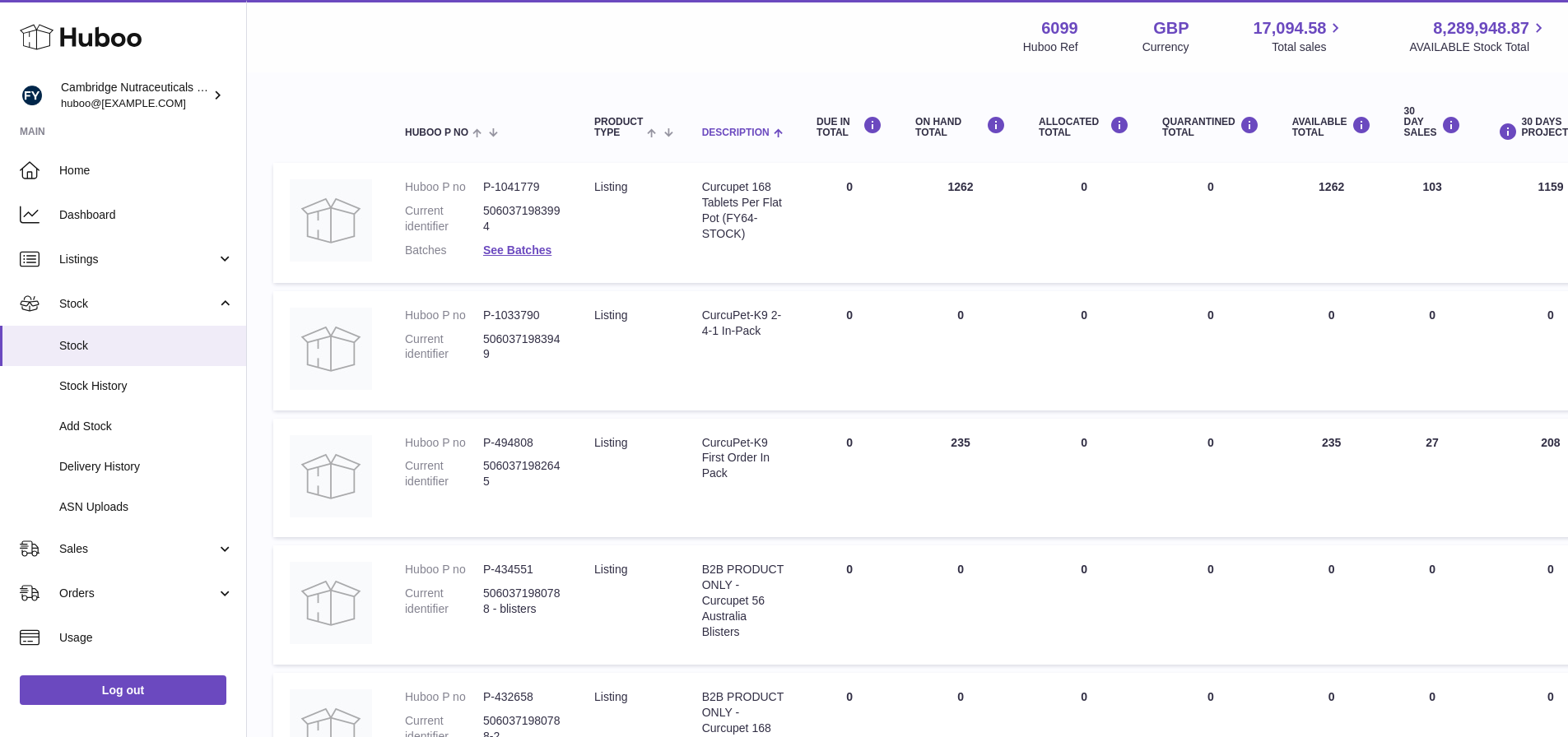 copy on "235" 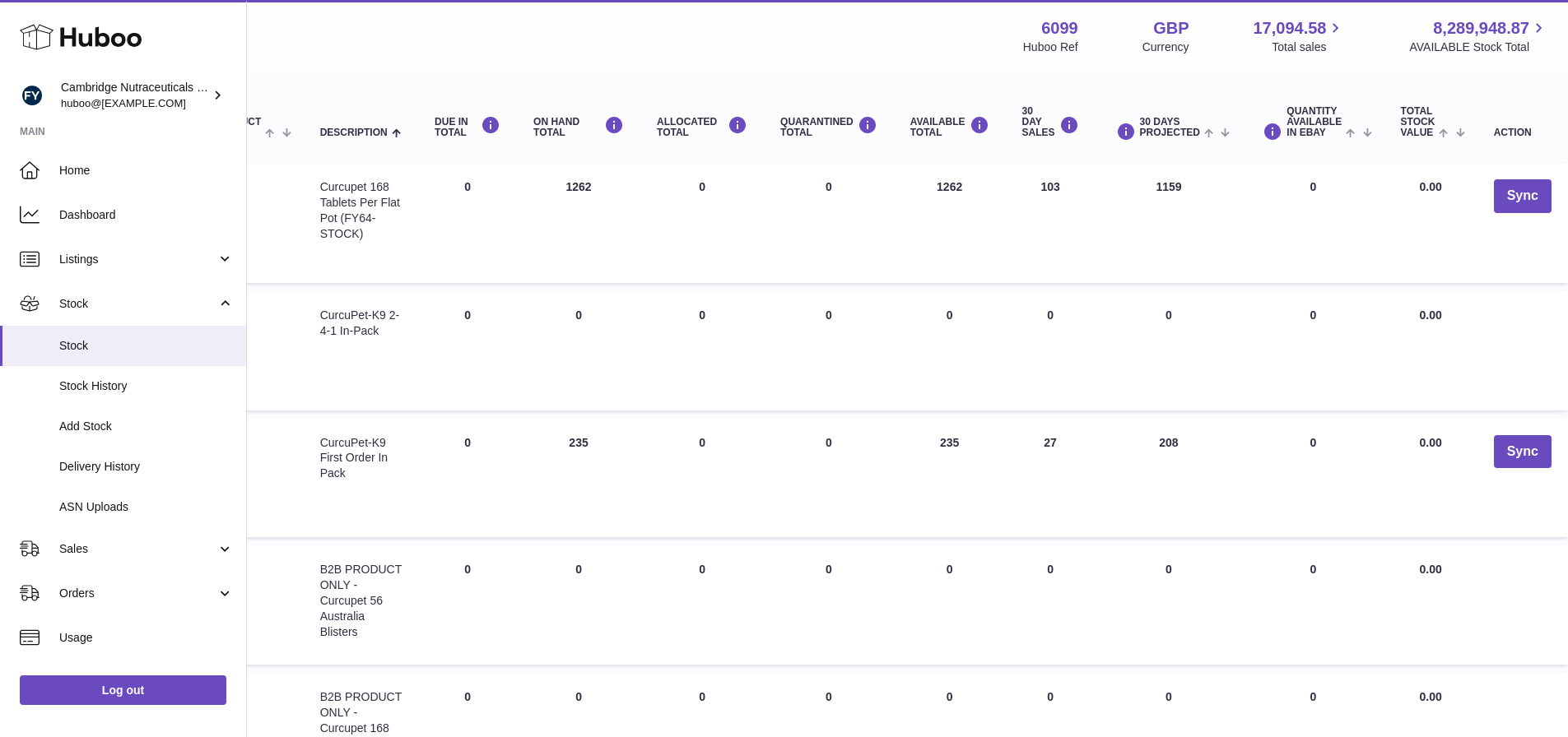 scroll, scrollTop: 165, scrollLeft: 385, axis: both 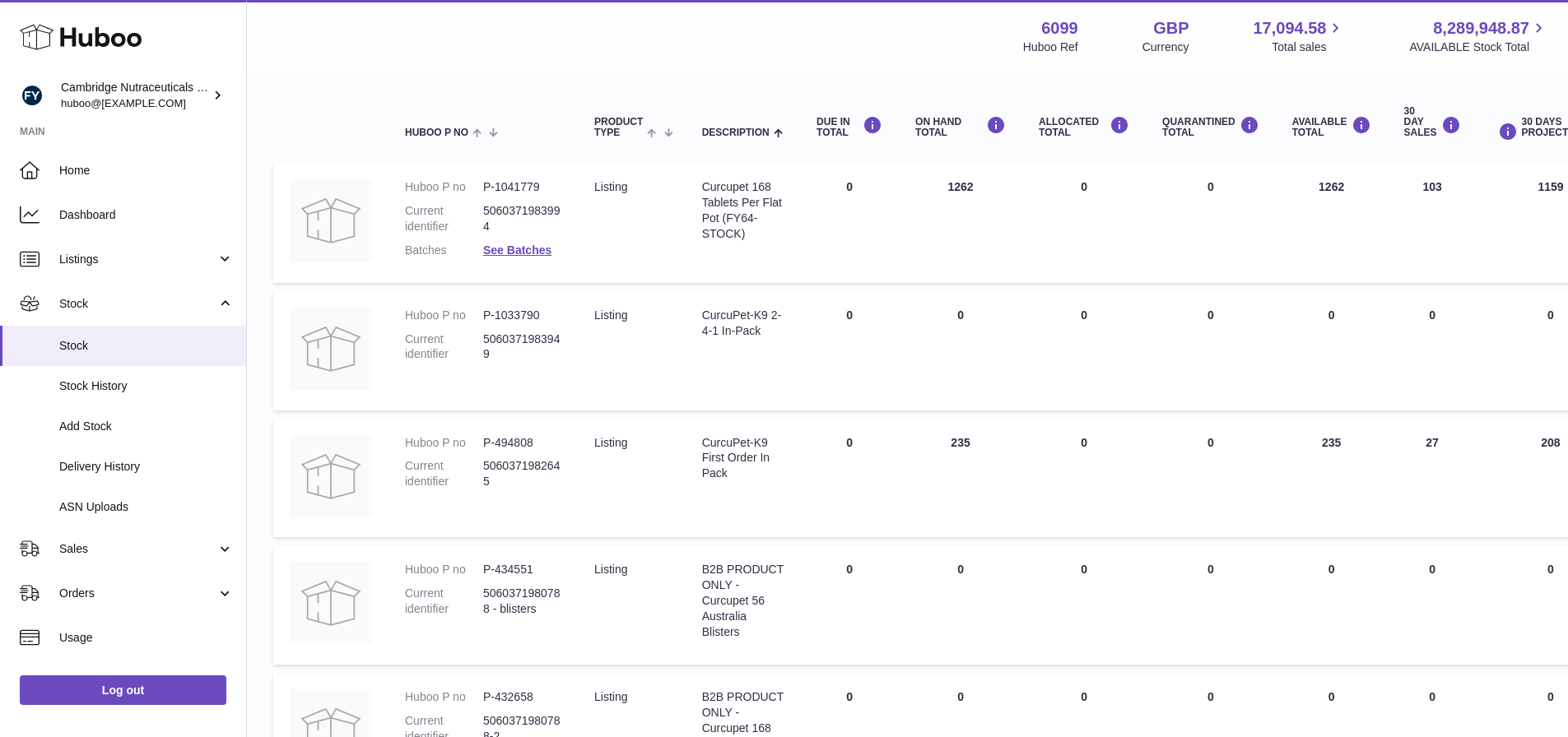 click on "Huboo P no       Product Type       Description
DUE IN TOTAL
ON HAND Total
ALLOCATED Total
QUARANTINED Total
AVAILABLE Total
30 DAY SALES
30 DAYS PROJECTED       Quantity Available in eBay       Total stock value
Action
Huboo P no   P-1041779   Current identifier   5060371983994   Batches   See Batches   Product Type     listing   Description   Curcupet 168 Tablets Per Flat Pot (FY64-STOCK)     DUE IN Total
0
ON HAND Total
1262
ALLOCATED Total
0
QUARANTINED Total
0
AVAILABLE Total
1262
30 DAY SALES
103
30 DAYS PROJECTED
1159
0" at bounding box center (1111, 718) 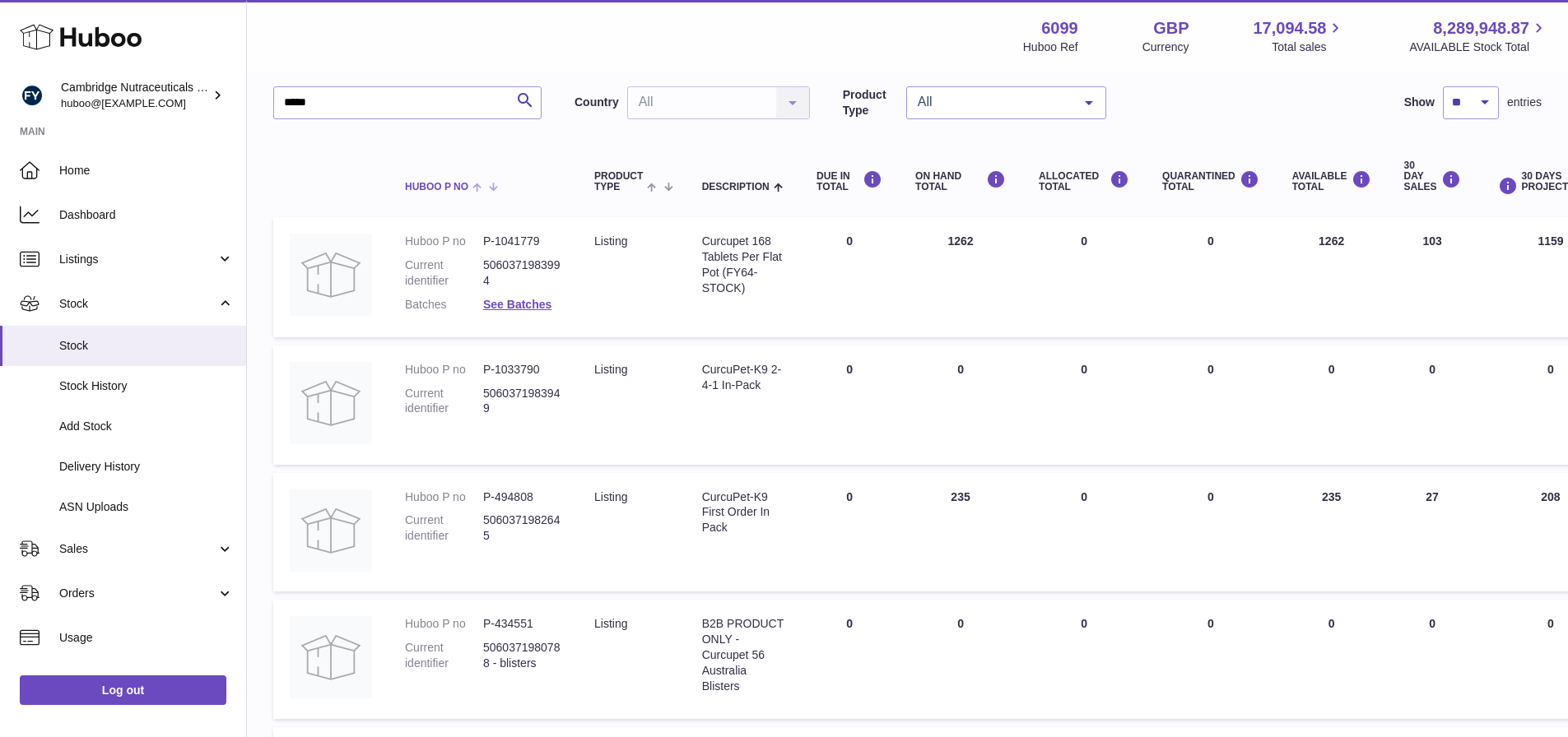 scroll, scrollTop: 0, scrollLeft: 0, axis: both 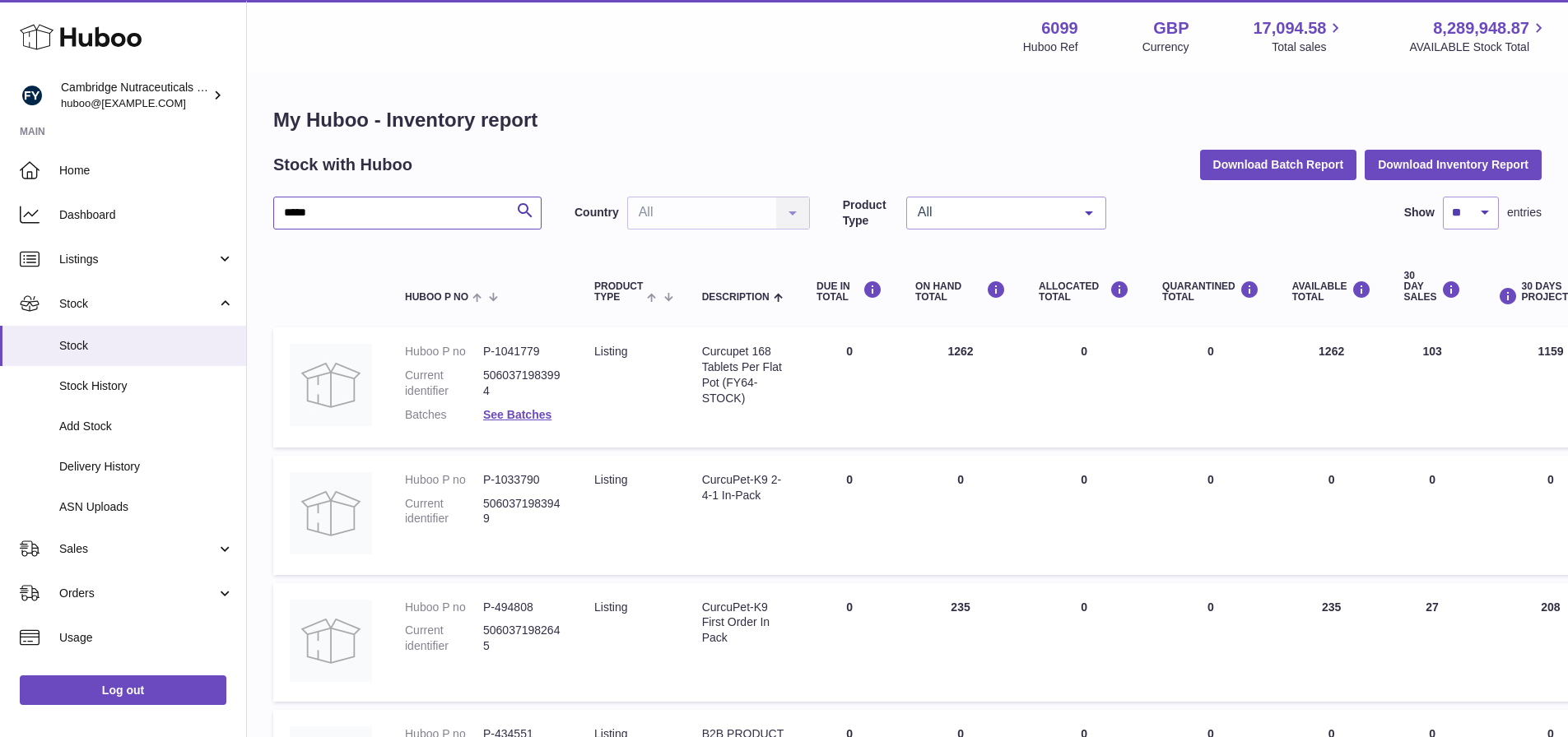 click on "*****" at bounding box center [407, 213] 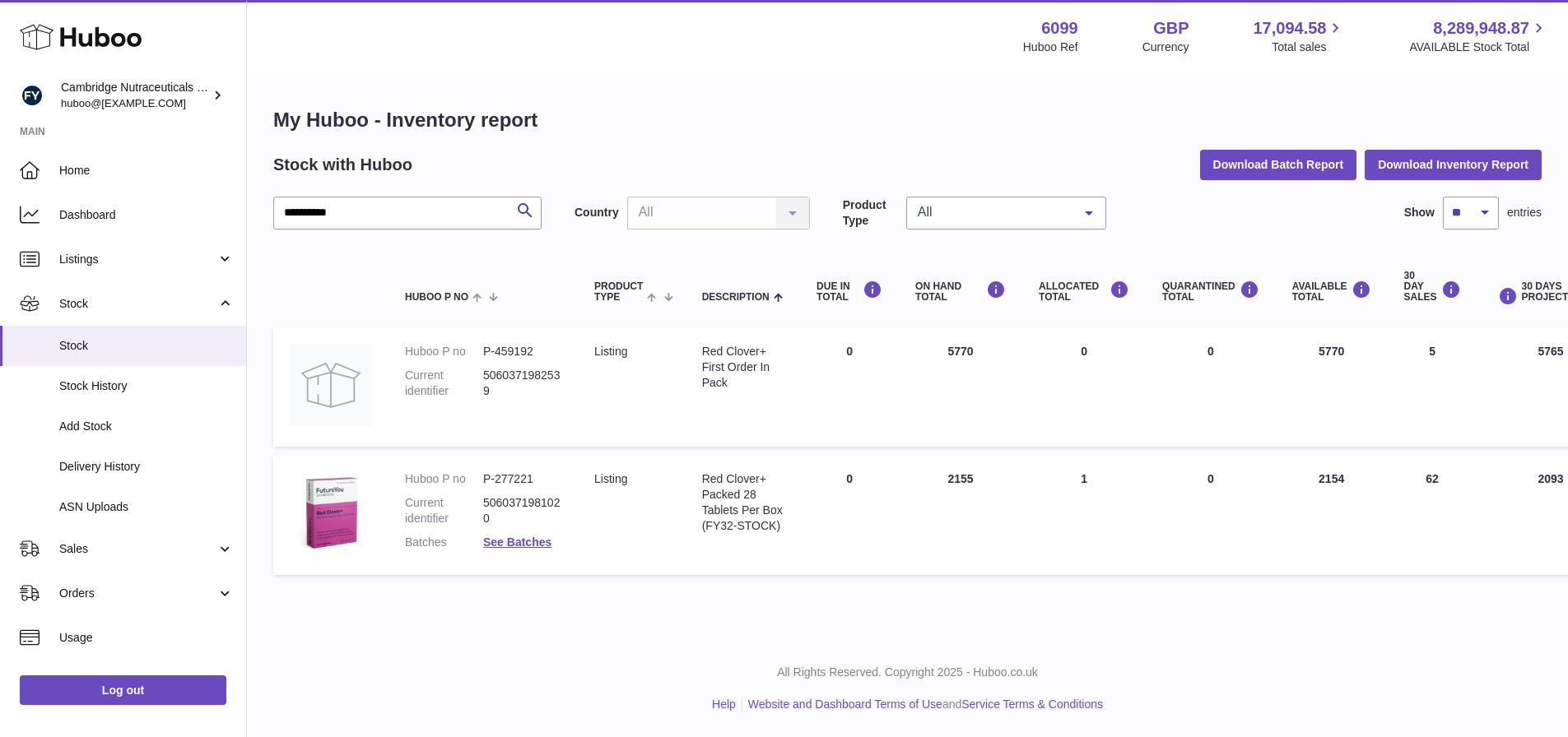 drag, startPoint x: 976, startPoint y: 352, endPoint x: 948, endPoint y: 356, distance: 28.28427 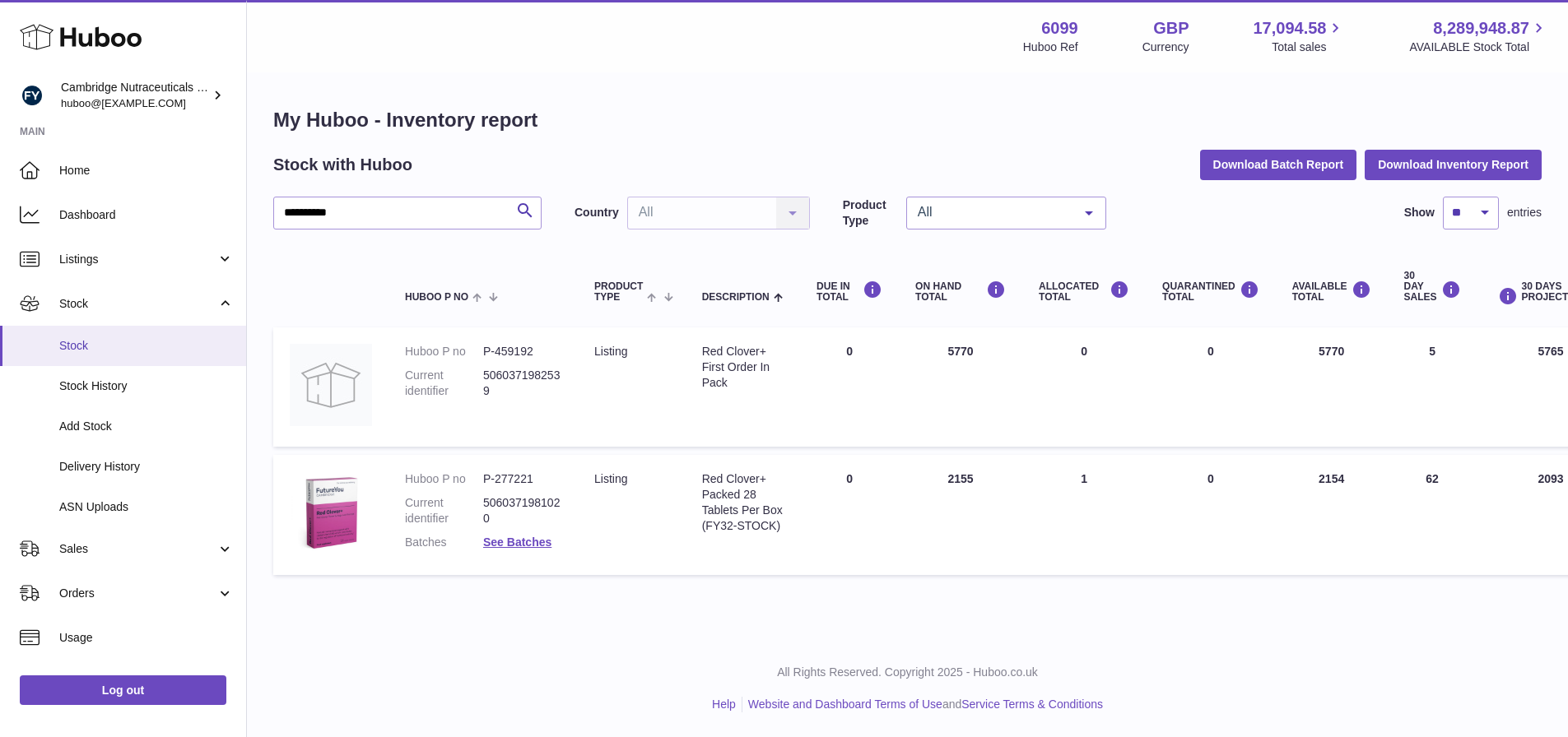 copy on "5770" 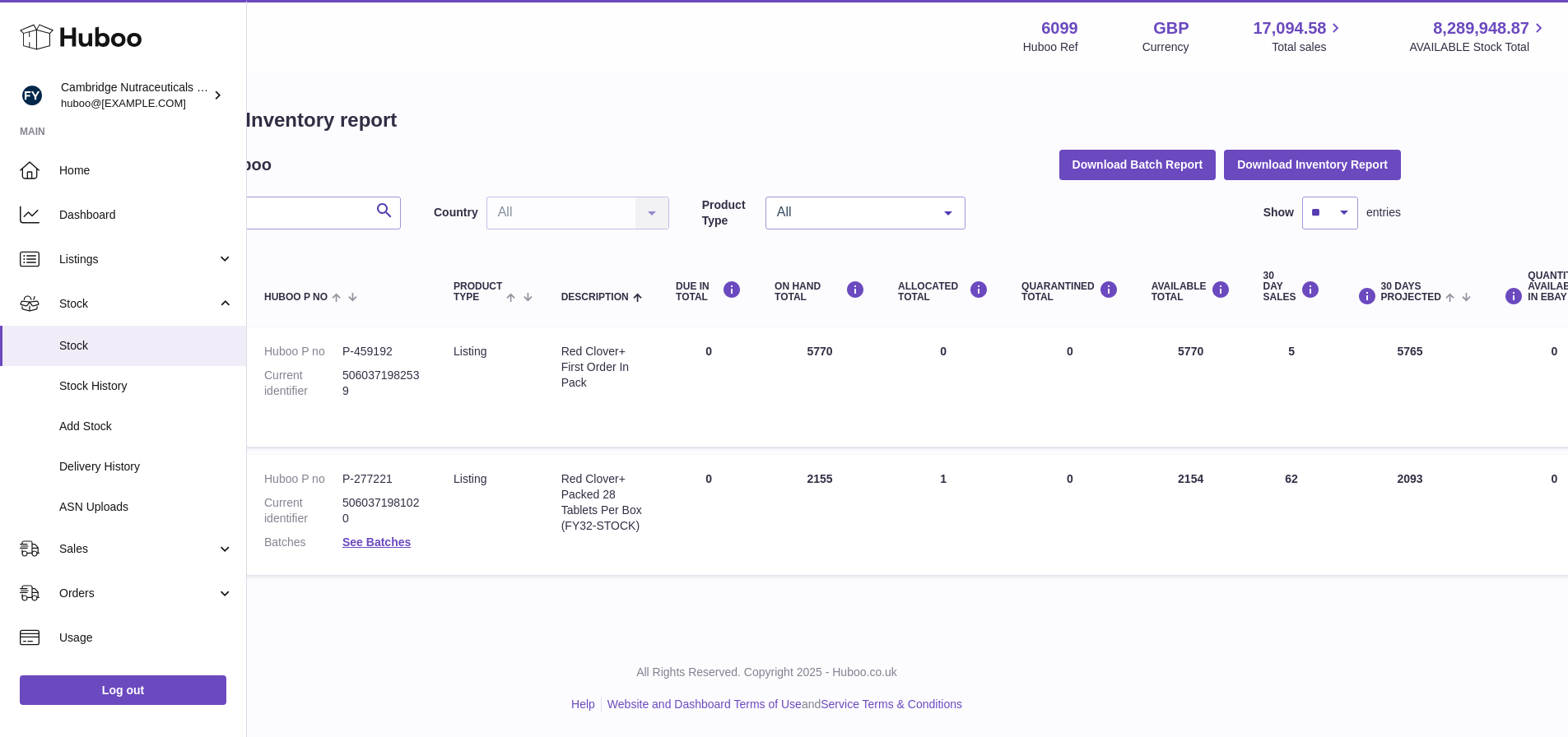 scroll, scrollTop: 0, scrollLeft: 385, axis: horizontal 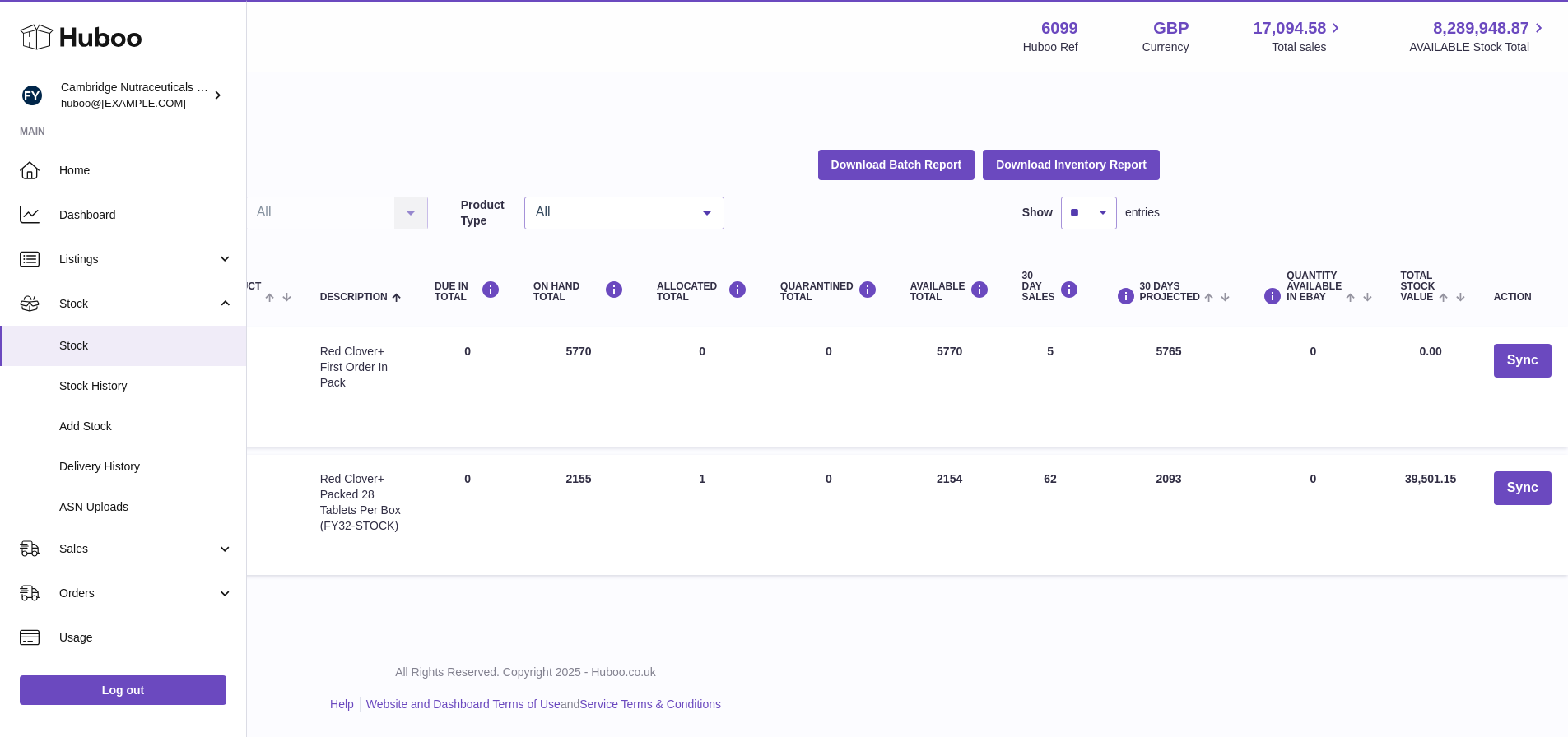 drag, startPoint x: 1214, startPoint y: 353, endPoint x: 1154, endPoint y: 356, distance: 60.074953 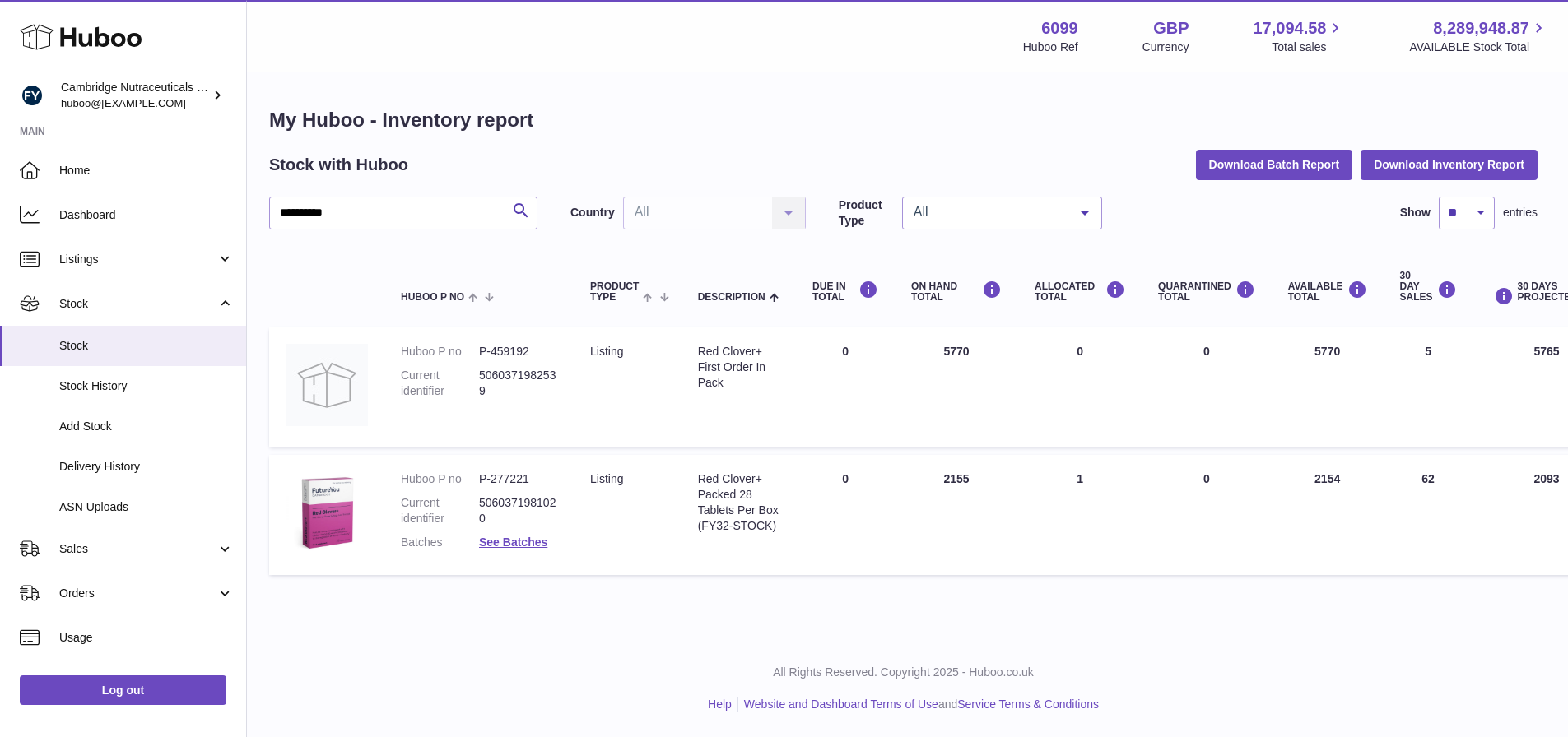 scroll, scrollTop: 0, scrollLeft: 0, axis: both 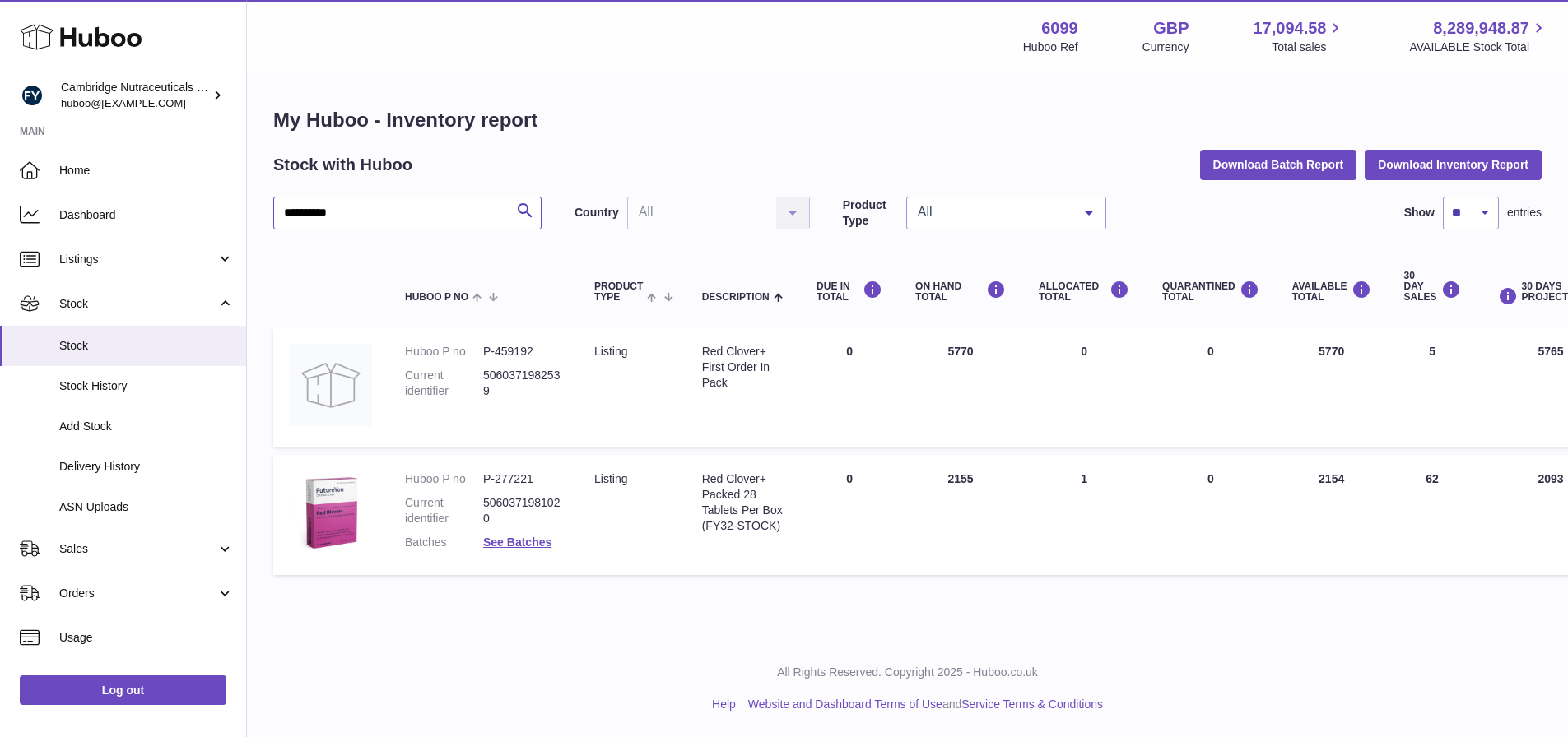 drag, startPoint x: 379, startPoint y: 217, endPoint x: -345, endPoint y: 155, distance: 726.6498 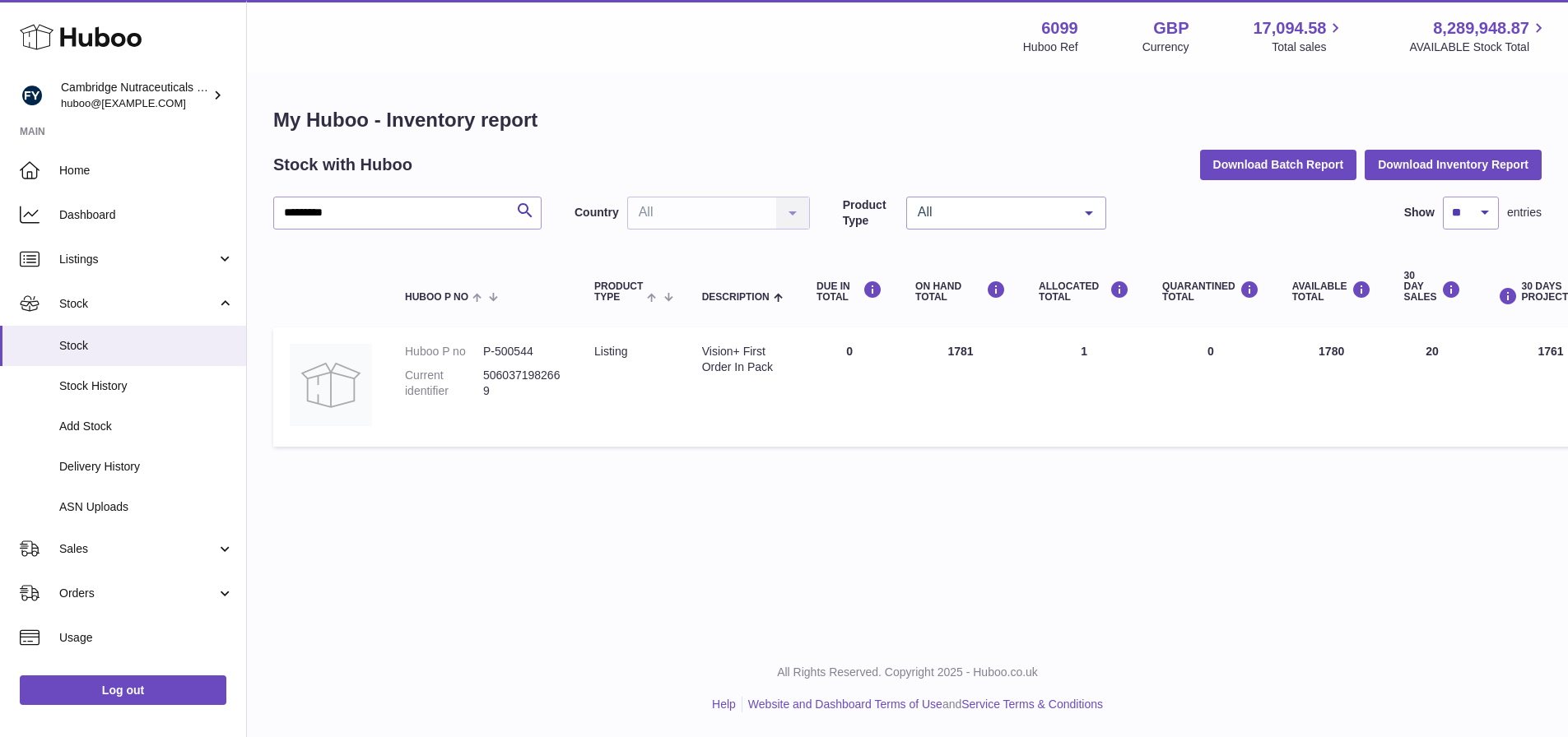 drag, startPoint x: 988, startPoint y: 355, endPoint x: 944, endPoint y: 355, distance: 44 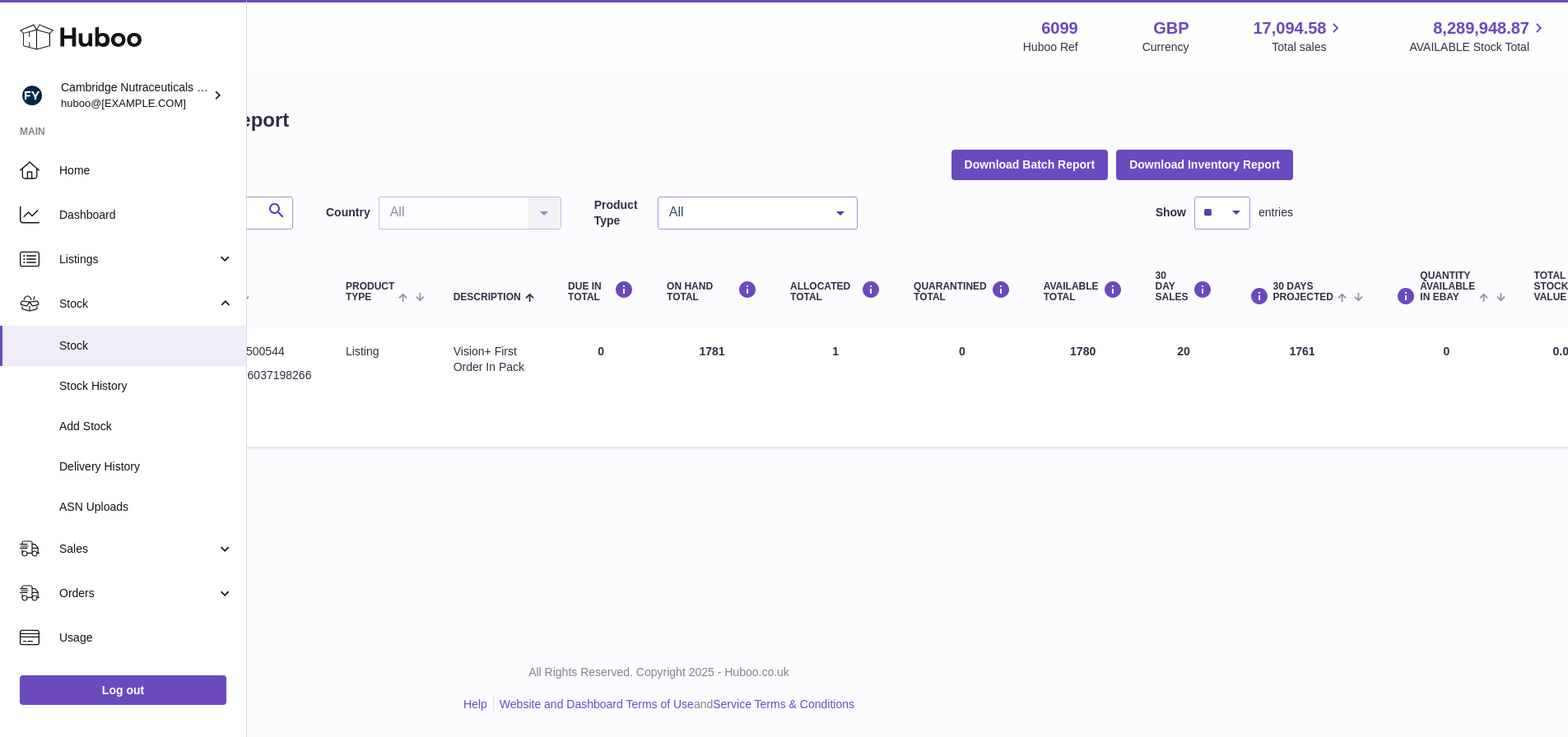 scroll, scrollTop: 0, scrollLeft: 385, axis: horizontal 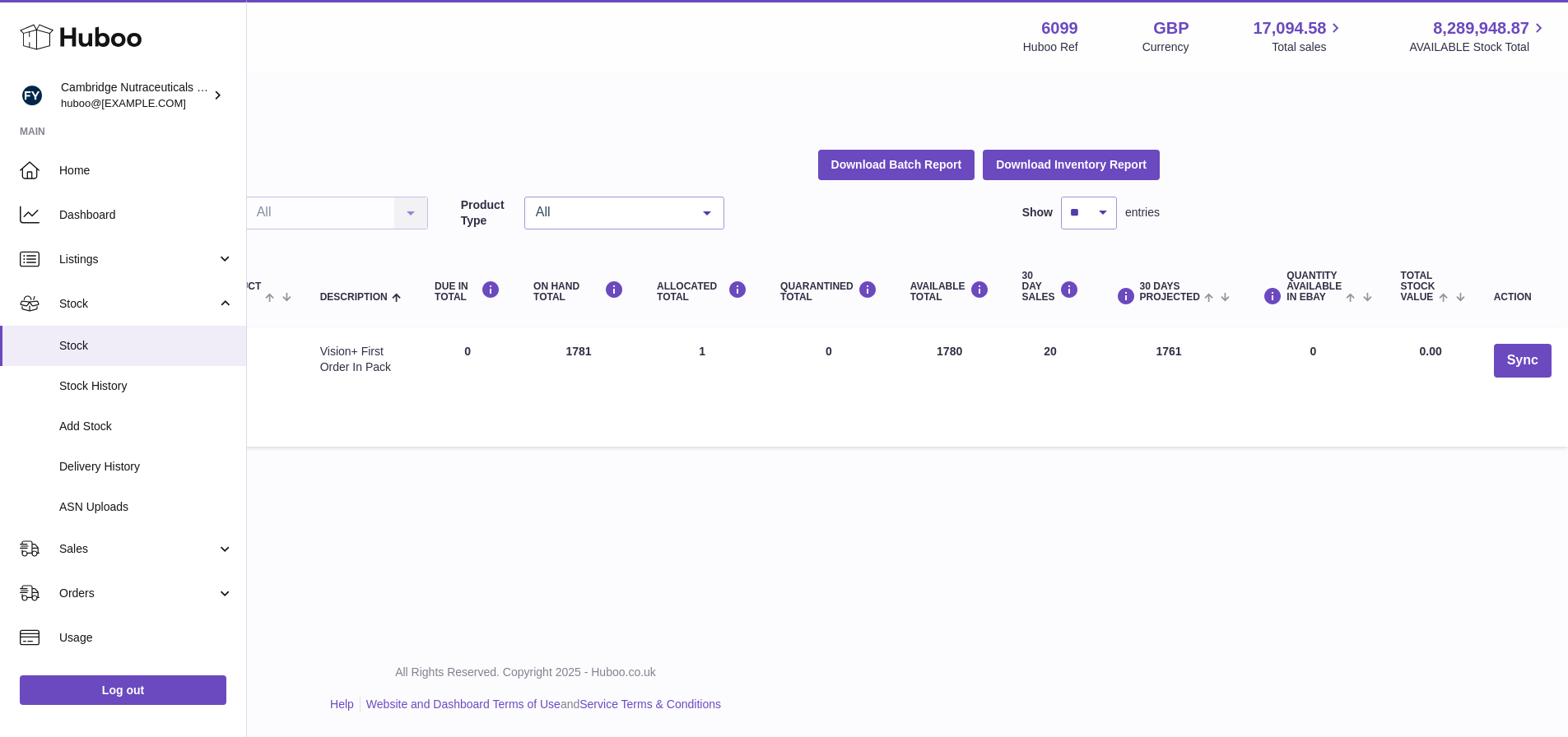 drag, startPoint x: 1168, startPoint y: 355, endPoint x: 1155, endPoint y: 354, distance: 13.0384 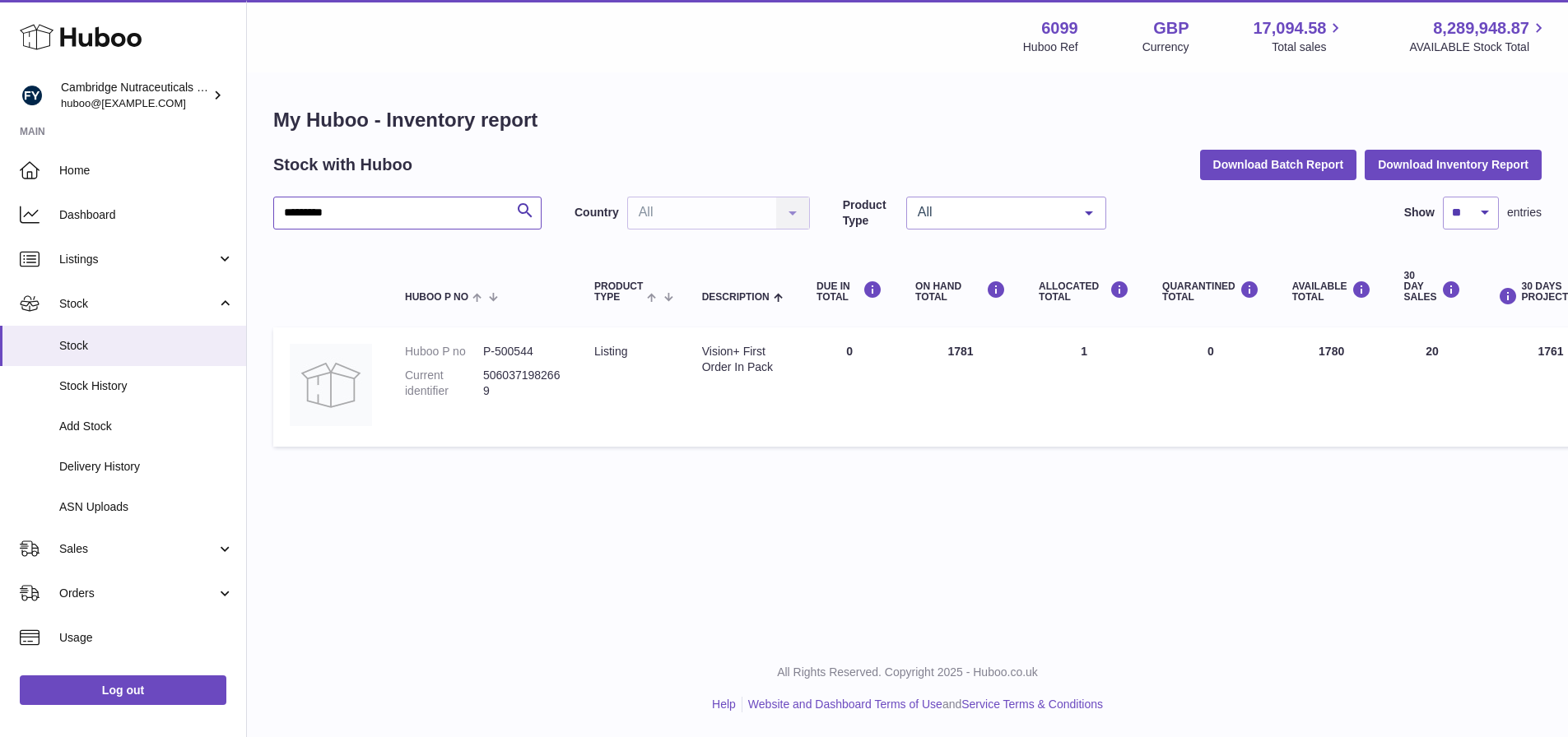 drag, startPoint x: 371, startPoint y: 219, endPoint x: -61, endPoint y: 189, distance: 433.04041 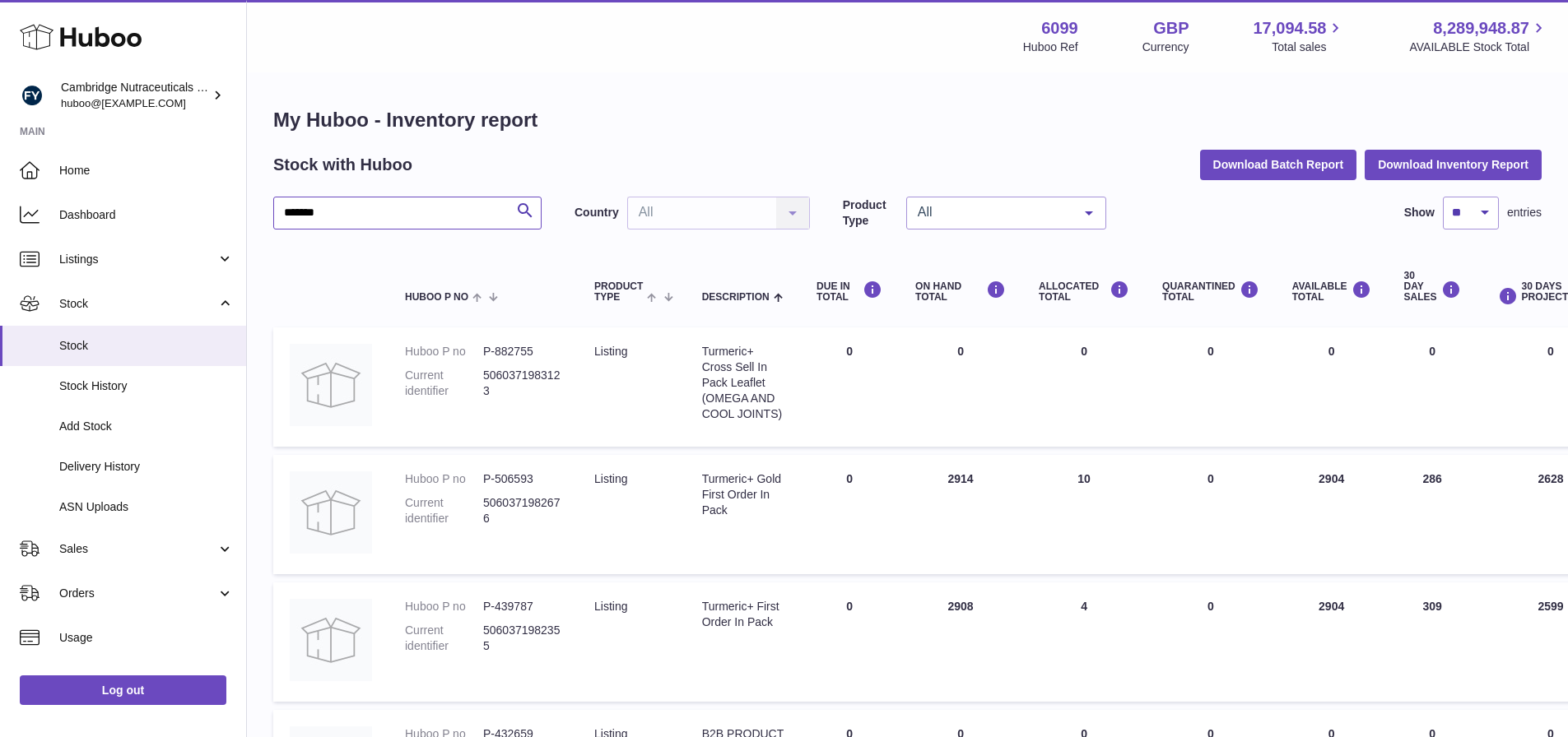 click on "*******" at bounding box center [407, 213] 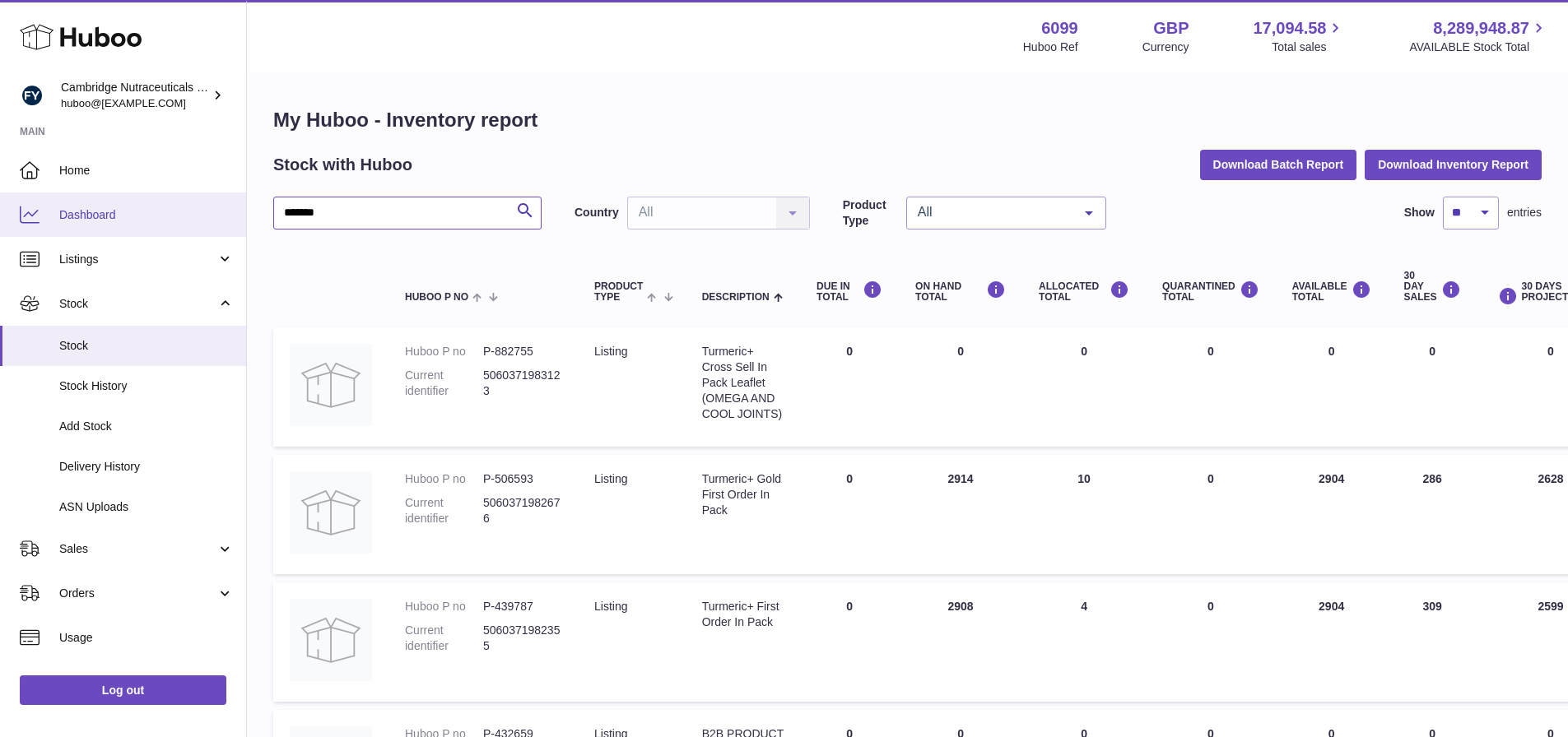 drag, startPoint x: 345, startPoint y: 221, endPoint x: 91, endPoint y: 214, distance: 254.09644 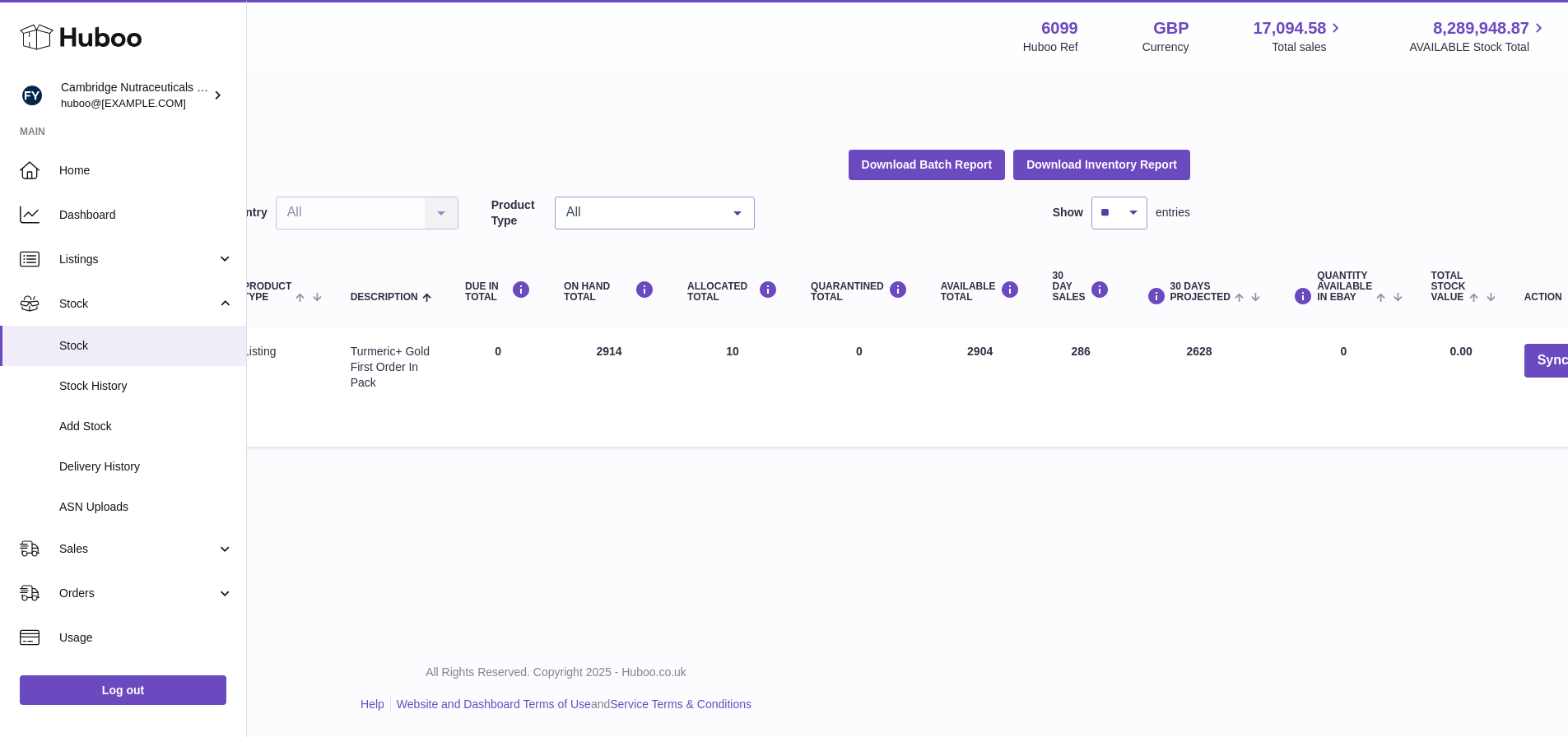 scroll, scrollTop: 0, scrollLeft: 356, axis: horizontal 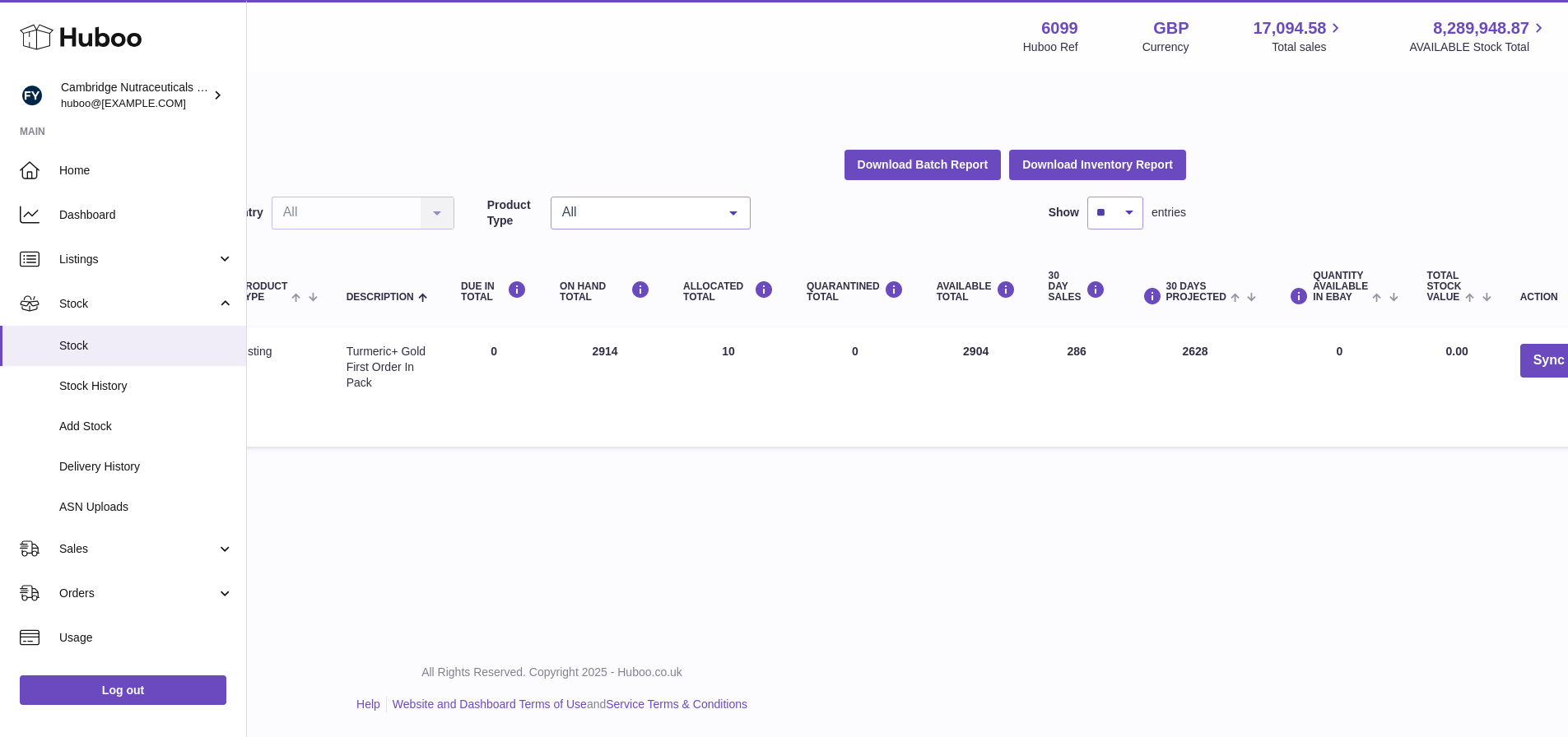 drag, startPoint x: 626, startPoint y: 352, endPoint x: 596, endPoint y: 346, distance: 30.59412 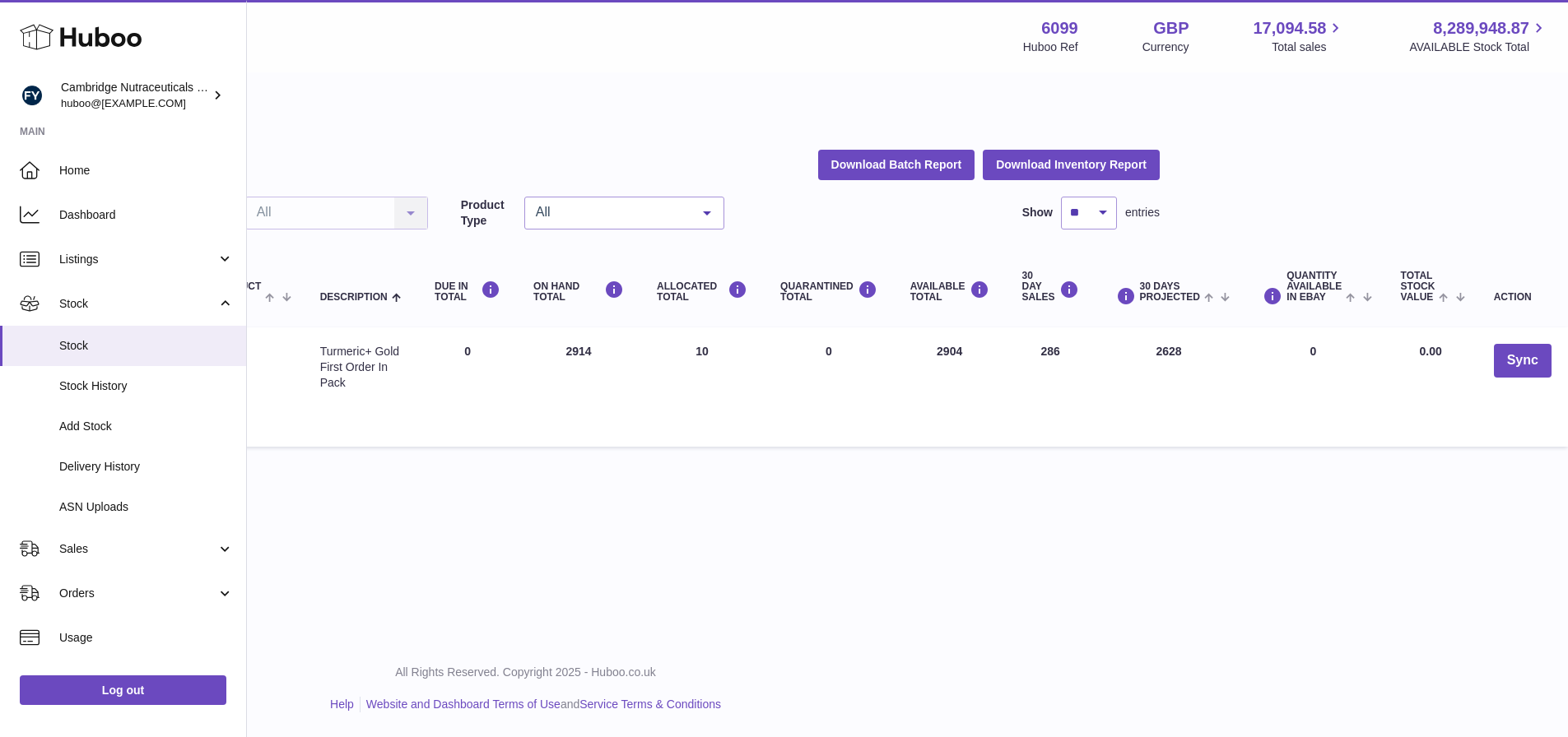 drag, startPoint x: 1195, startPoint y: 355, endPoint x: 1143, endPoint y: 354, distance: 52.009614 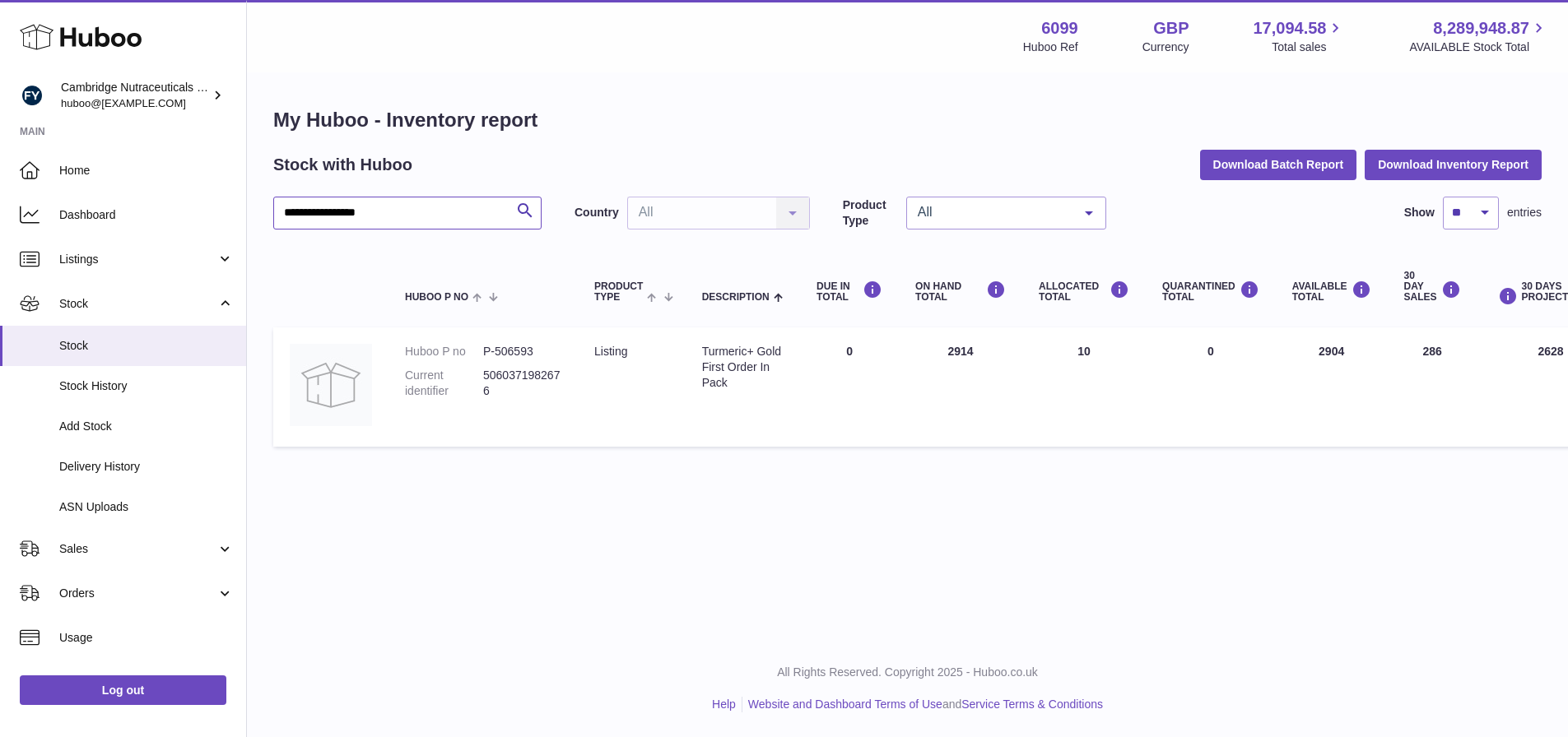 drag, startPoint x: 400, startPoint y: 216, endPoint x: -63, endPoint y: 189, distance: 463.7866 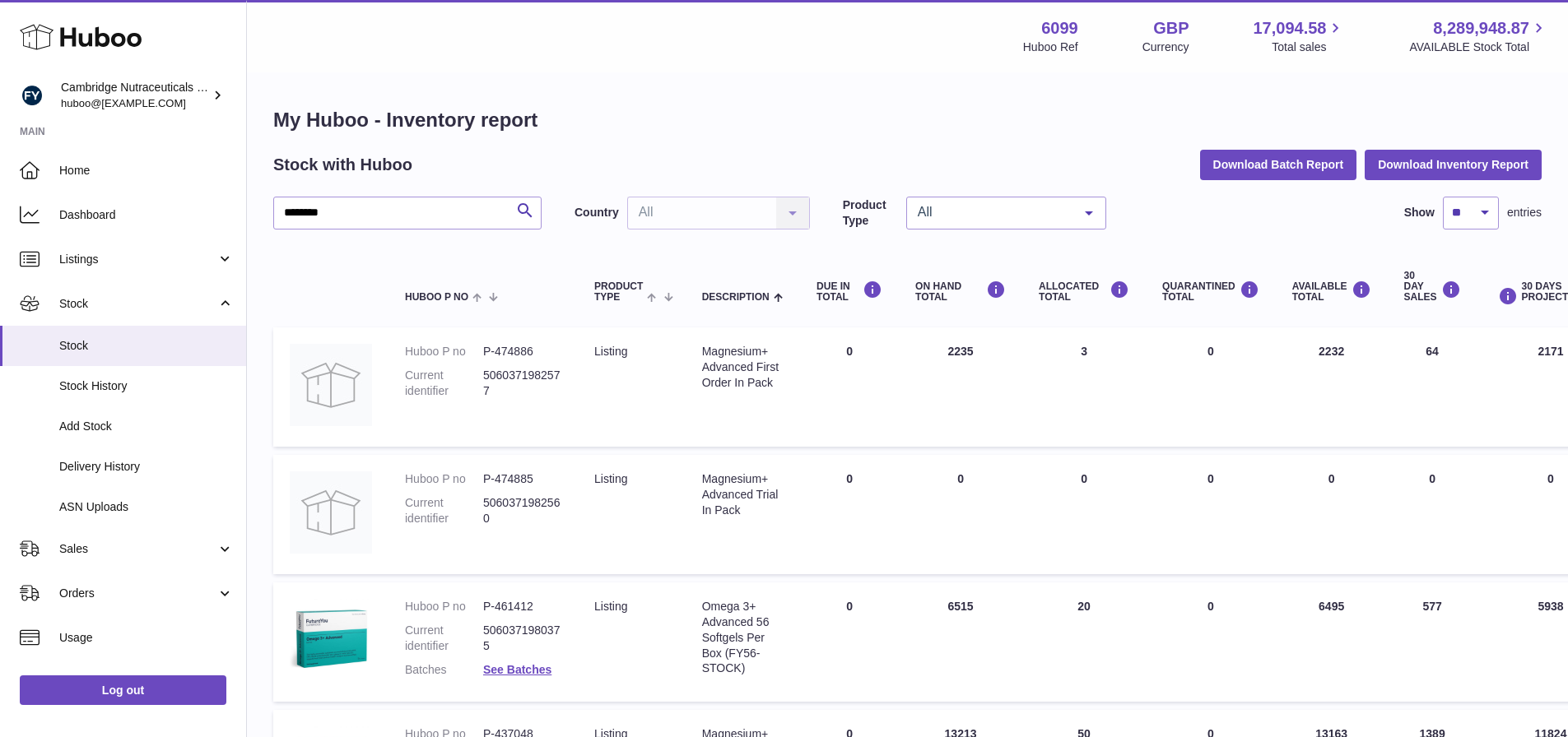 drag, startPoint x: 977, startPoint y: 346, endPoint x: 950, endPoint y: 354, distance: 28.16026 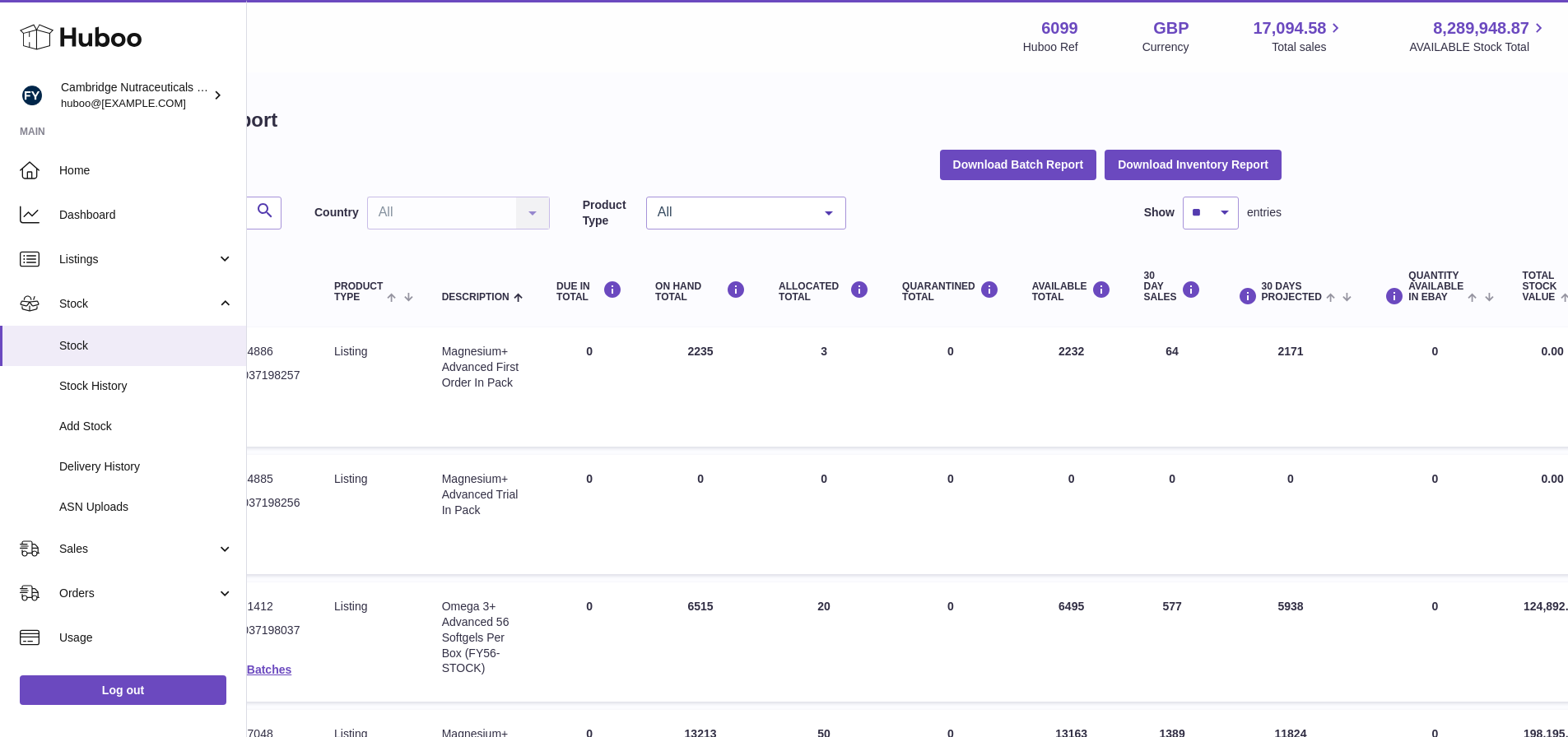 scroll, scrollTop: 0, scrollLeft: 385, axis: horizontal 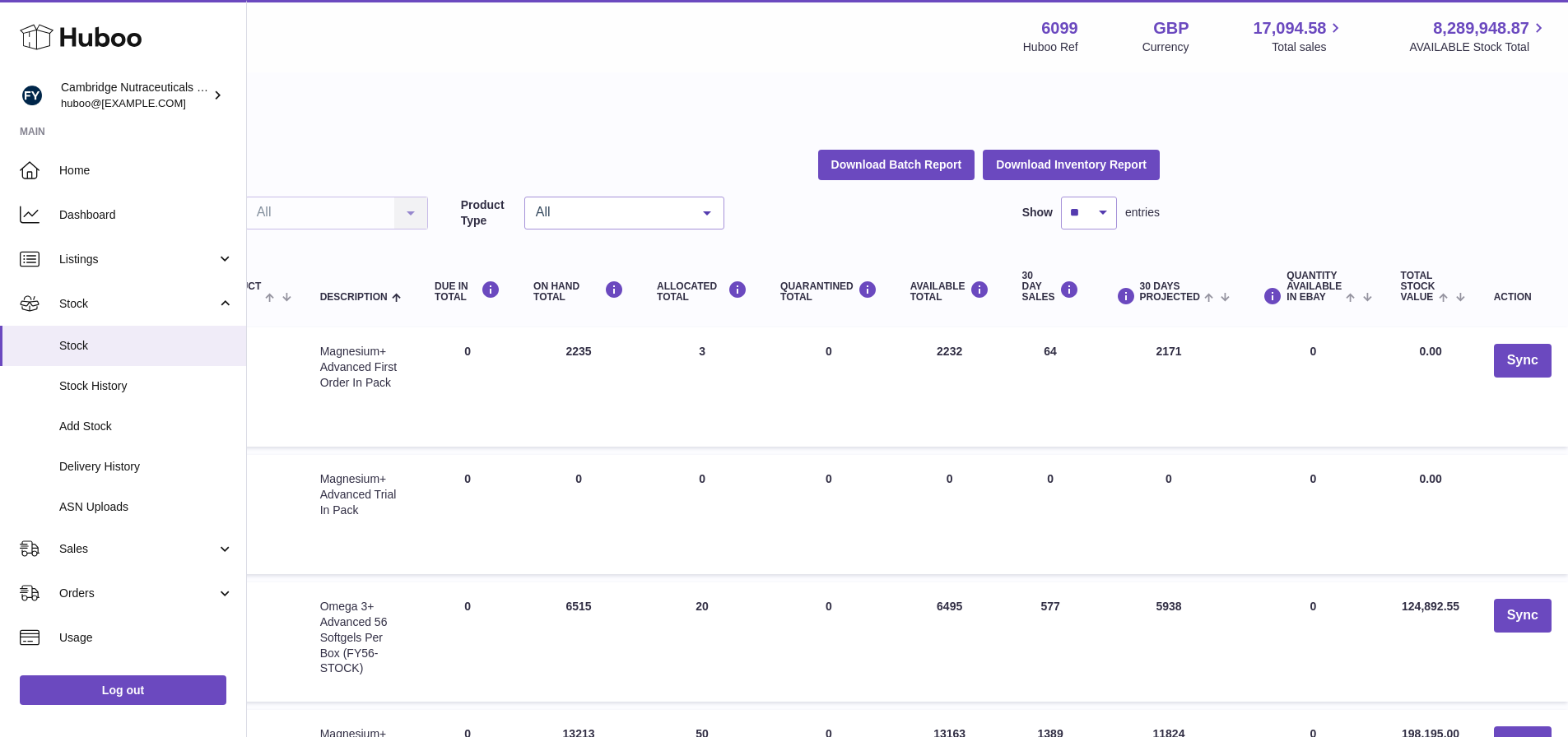 drag, startPoint x: 1189, startPoint y: 353, endPoint x: 1153, endPoint y: 356, distance: 36.124784 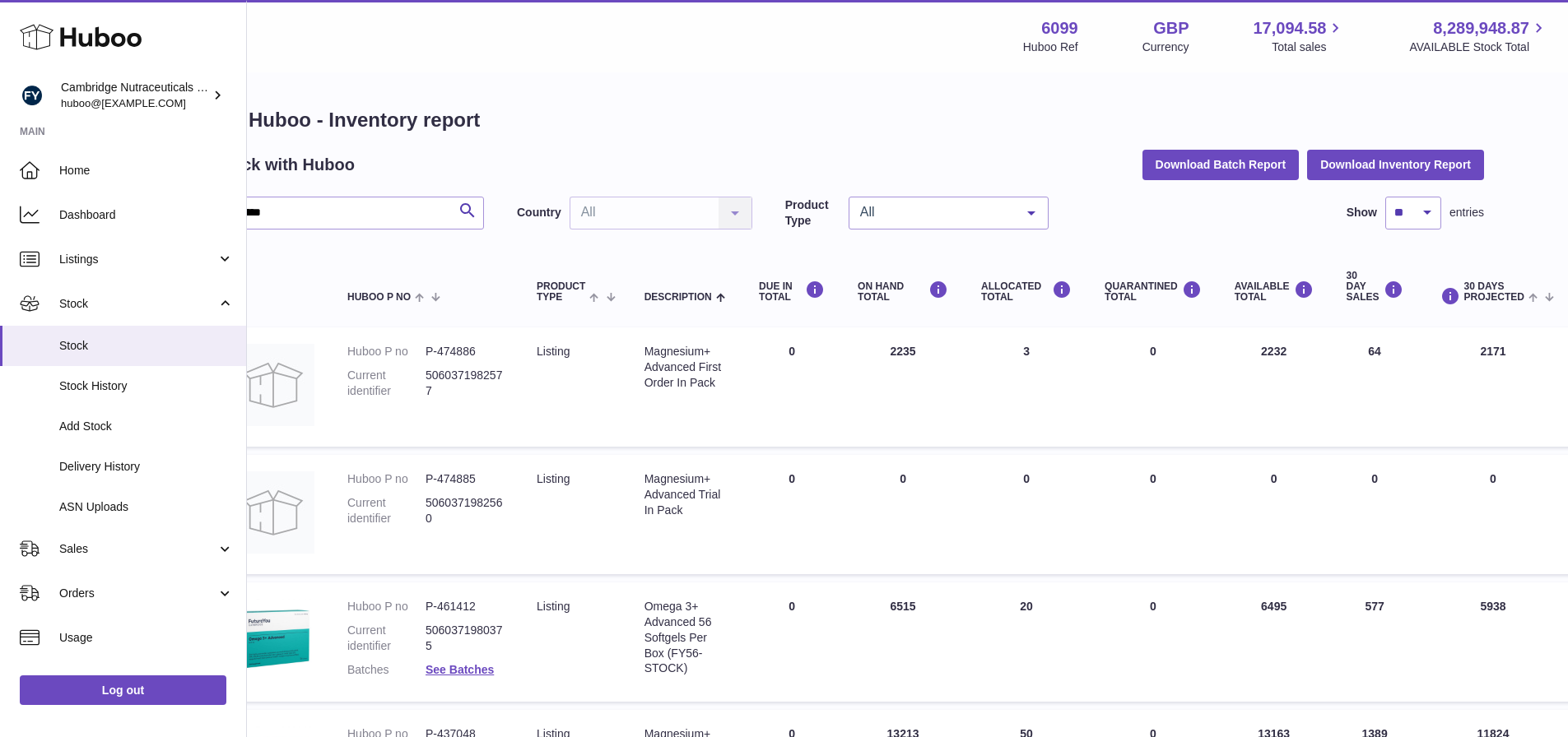 scroll, scrollTop: 0, scrollLeft: 0, axis: both 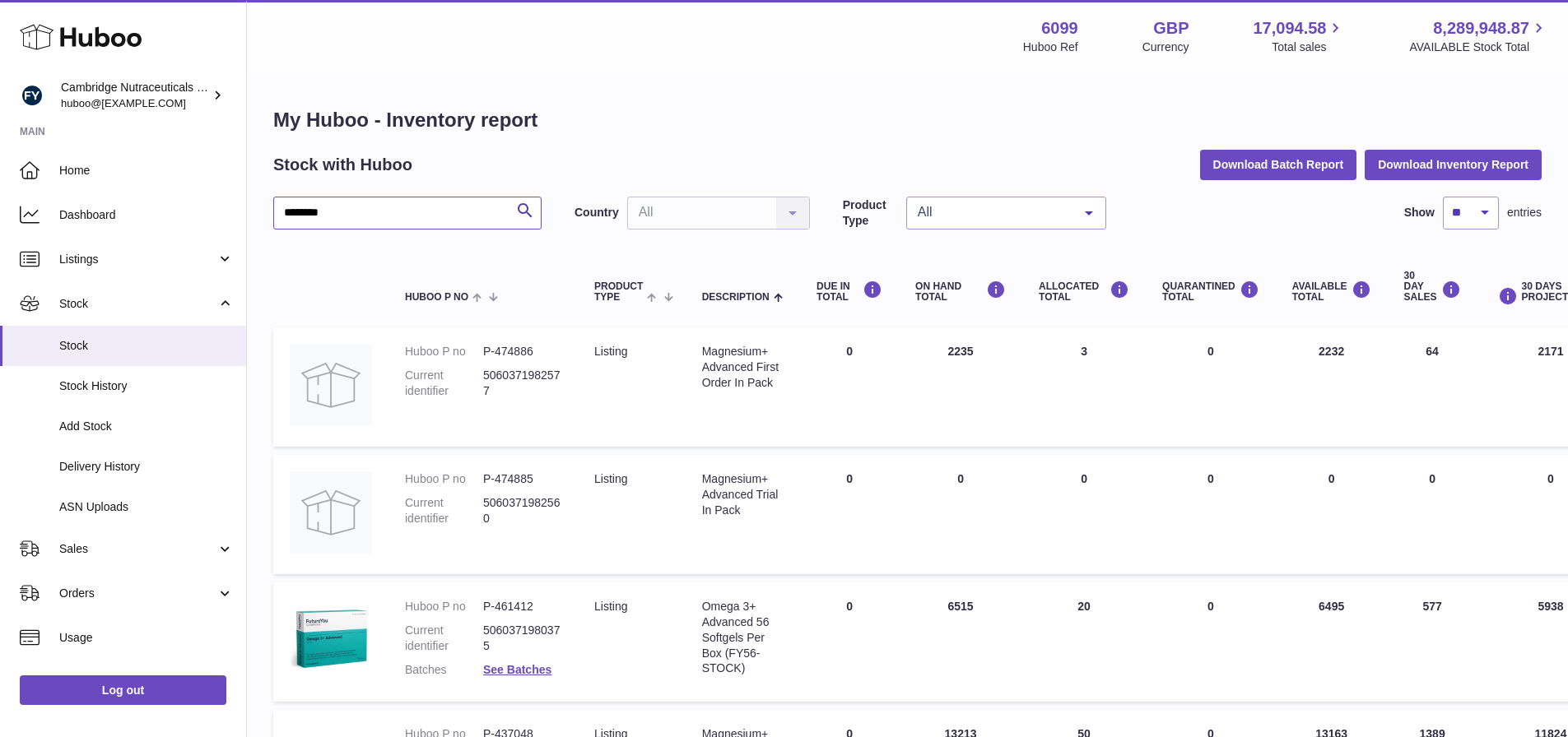 drag, startPoint x: 390, startPoint y: 206, endPoint x: -147, endPoint y: 182, distance: 537.536 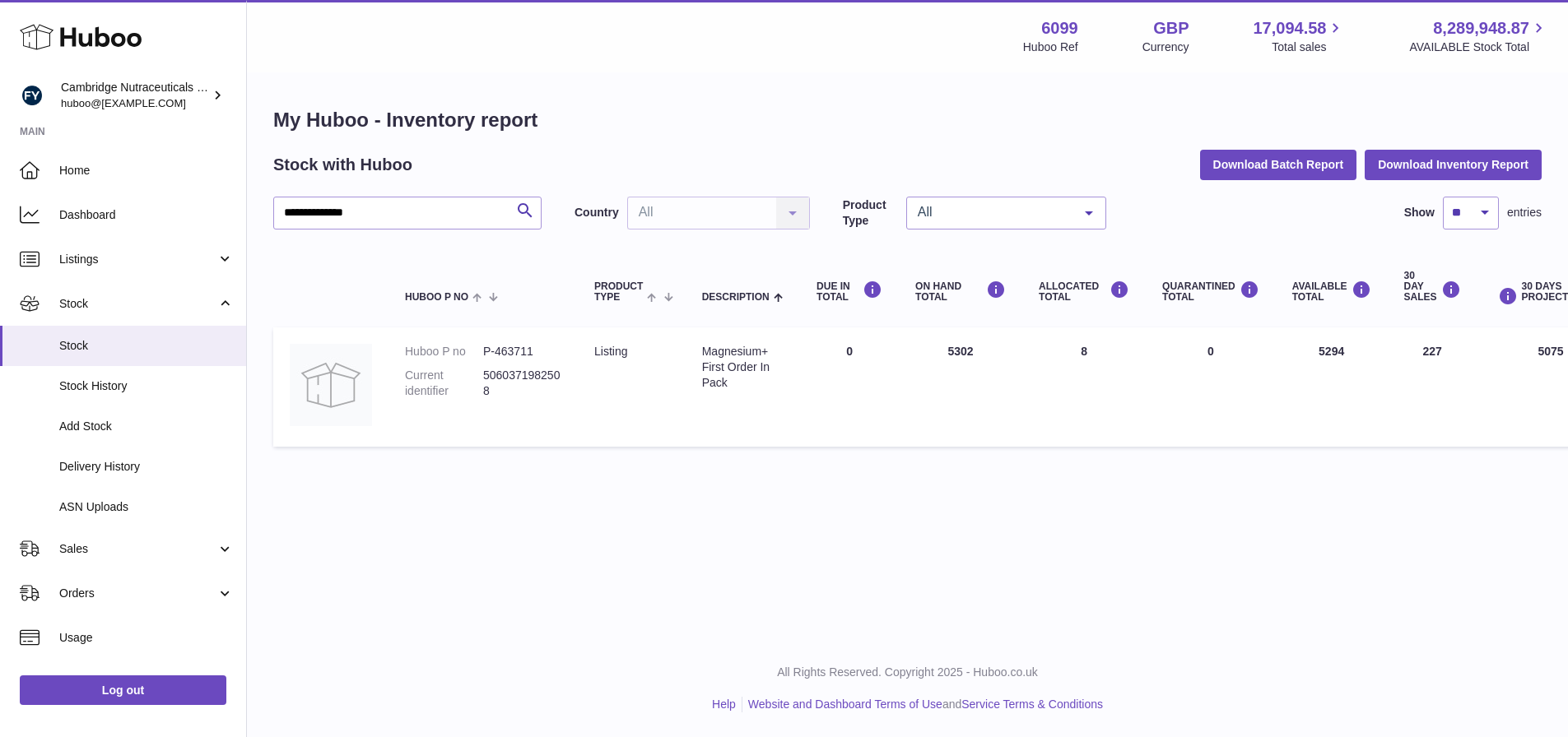 drag, startPoint x: 991, startPoint y: 349, endPoint x: 943, endPoint y: 359, distance: 49.030603 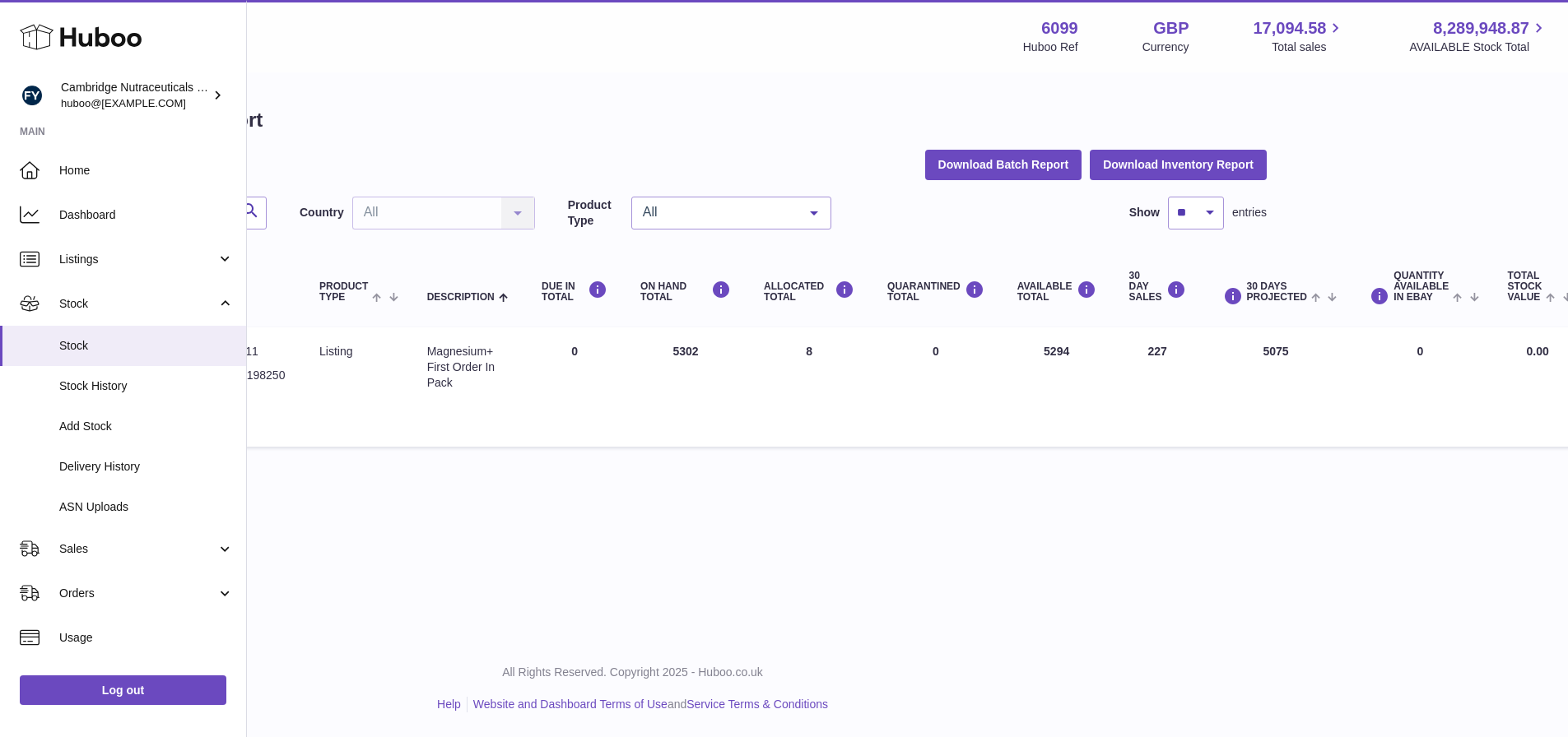 scroll, scrollTop: 0, scrollLeft: 385, axis: horizontal 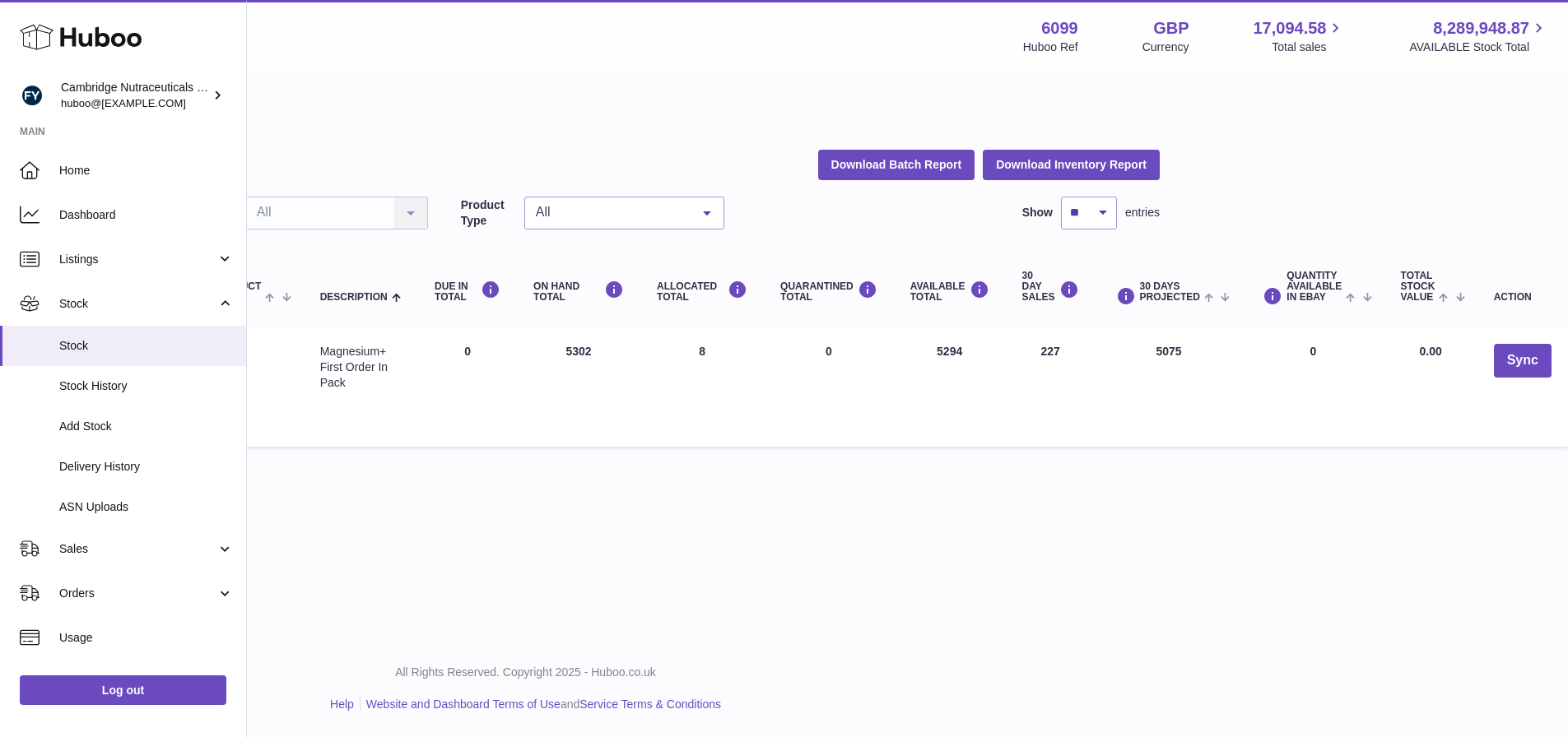 drag, startPoint x: 1199, startPoint y: 346, endPoint x: 1154, endPoint y: 351, distance: 45.276926 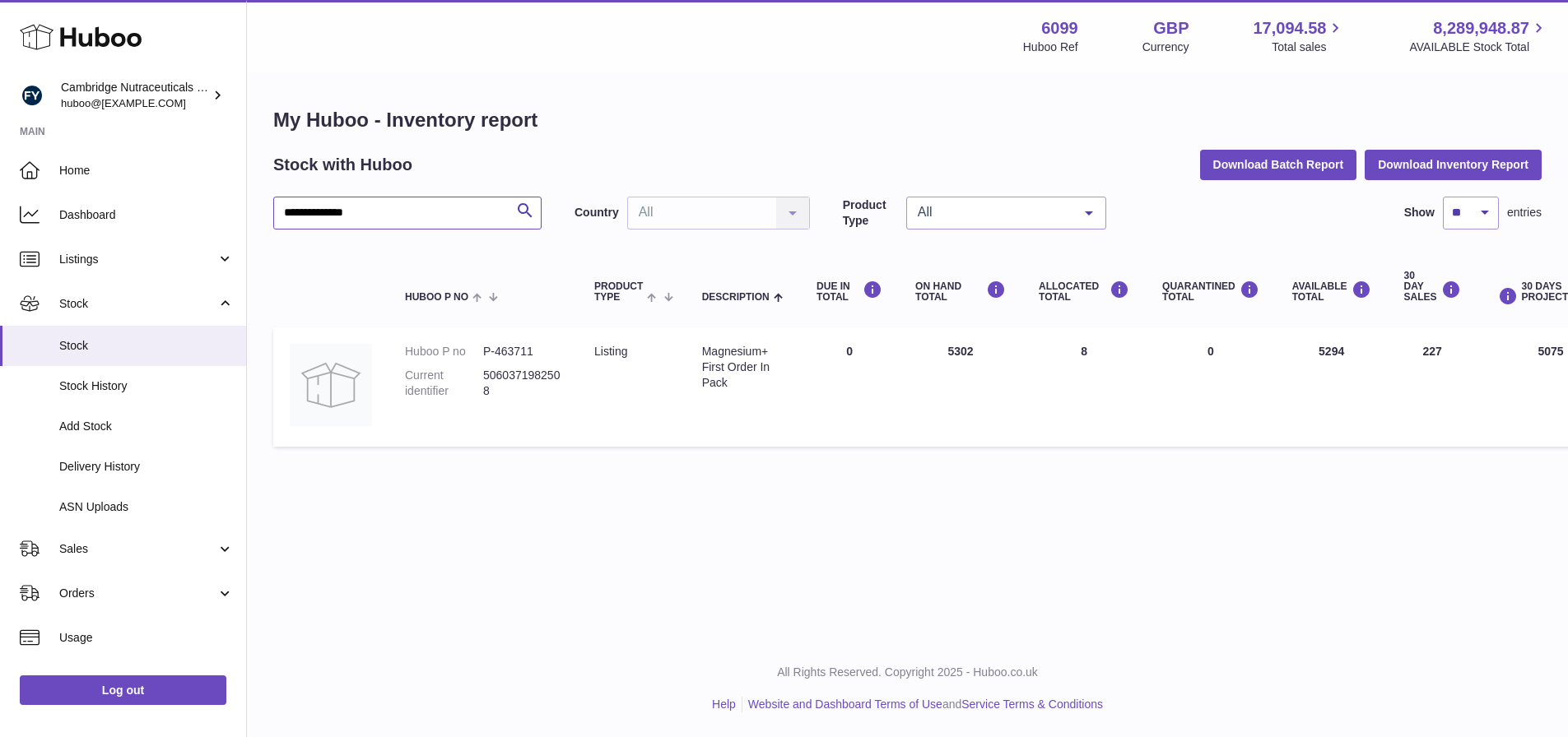 drag, startPoint x: 377, startPoint y: 217, endPoint x: -61, endPoint y: 200, distance: 438.3298 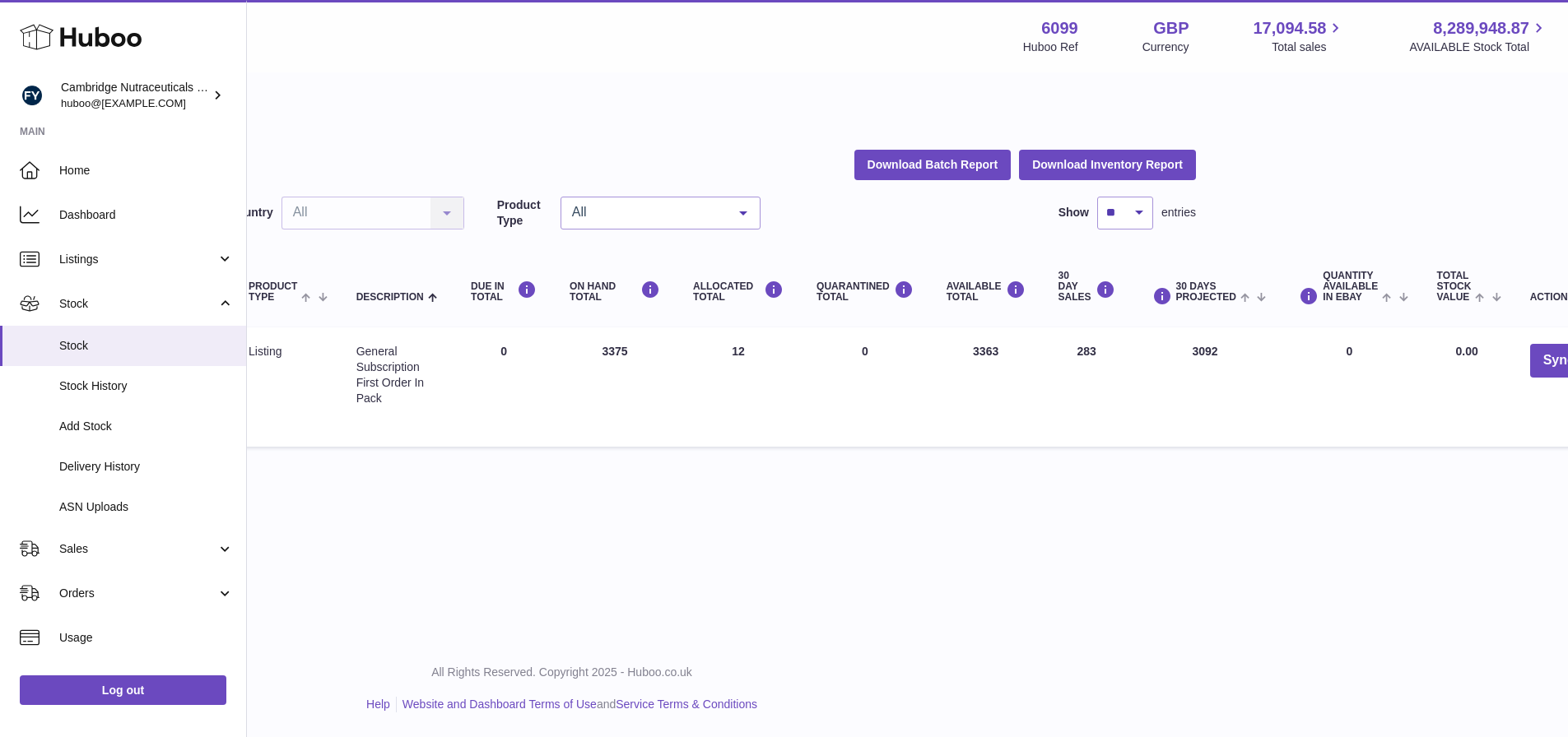 scroll, scrollTop: 0, scrollLeft: 356, axis: horizontal 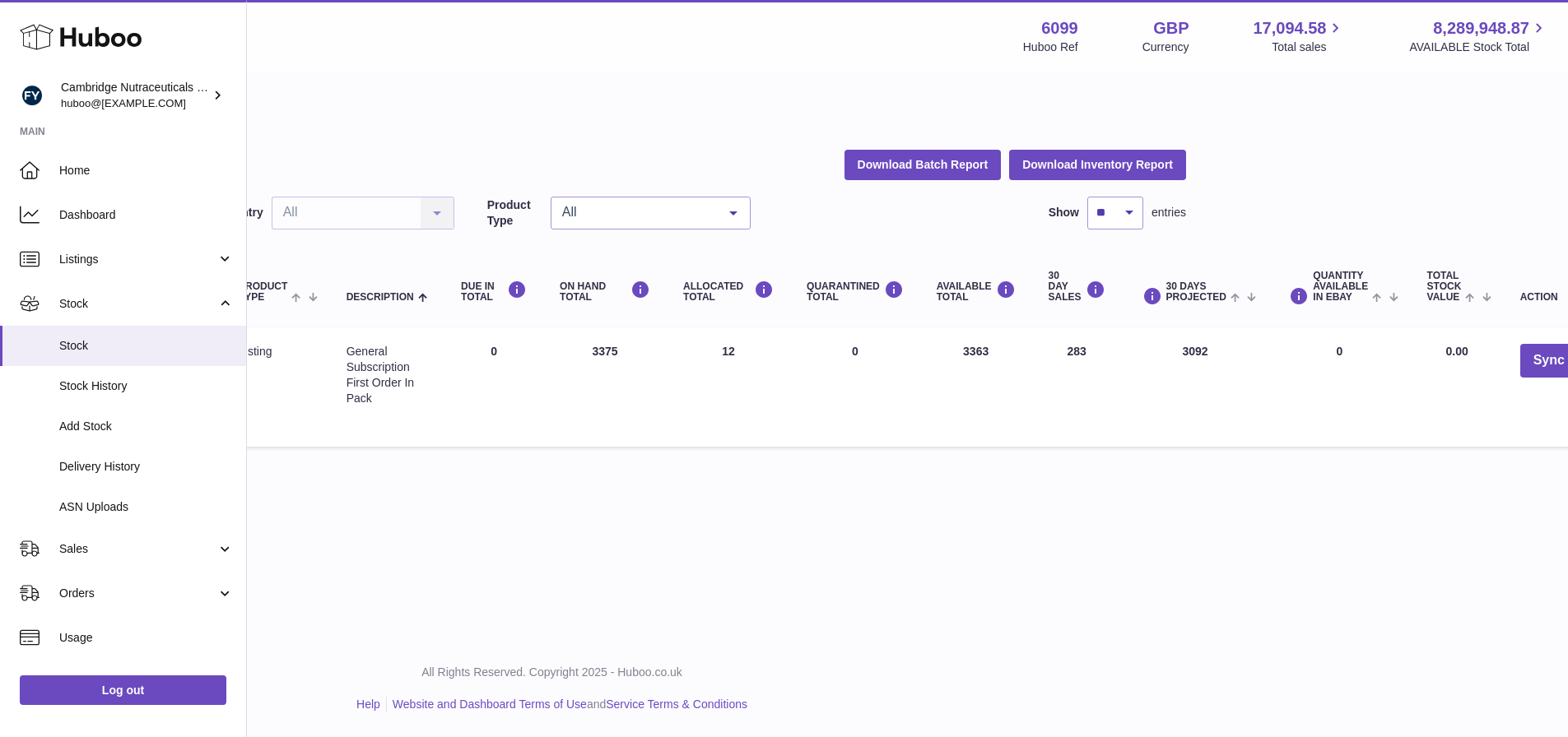 drag, startPoint x: 623, startPoint y: 349, endPoint x: 586, endPoint y: 350, distance: 37.01351 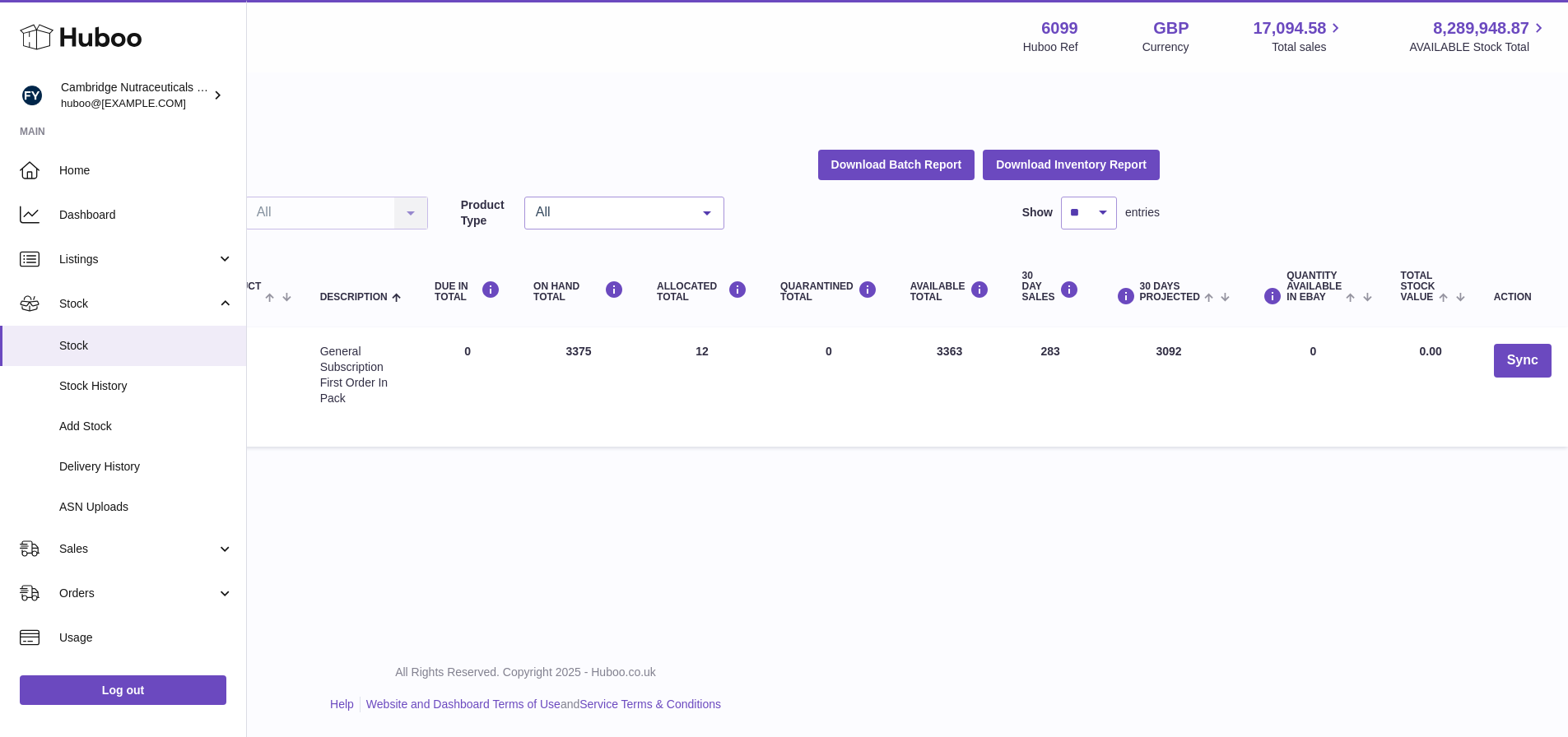 drag, startPoint x: 1183, startPoint y: 353, endPoint x: 1153, endPoint y: 353, distance: 30 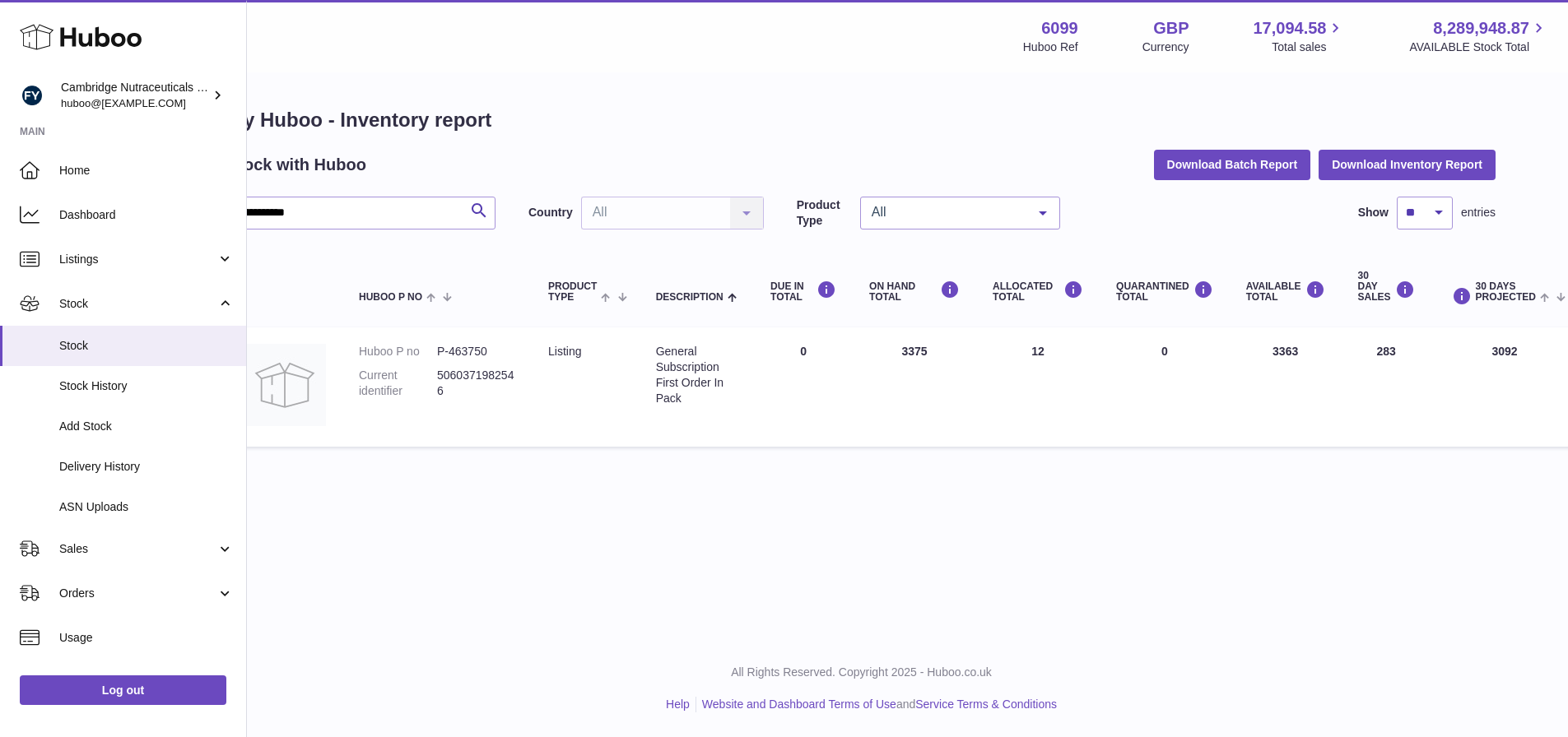 scroll, scrollTop: 0, scrollLeft: 9, axis: horizontal 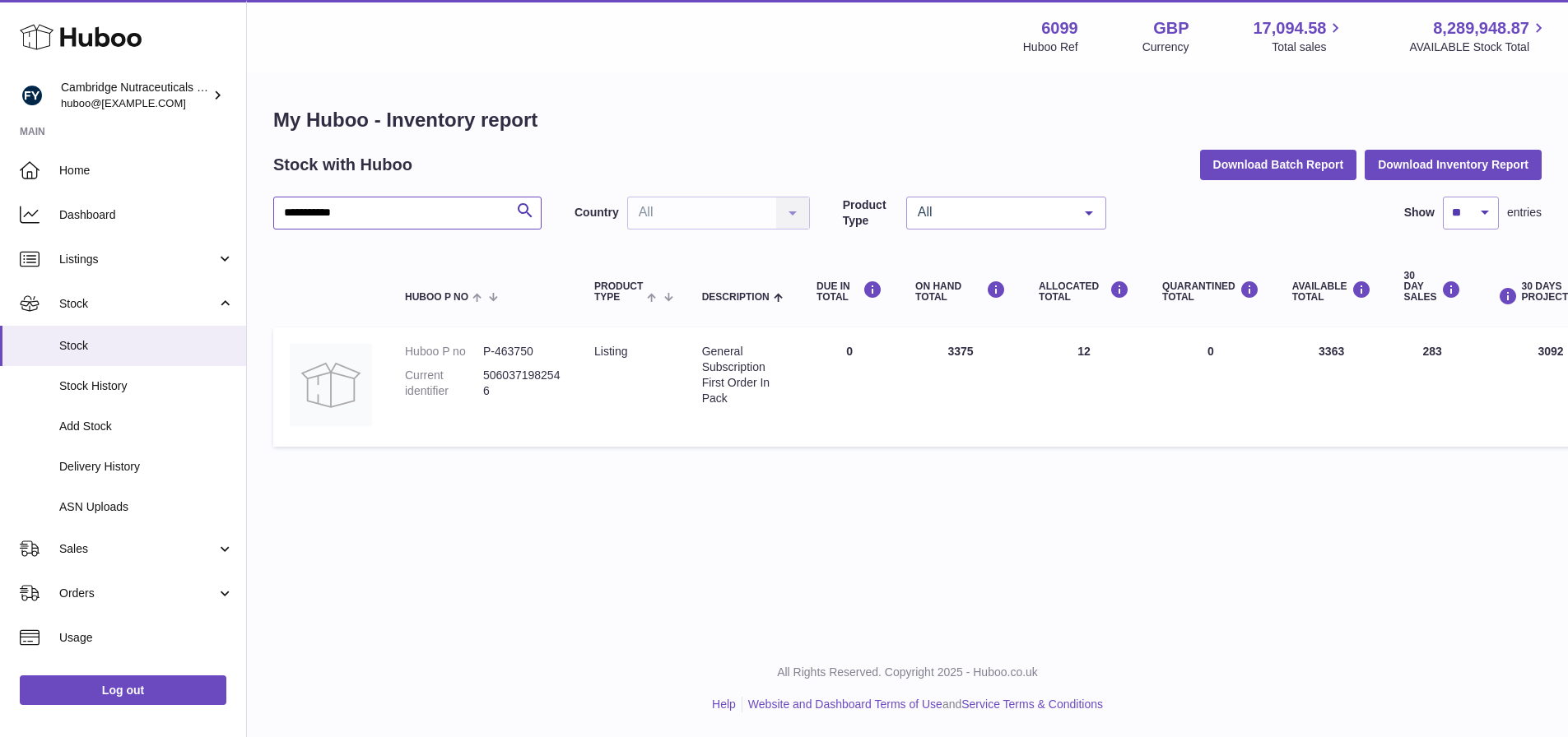 drag, startPoint x: 380, startPoint y: 211, endPoint x: -107, endPoint y: 234, distance: 487.5428 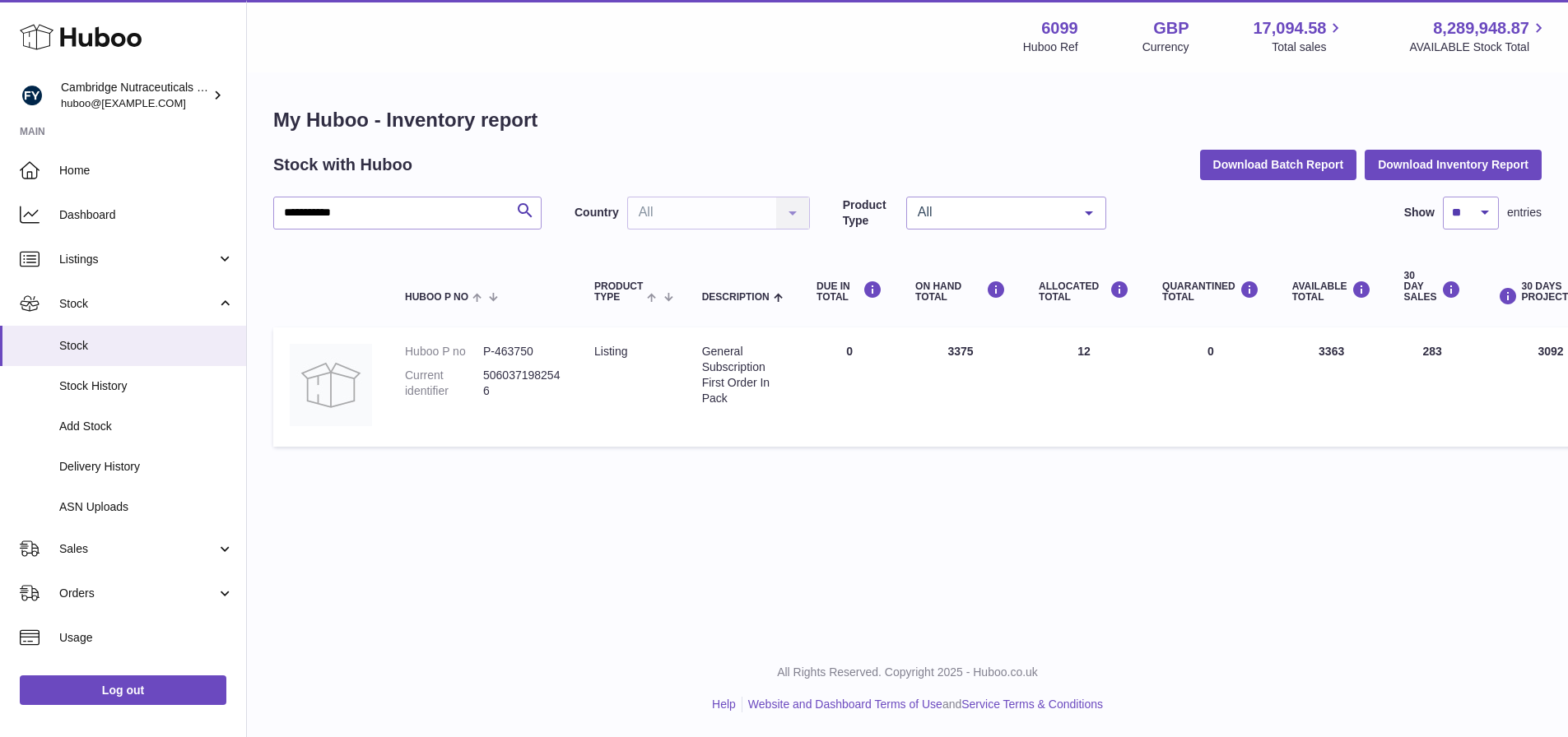 drag, startPoint x: 412, startPoint y: 195, endPoint x: 407, endPoint y: 216, distance: 21.587033 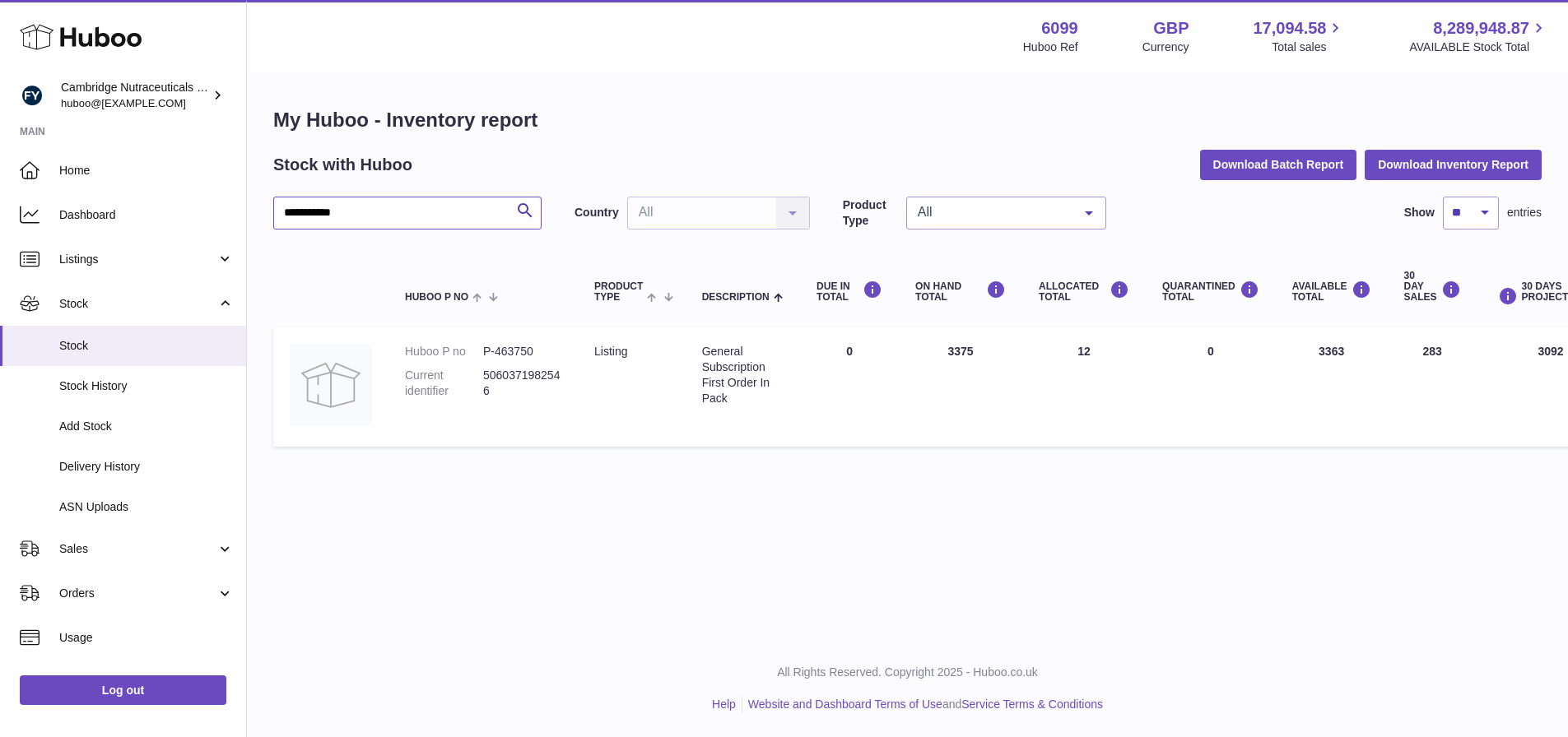 drag, startPoint x: 407, startPoint y: 217, endPoint x: -72, endPoint y: 227, distance: 479.1044 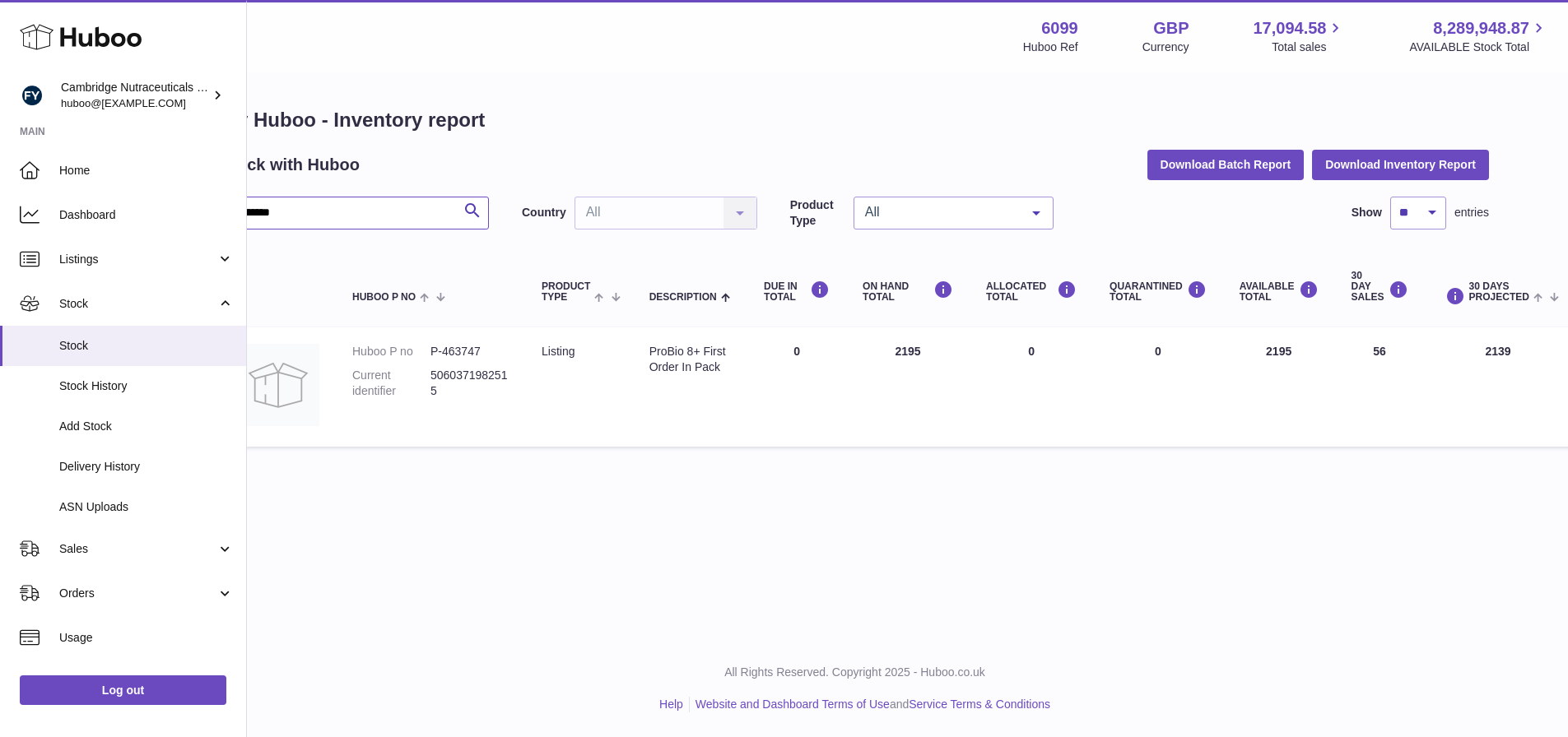scroll, scrollTop: 0, scrollLeft: 58, axis: horizontal 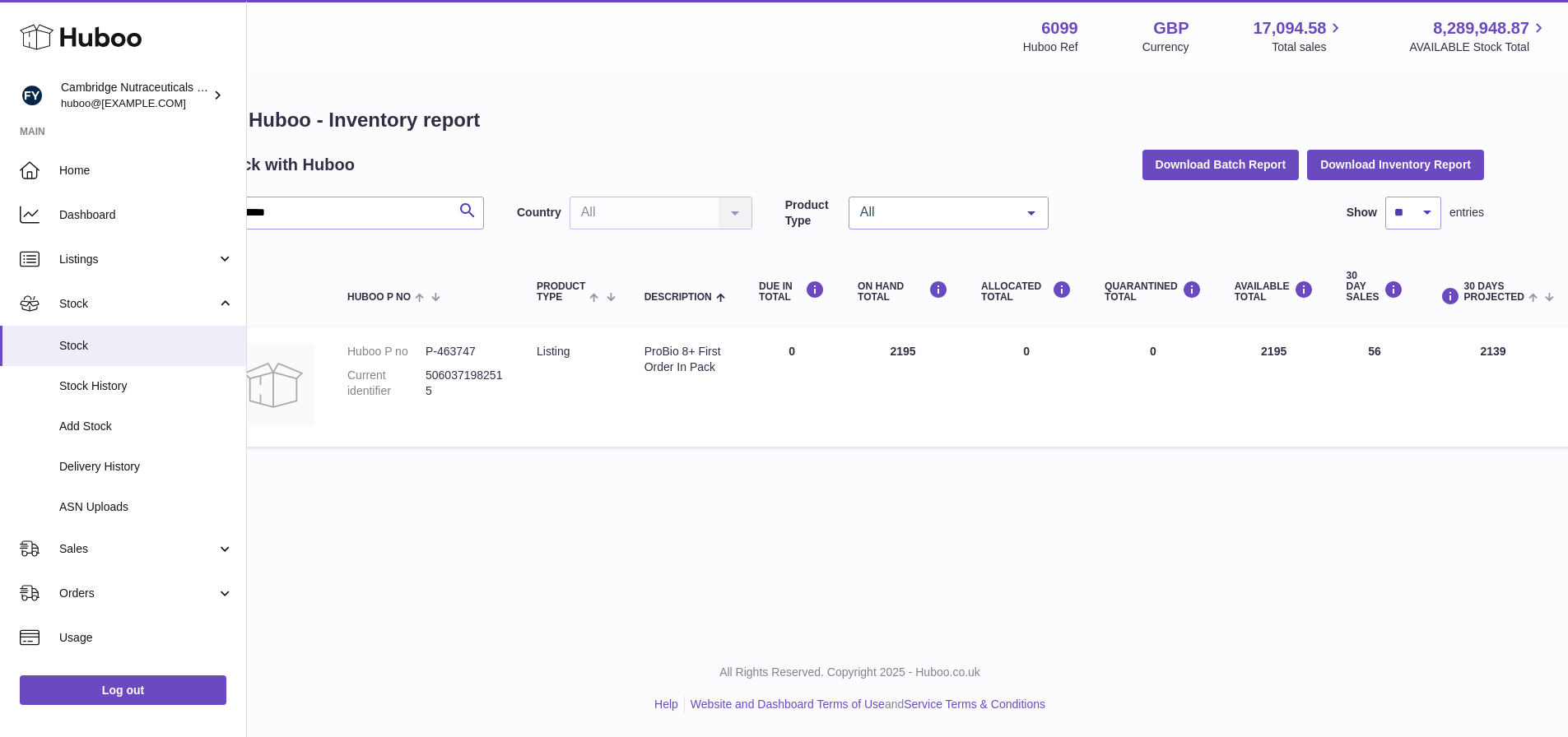 drag, startPoint x: 917, startPoint y: 353, endPoint x: 891, endPoint y: 357, distance: 26.305893 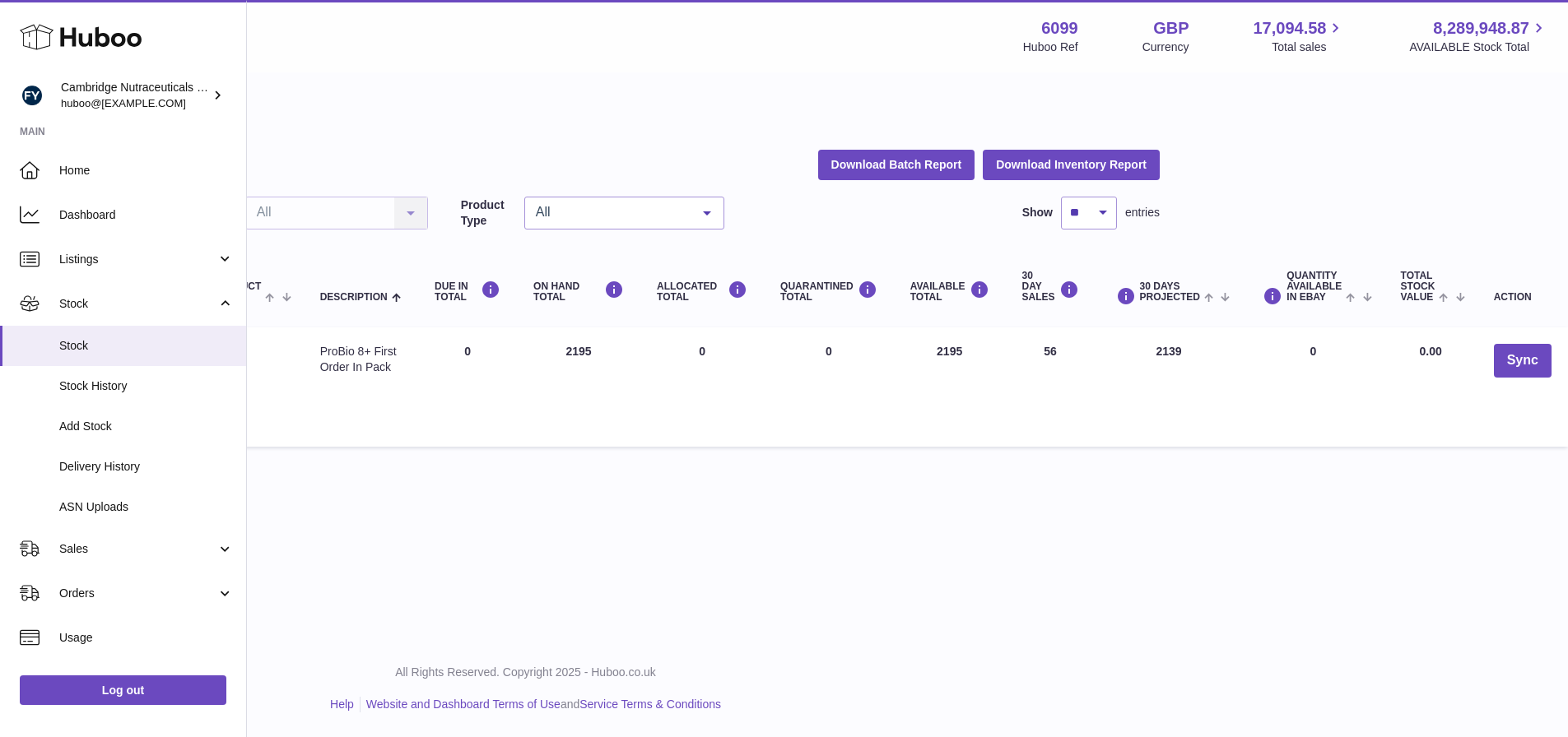 scroll, scrollTop: 0, scrollLeft: 385, axis: horizontal 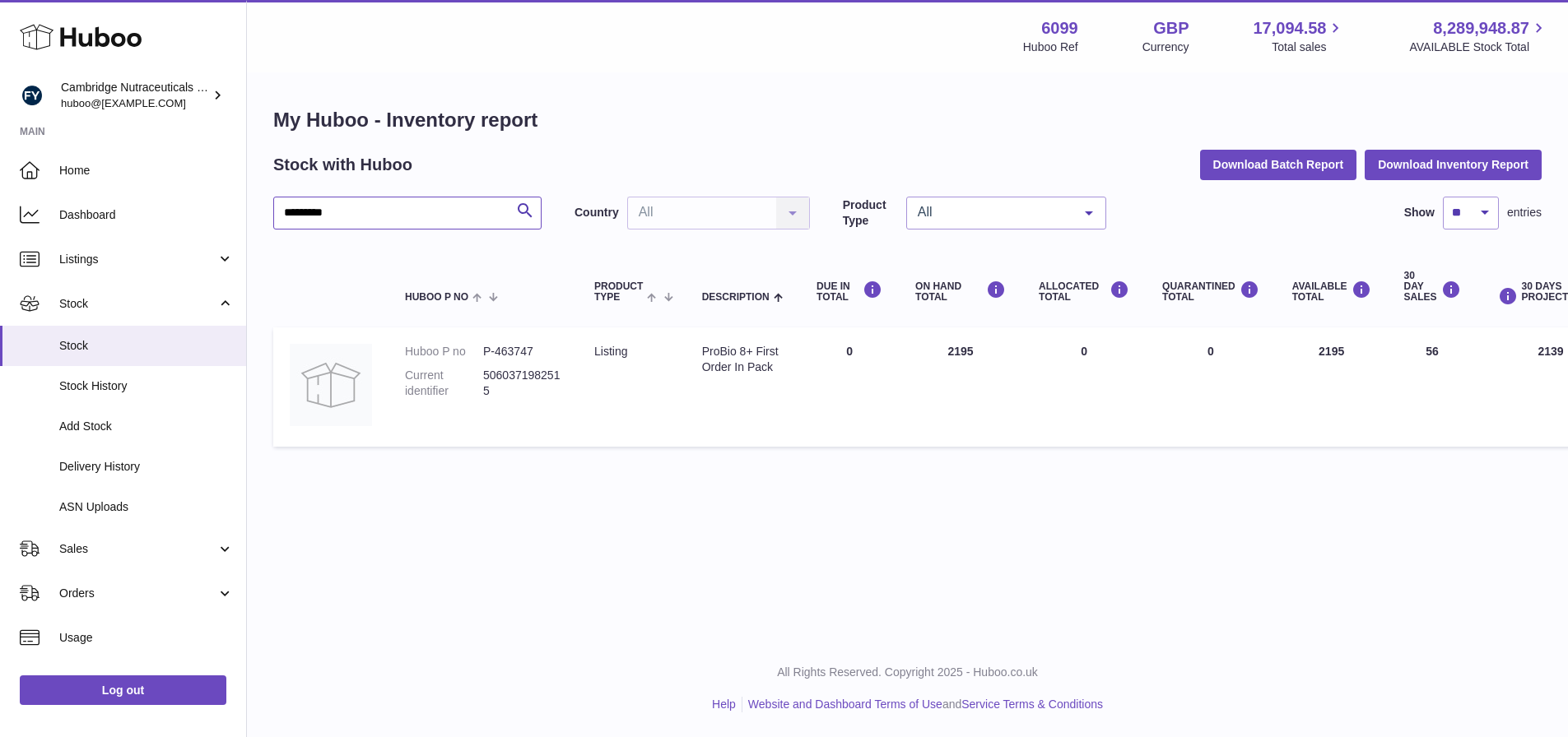 drag, startPoint x: 375, startPoint y: 221, endPoint x: -37, endPoint y: 242, distance: 412.53485 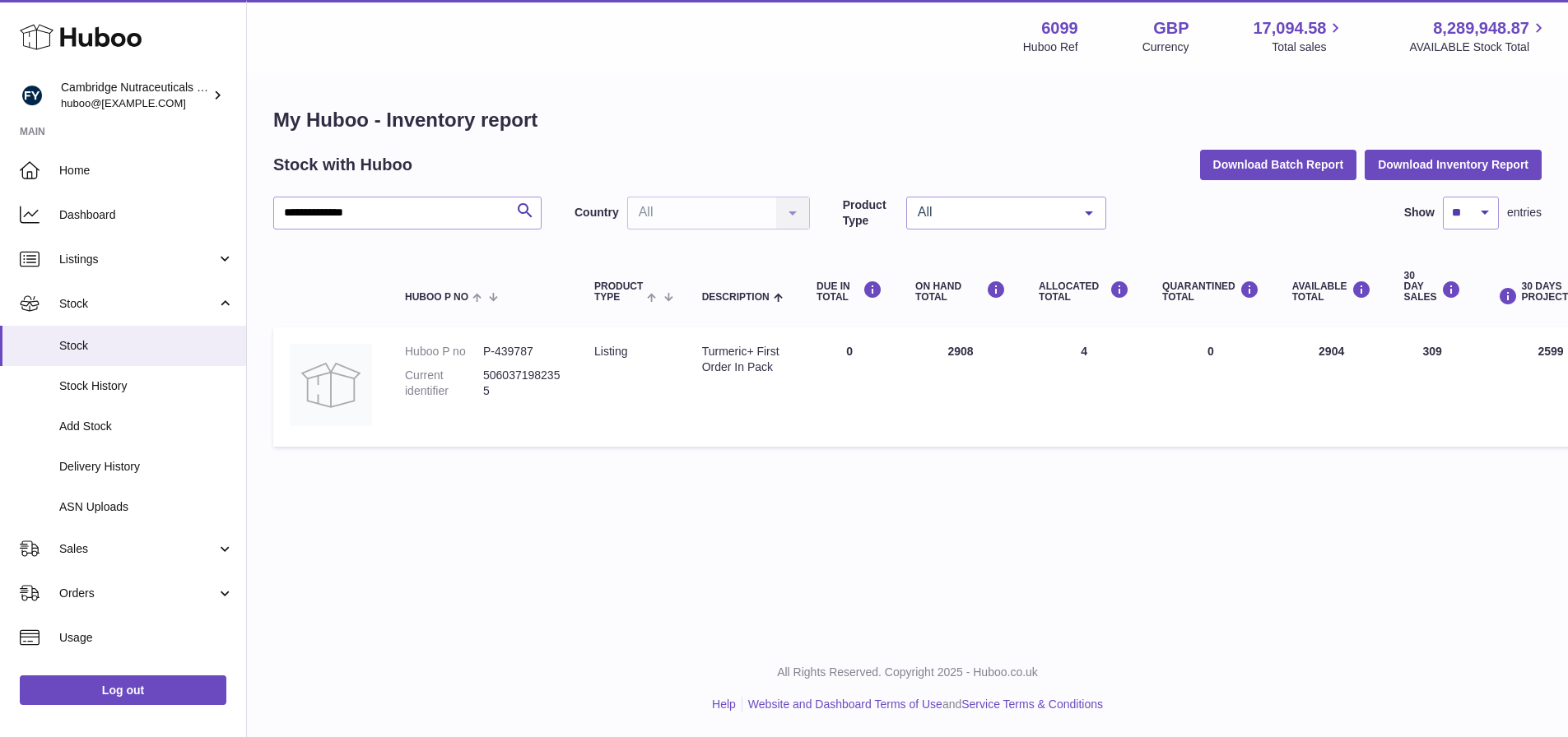 drag, startPoint x: 989, startPoint y: 355, endPoint x: 938, endPoint y: 351, distance: 51.156622 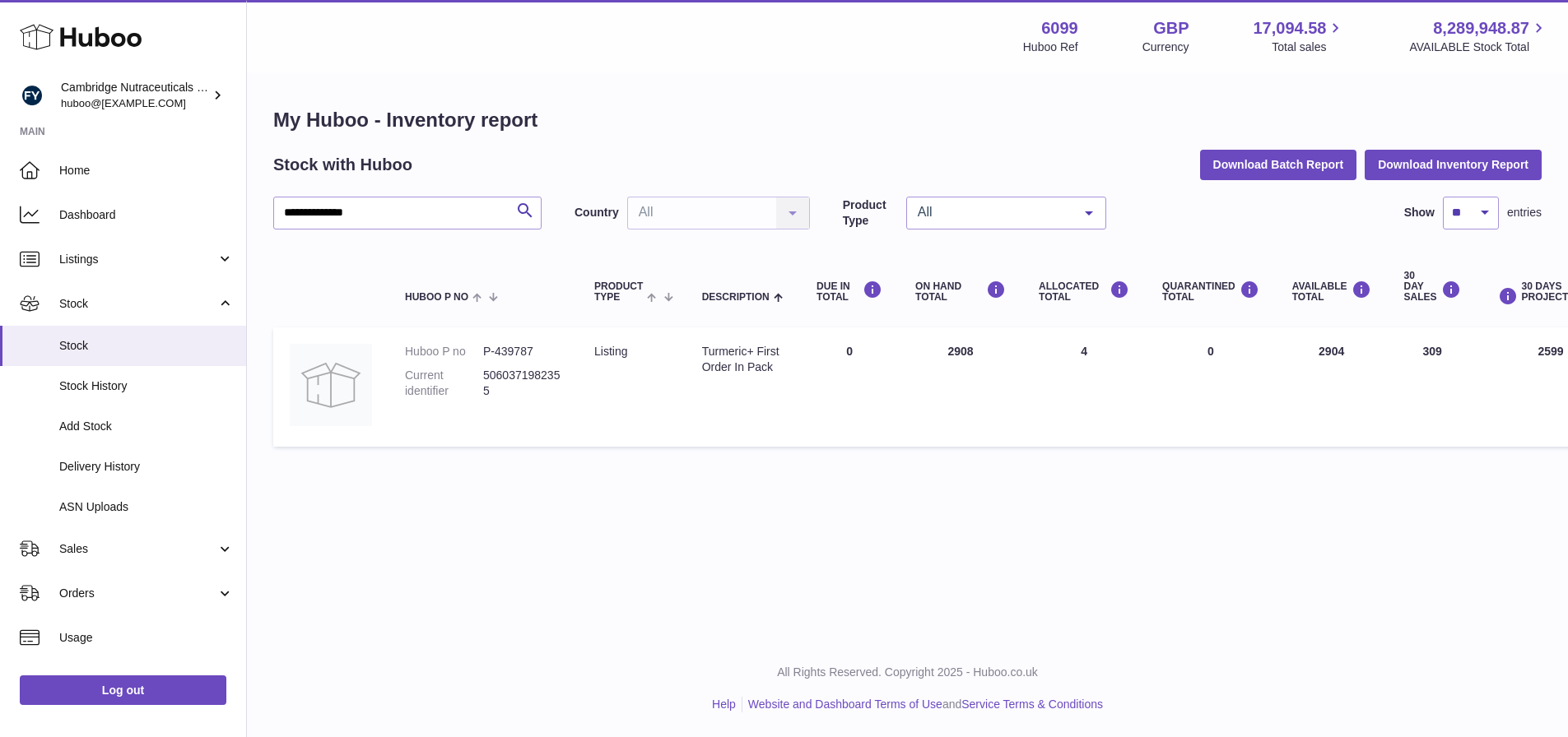 scroll, scrollTop: 0, scrollLeft: 385, axis: horizontal 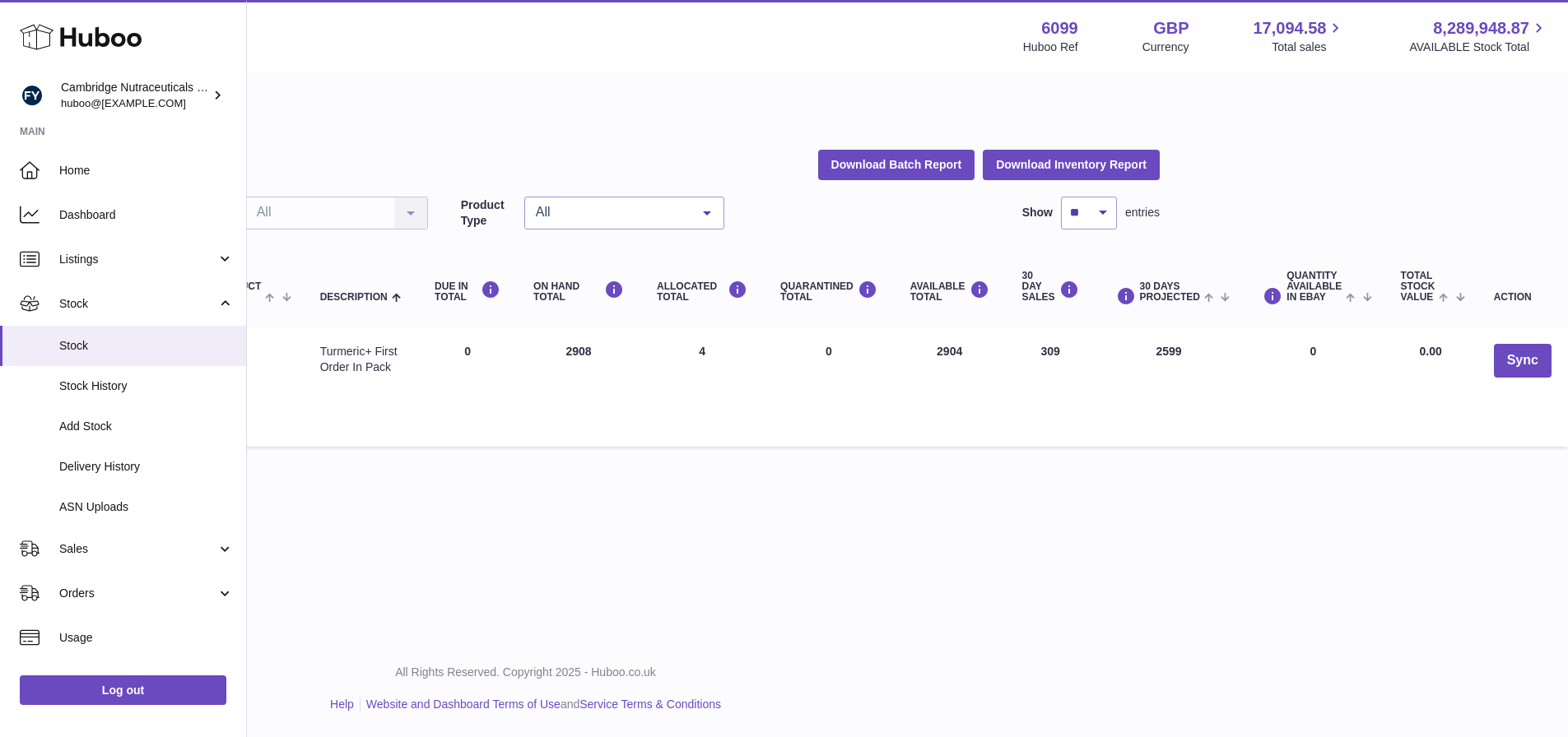 click on "30 DAY SALES
309" at bounding box center (1050, 387) 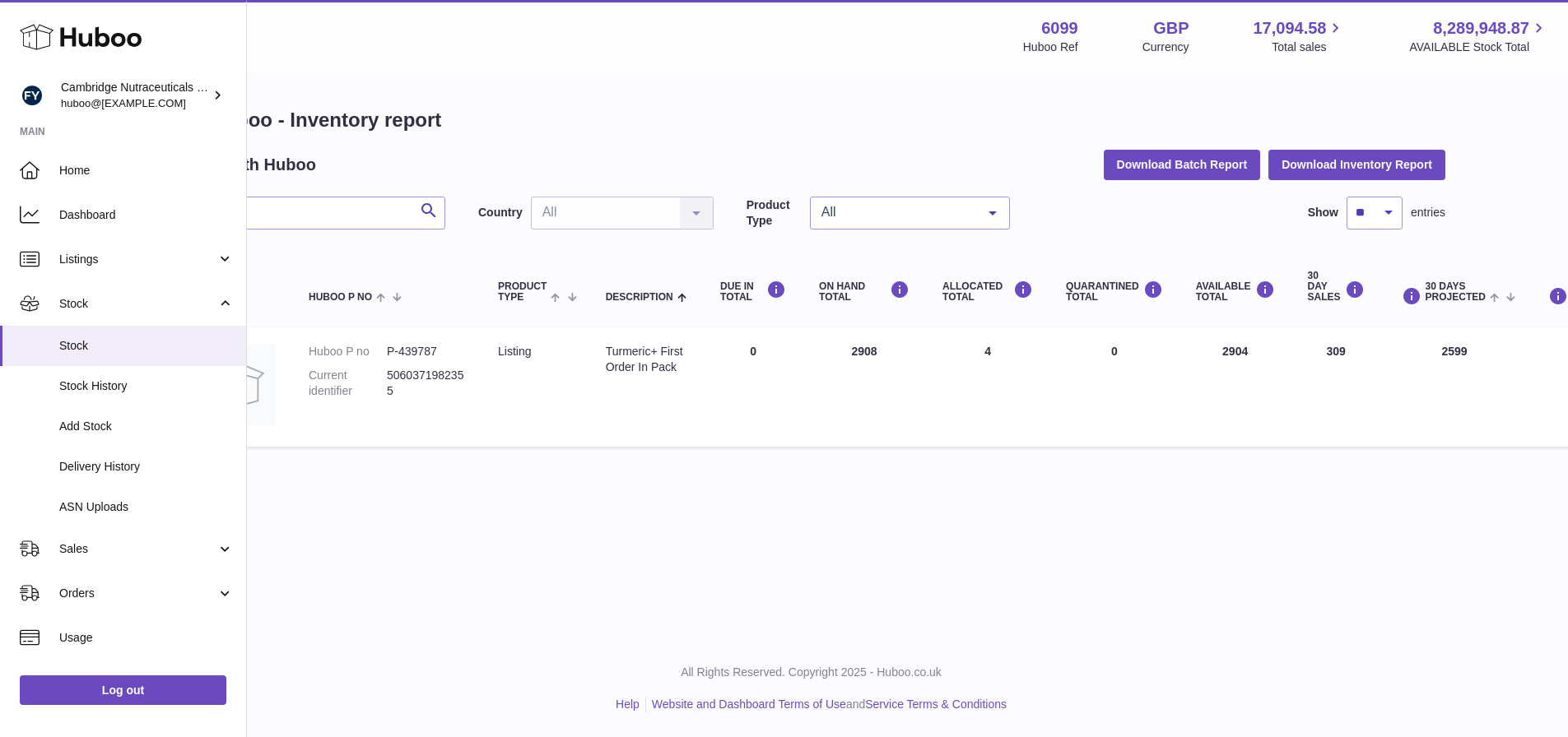 scroll, scrollTop: 0, scrollLeft: 0, axis: both 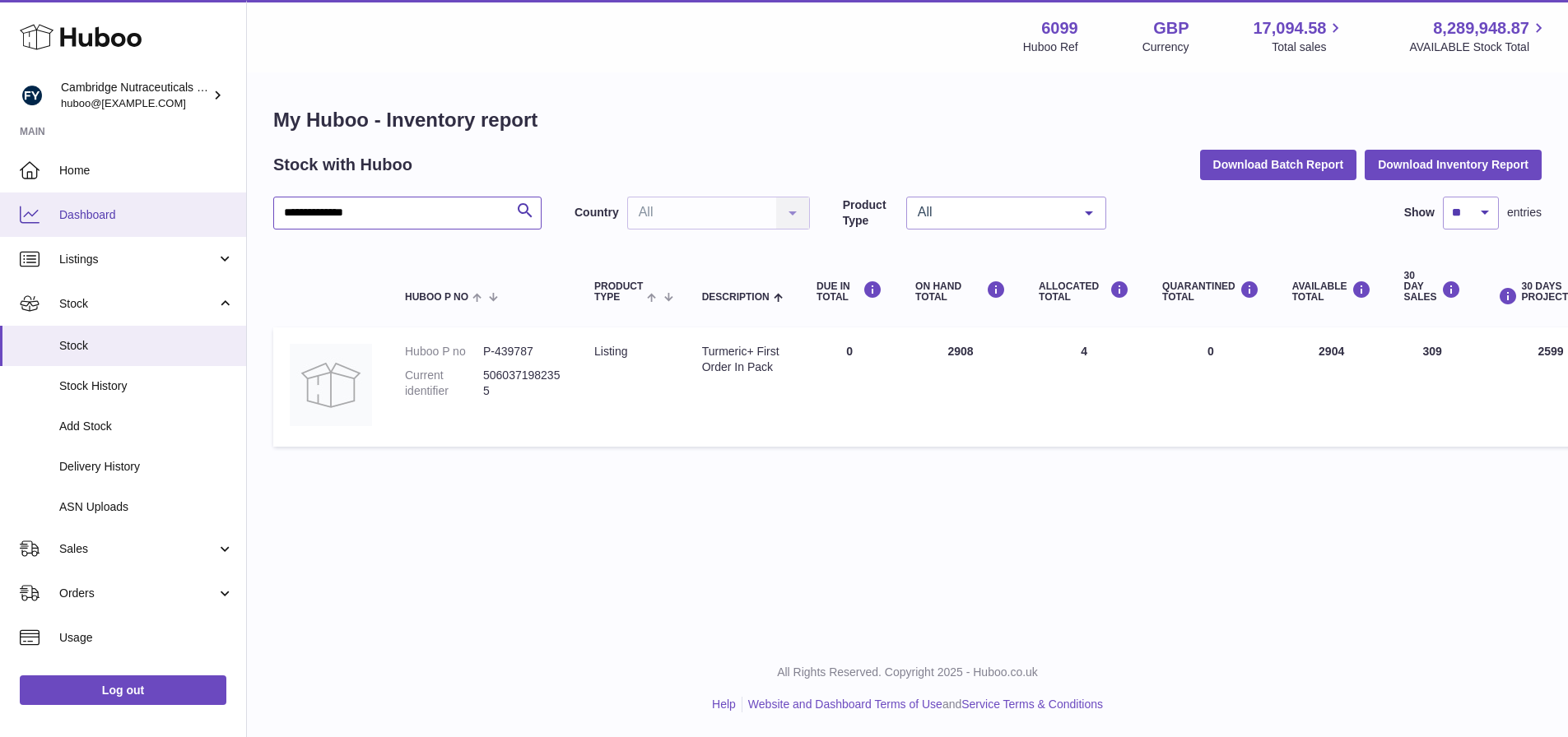 drag, startPoint x: 408, startPoint y: 220, endPoint x: 131, endPoint y: 220, distance: 277 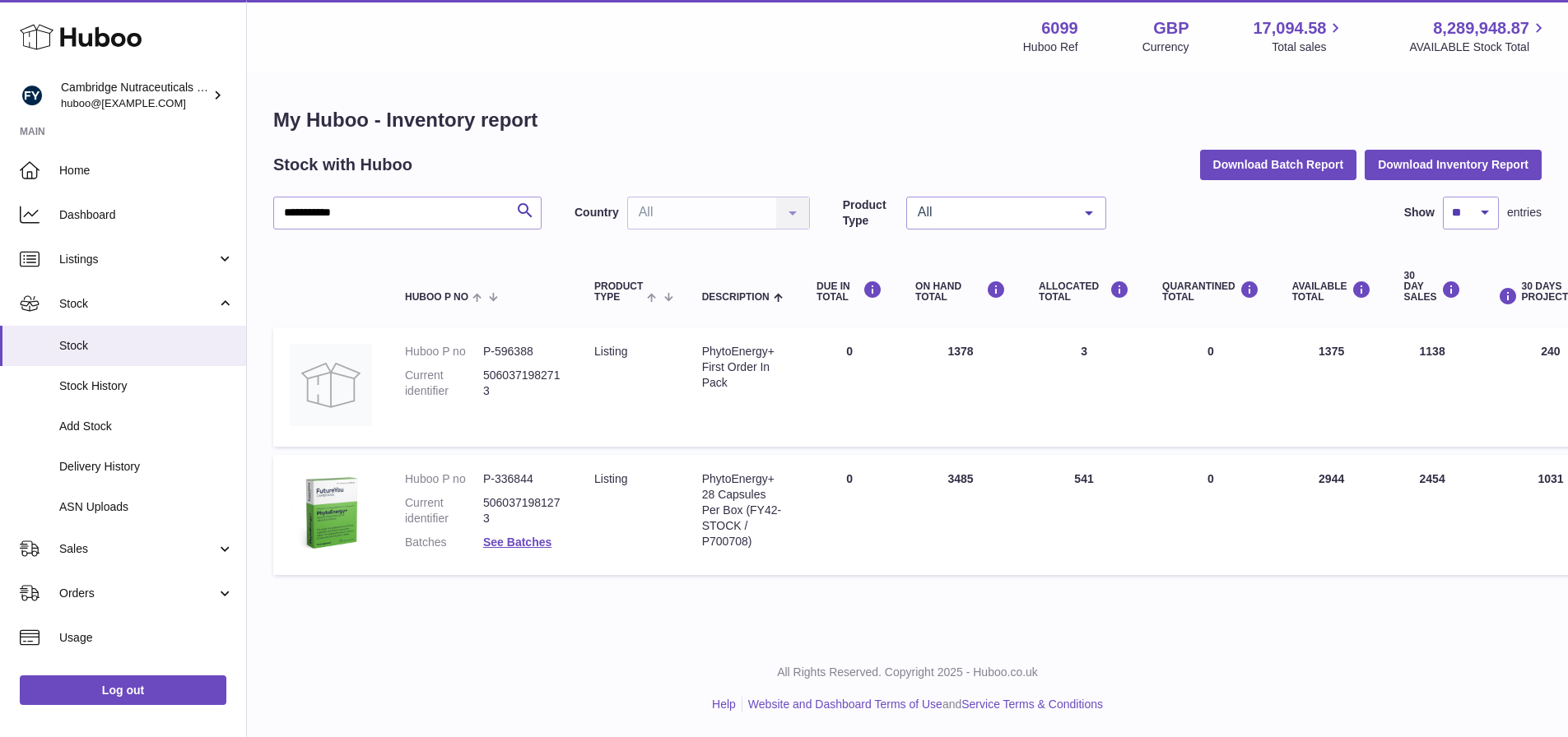 drag, startPoint x: 986, startPoint y: 356, endPoint x: 949, endPoint y: 355, distance: 37.013511 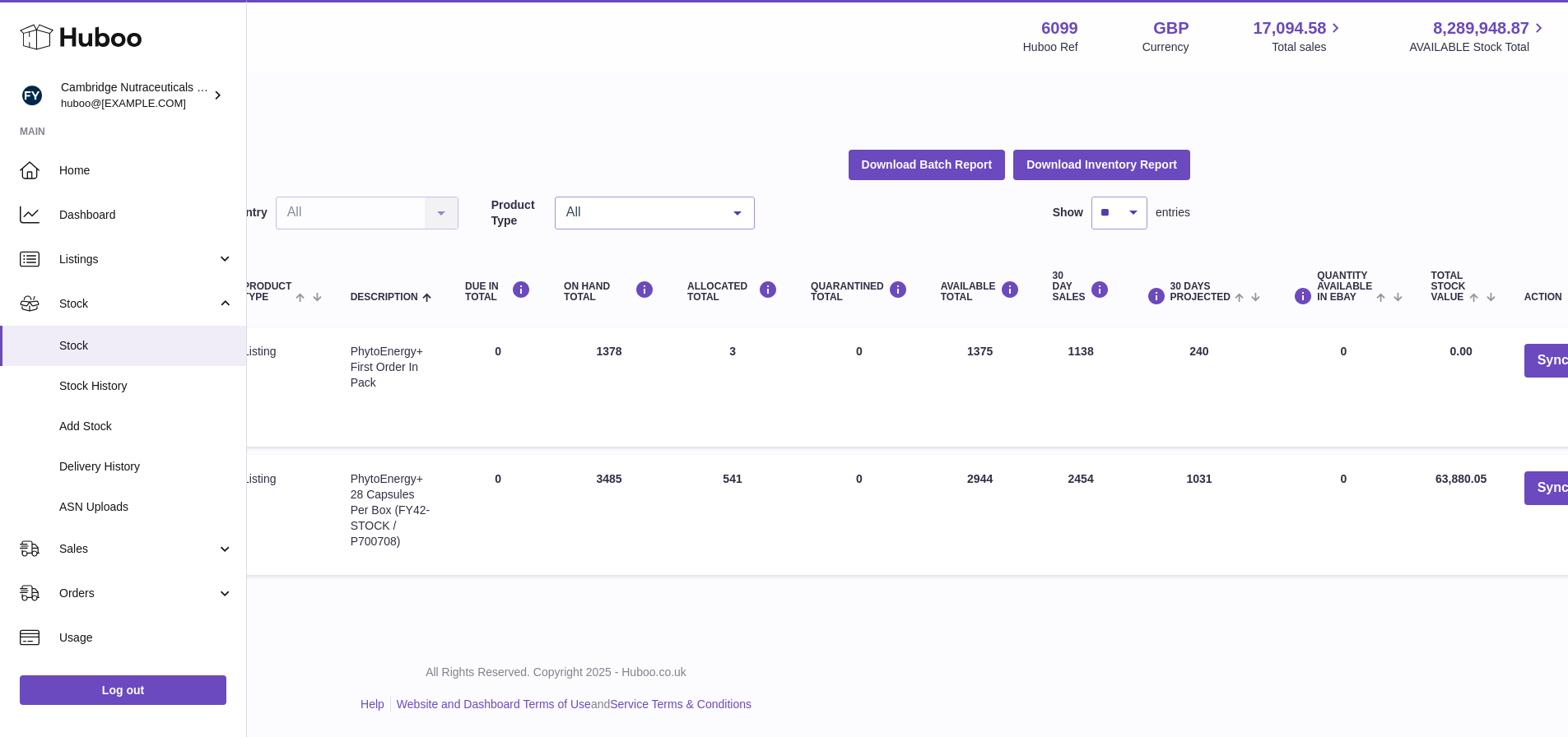 scroll, scrollTop: 0, scrollLeft: 385, axis: horizontal 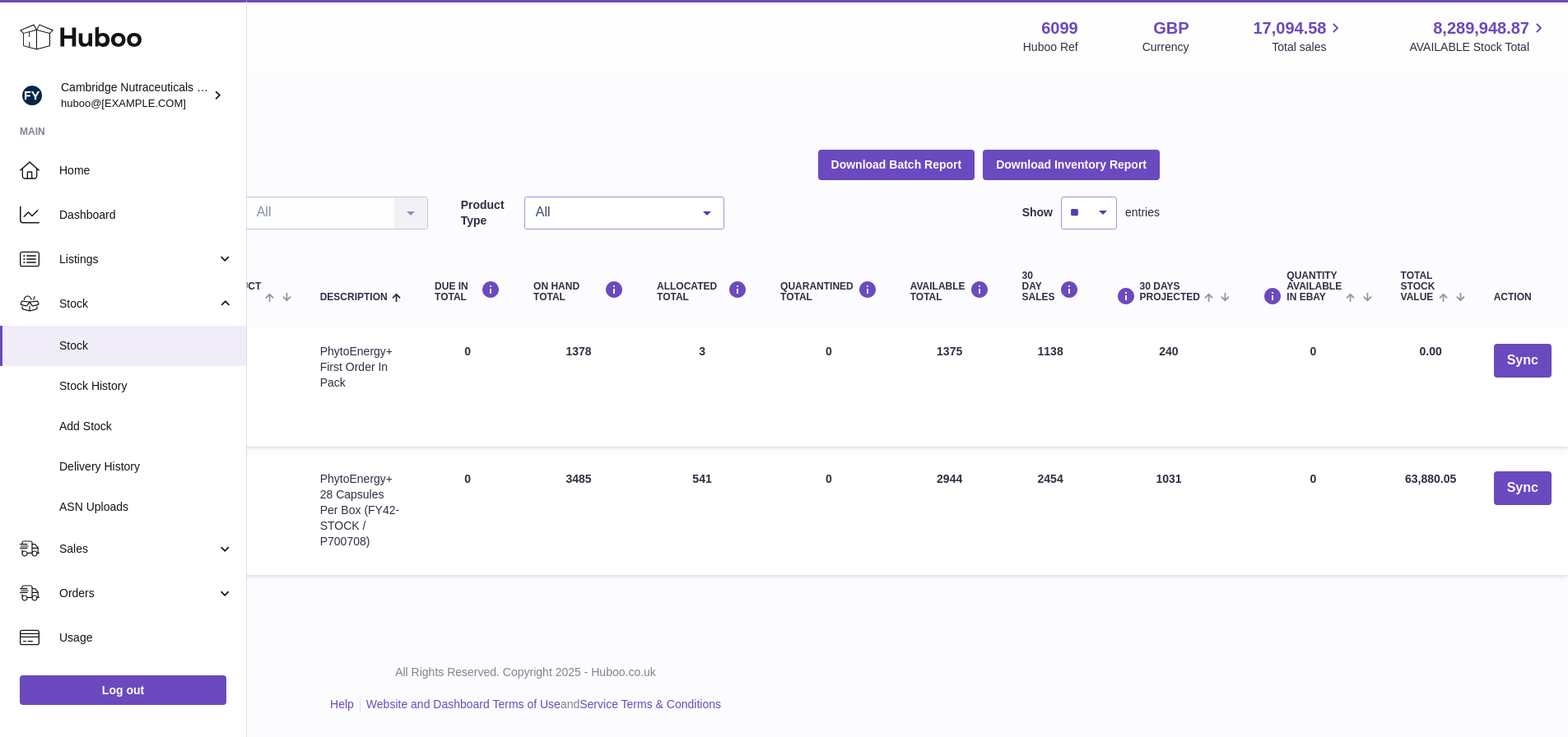 drag, startPoint x: 1180, startPoint y: 352, endPoint x: 1157, endPoint y: 355, distance: 23.194827 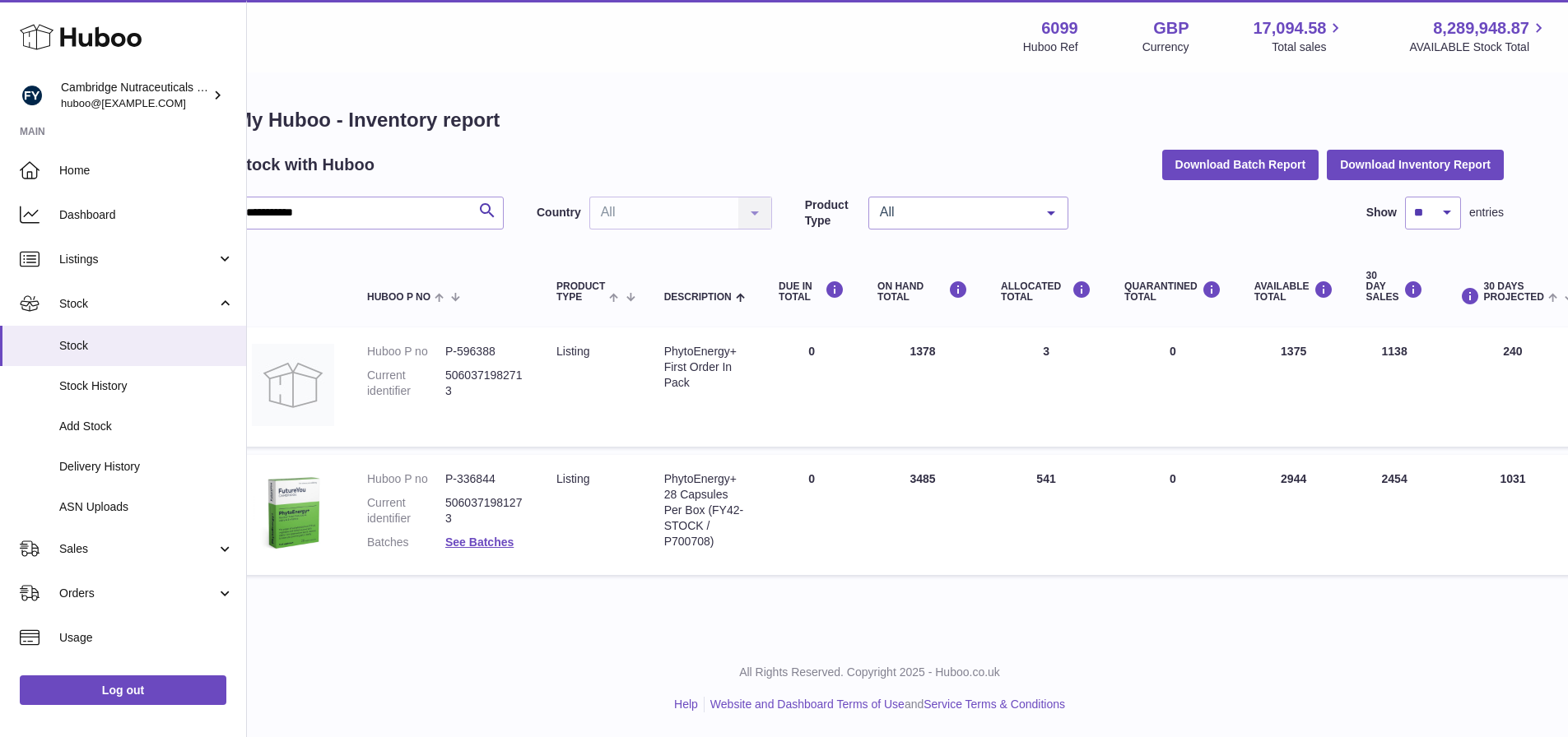 scroll, scrollTop: 0, scrollLeft: 0, axis: both 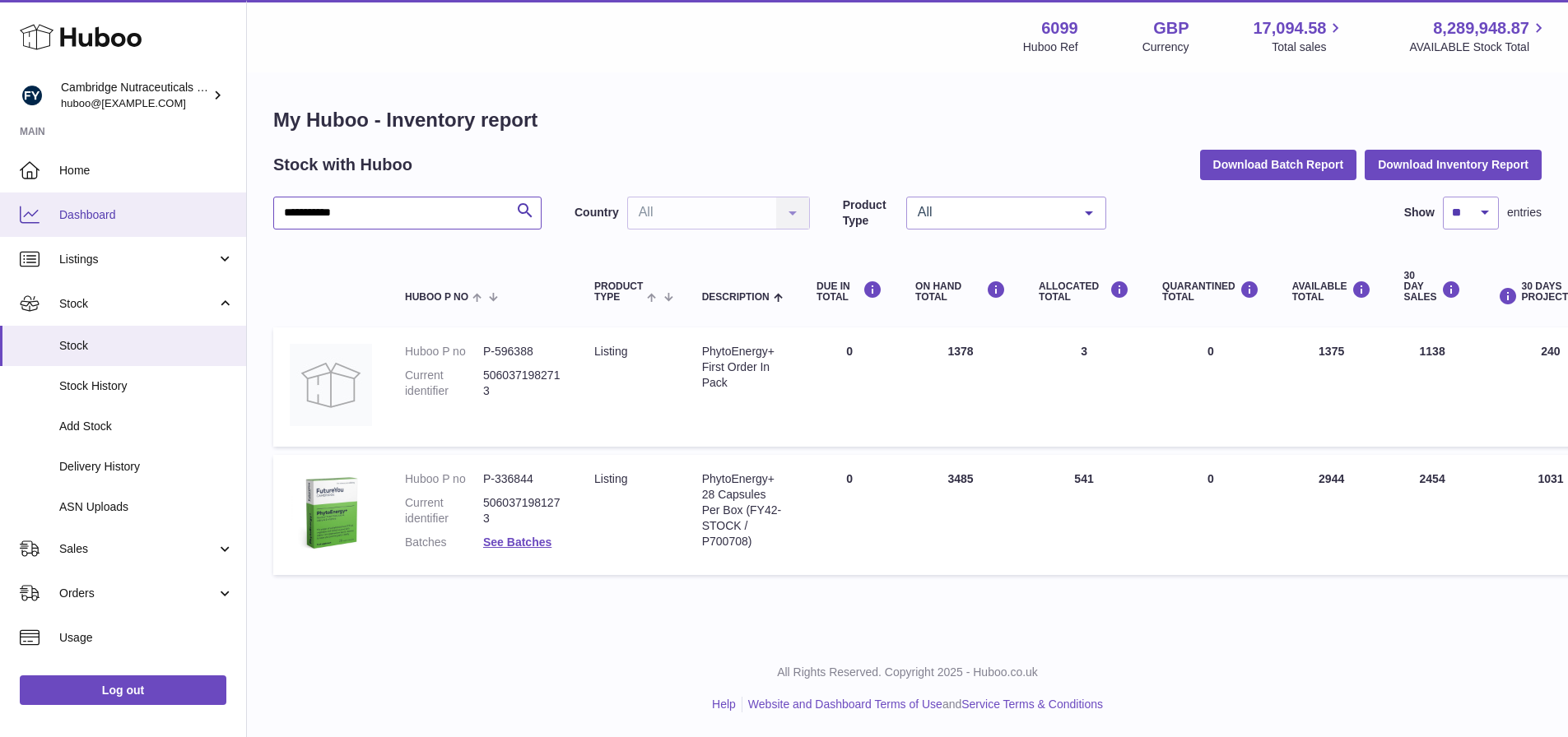 drag, startPoint x: 392, startPoint y: 214, endPoint x: 16, endPoint y: 218, distance: 376.0213 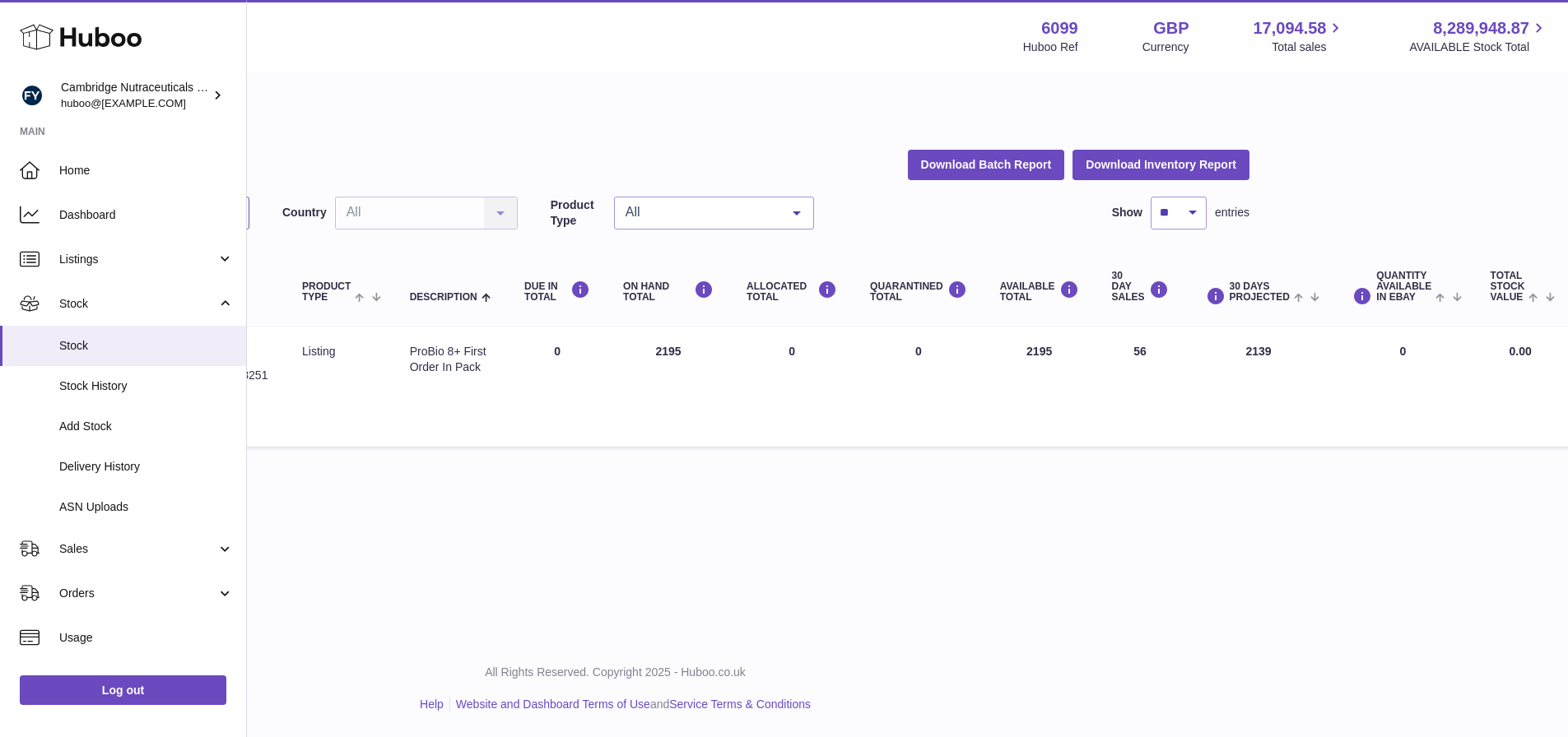 scroll, scrollTop: 0, scrollLeft: 385, axis: horizontal 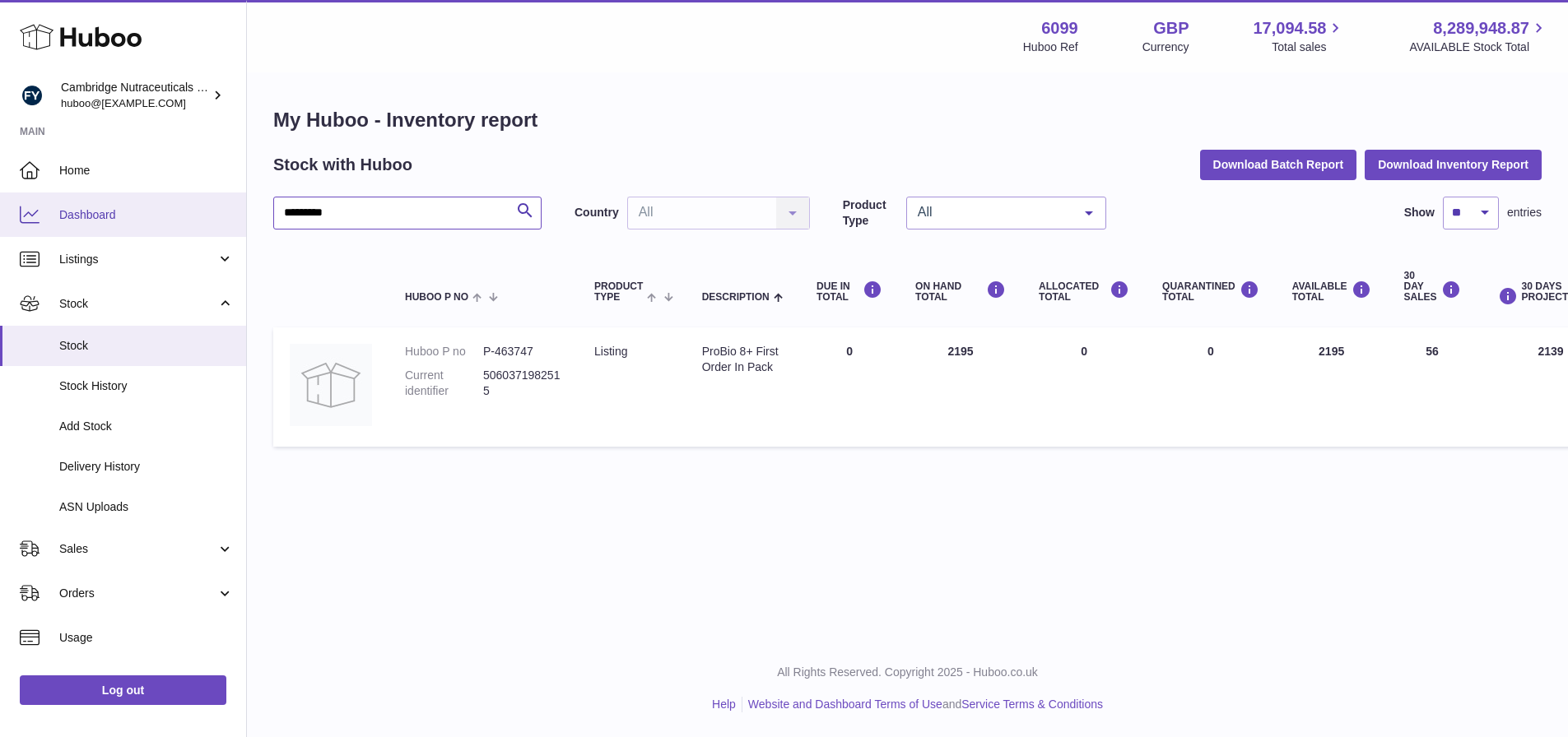 drag, startPoint x: 347, startPoint y: 213, endPoint x: 61, endPoint y: 201, distance: 286.25164 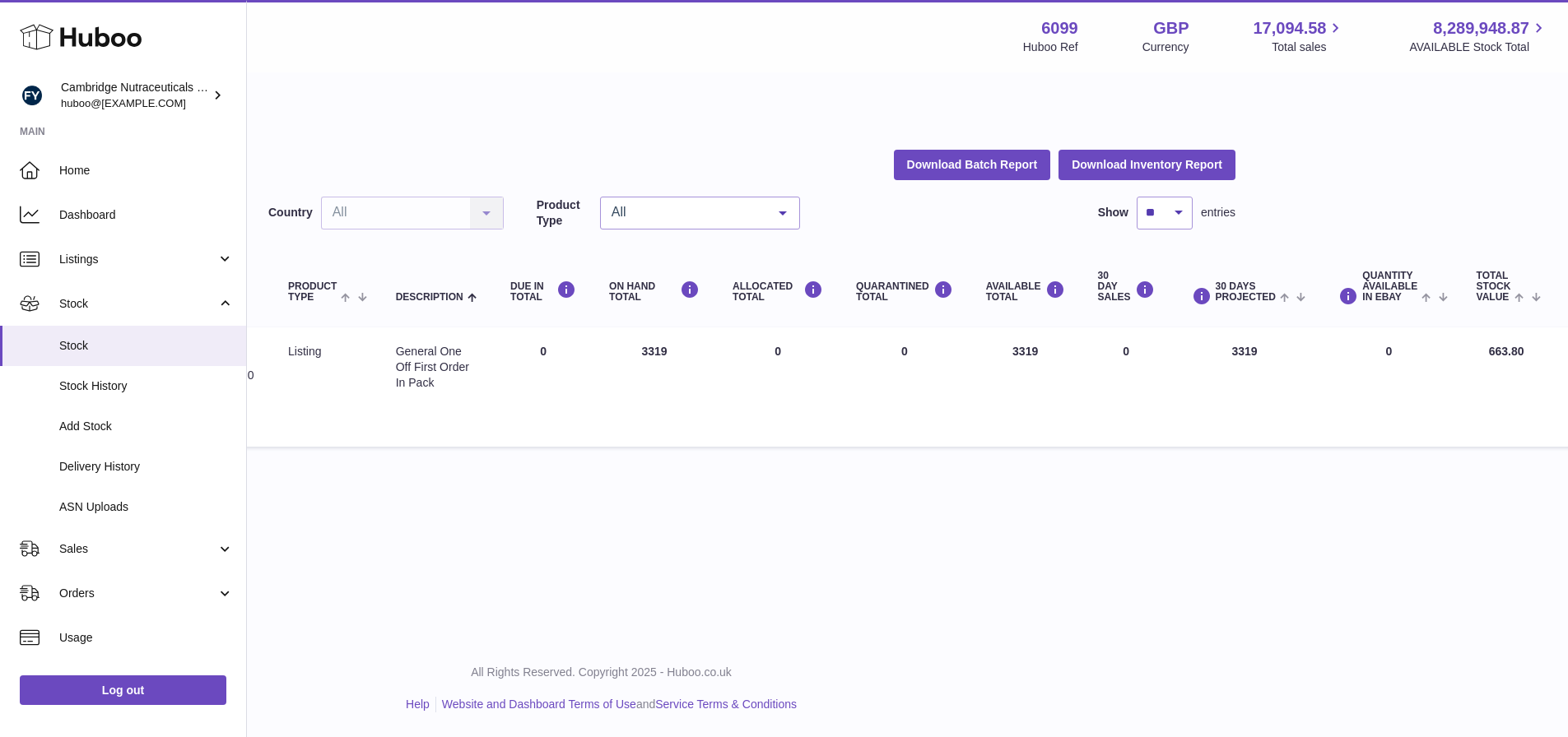 scroll, scrollTop: 0, scrollLeft: 385, axis: horizontal 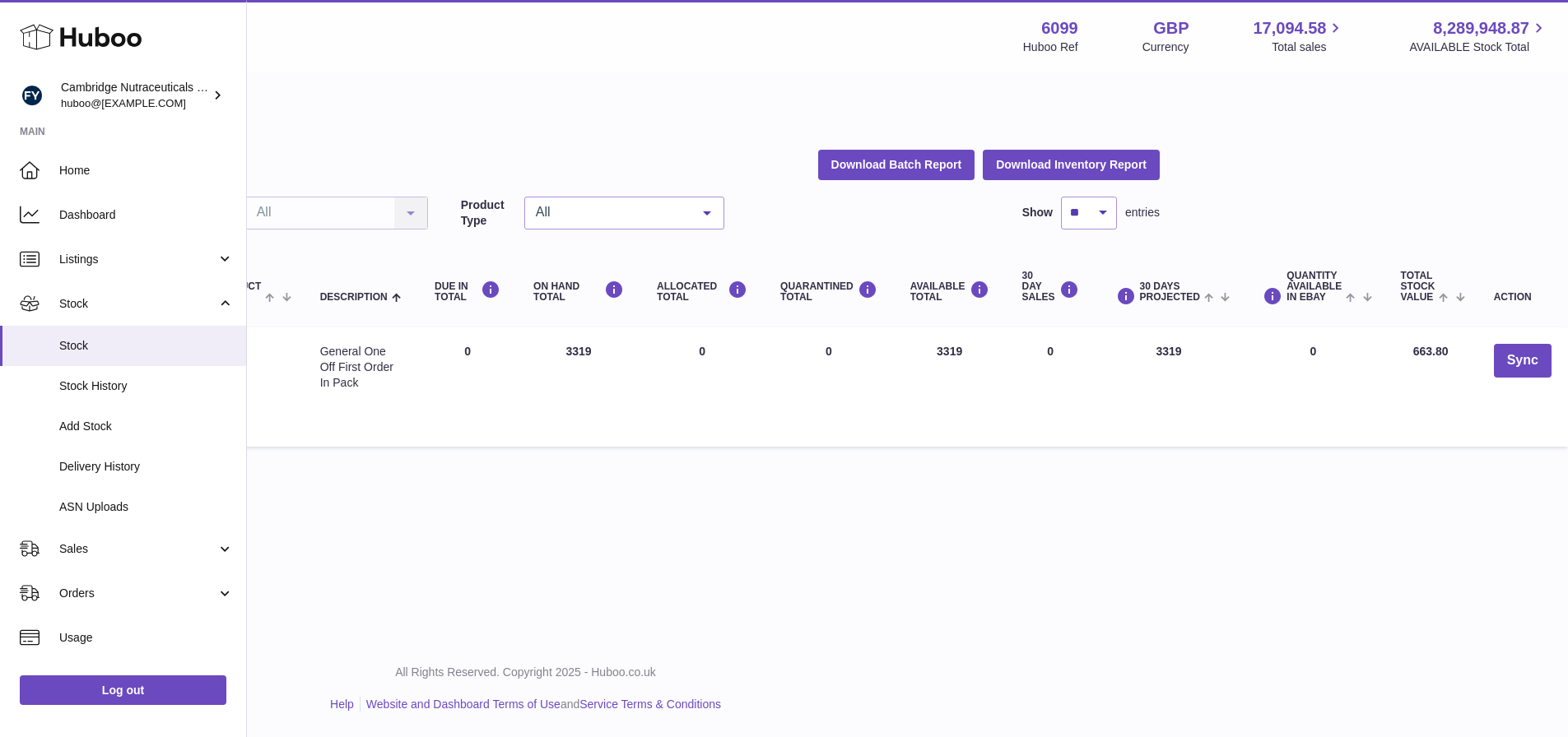 drag, startPoint x: 594, startPoint y: 350, endPoint x: 559, endPoint y: 350, distance: 35 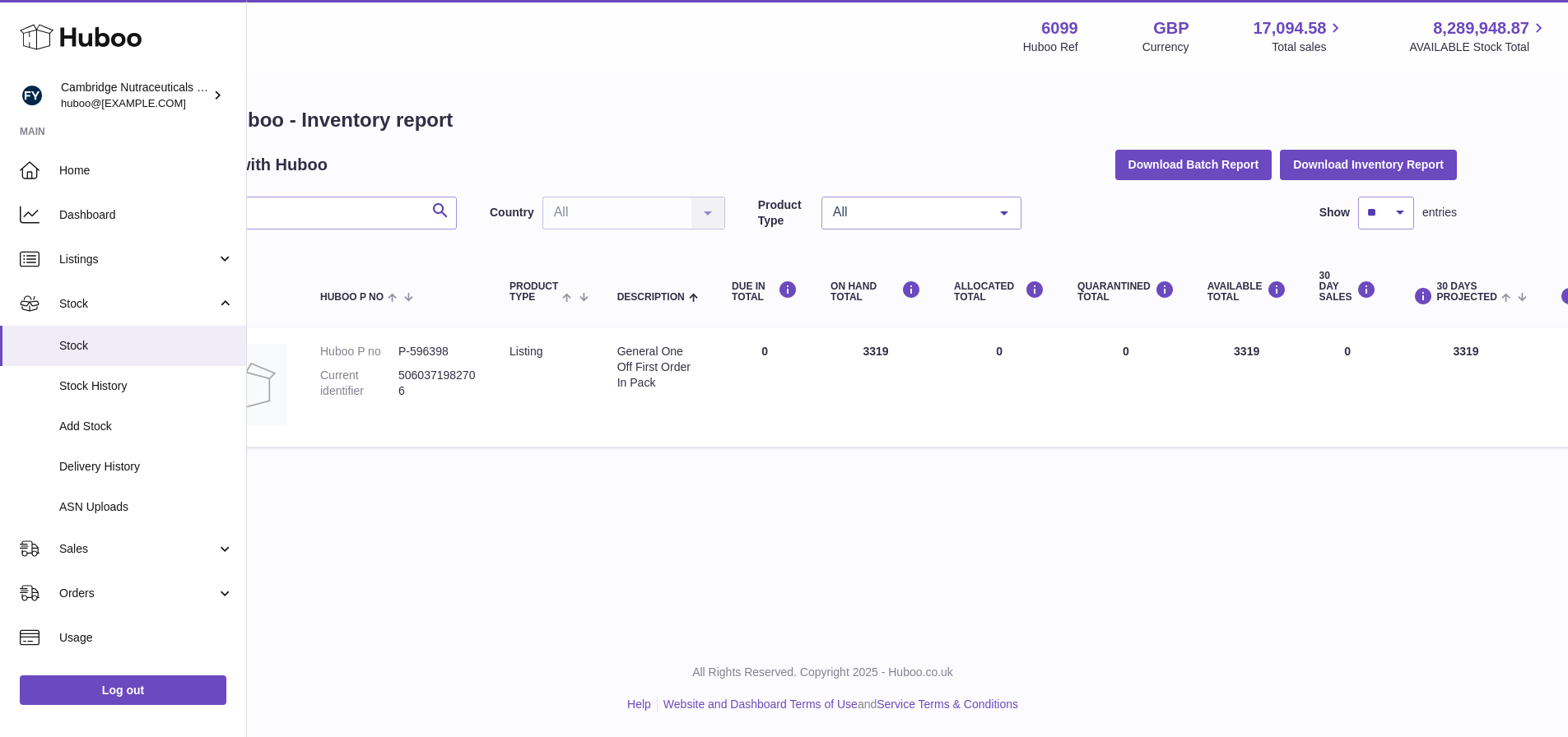 scroll, scrollTop: 0, scrollLeft: 44, axis: horizontal 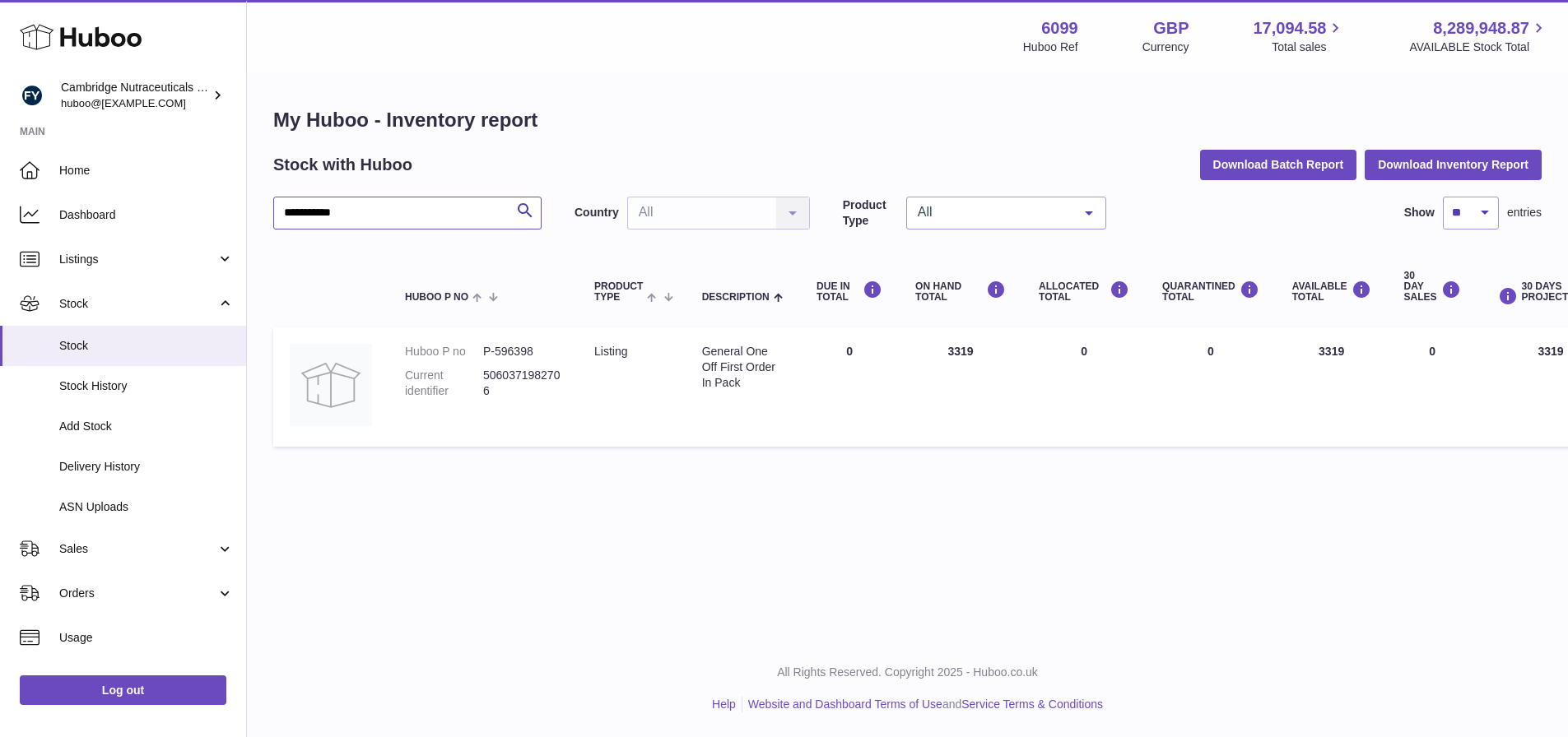 drag, startPoint x: 328, startPoint y: 219, endPoint x: -266, endPoint y: 207, distance: 594.1212 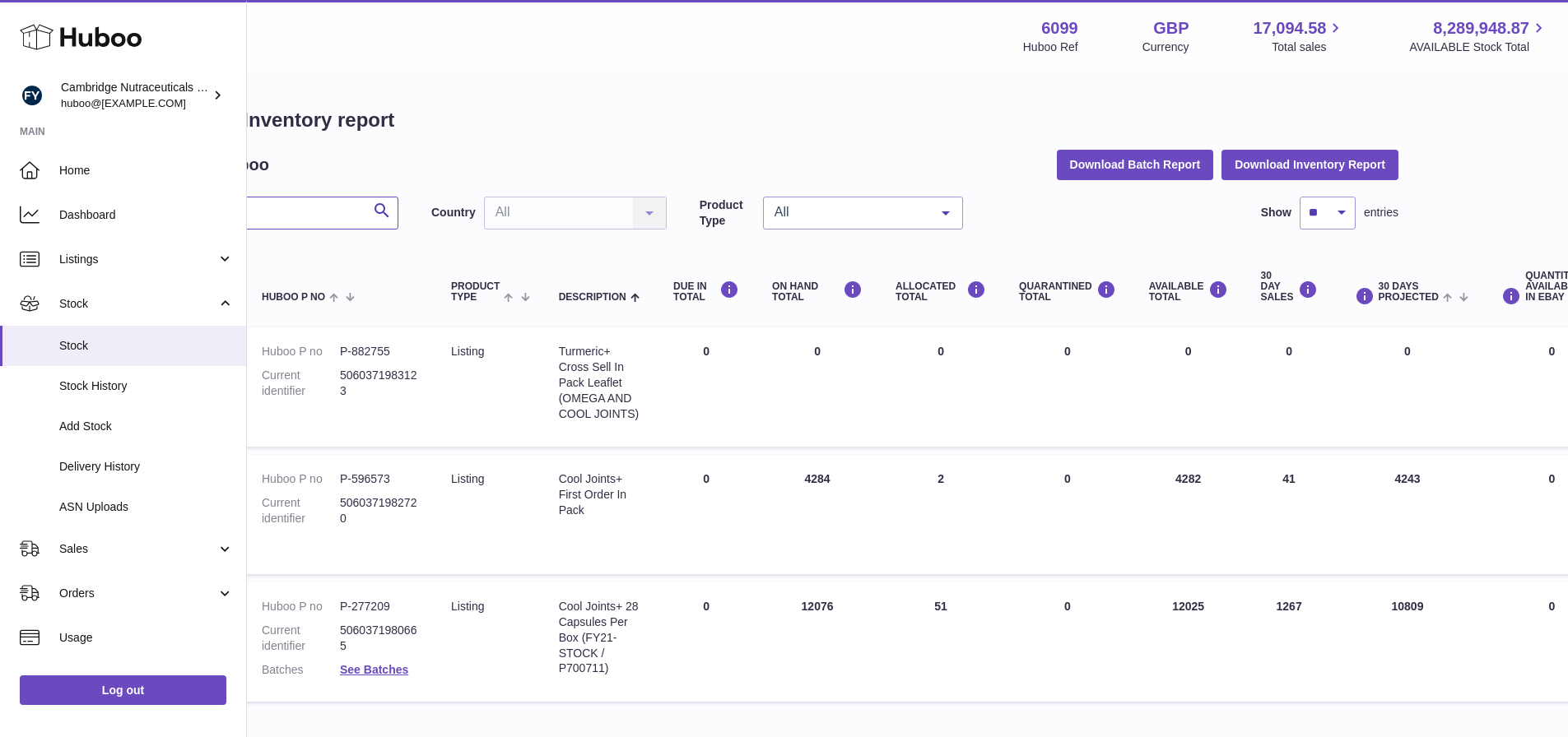 scroll, scrollTop: 0, scrollLeft: 146, axis: horizontal 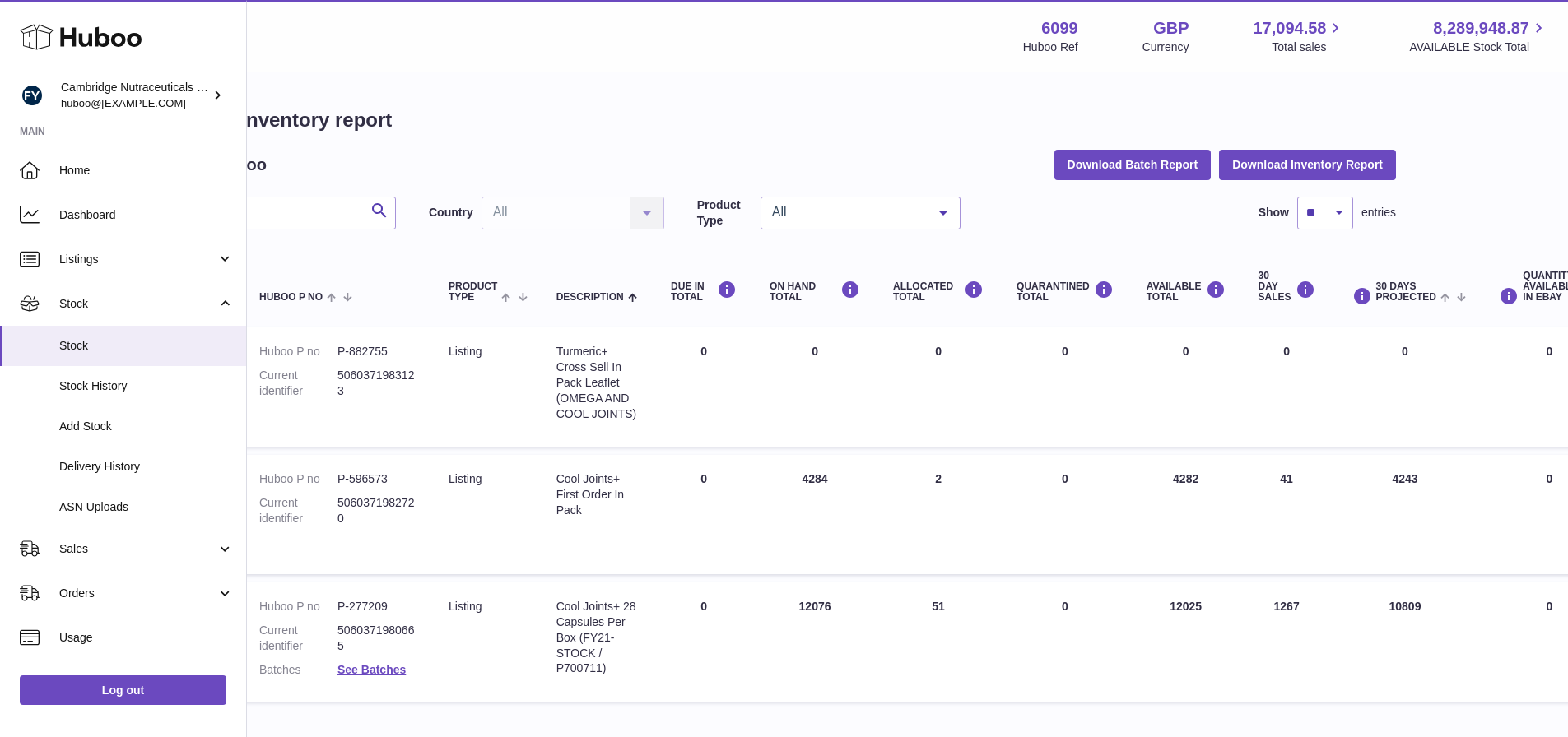 drag, startPoint x: 843, startPoint y: 483, endPoint x: 798, endPoint y: 486, distance: 45.099889 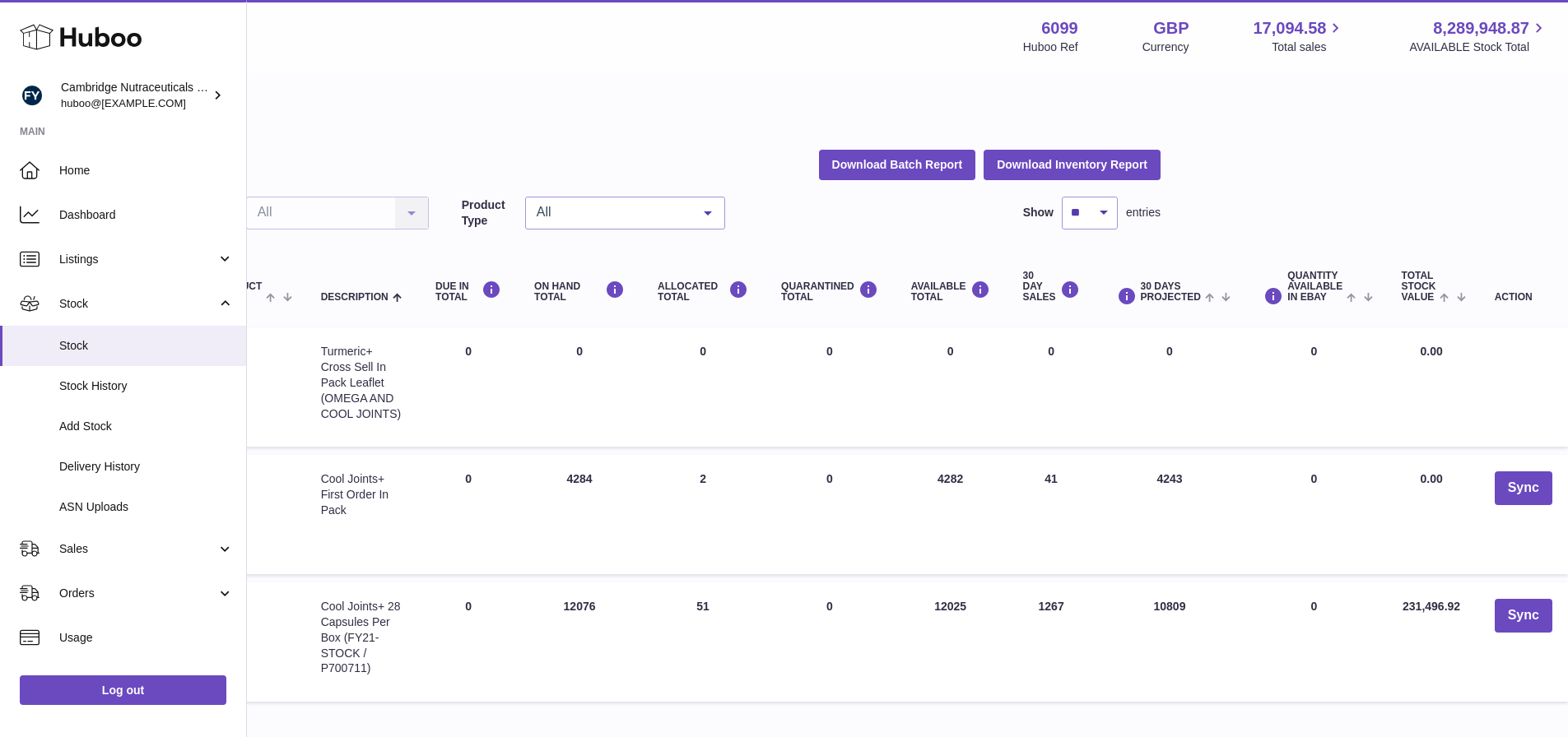 scroll, scrollTop: 0, scrollLeft: 385, axis: horizontal 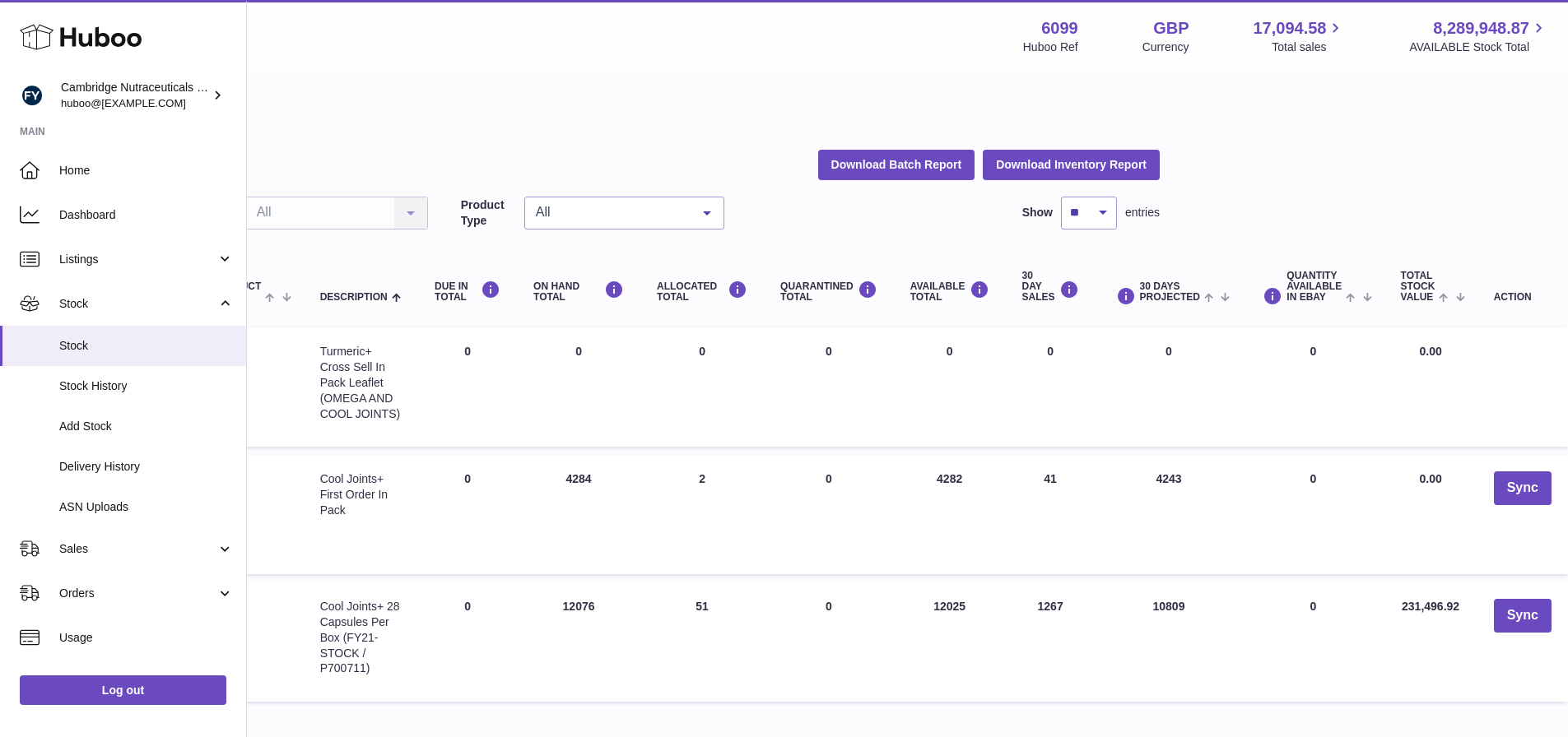 drag, startPoint x: 1180, startPoint y: 474, endPoint x: 1154, endPoint y: 484, distance: 27.856777 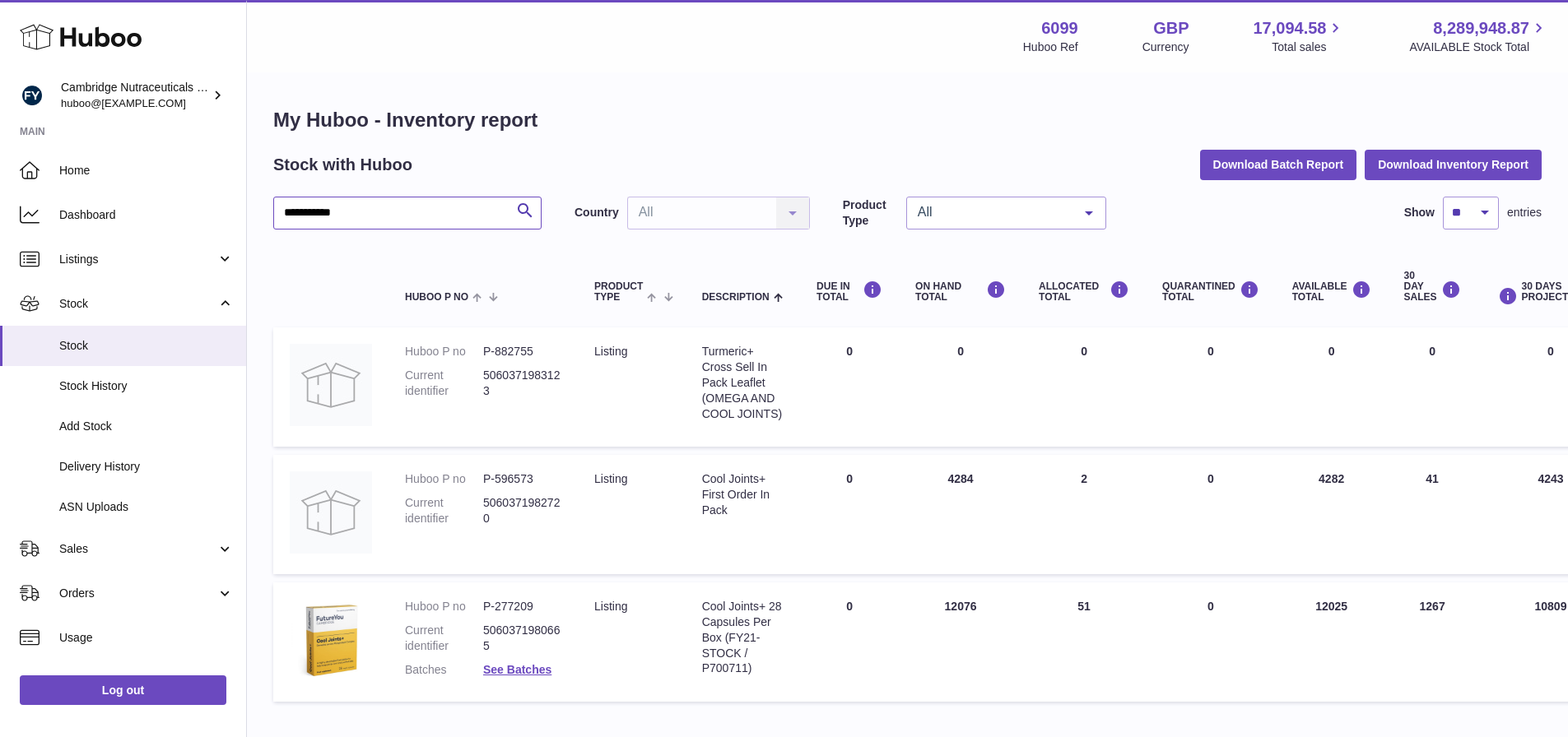 drag, startPoint x: 381, startPoint y: 213, endPoint x: -89, endPoint y: 231, distance: 470.34455 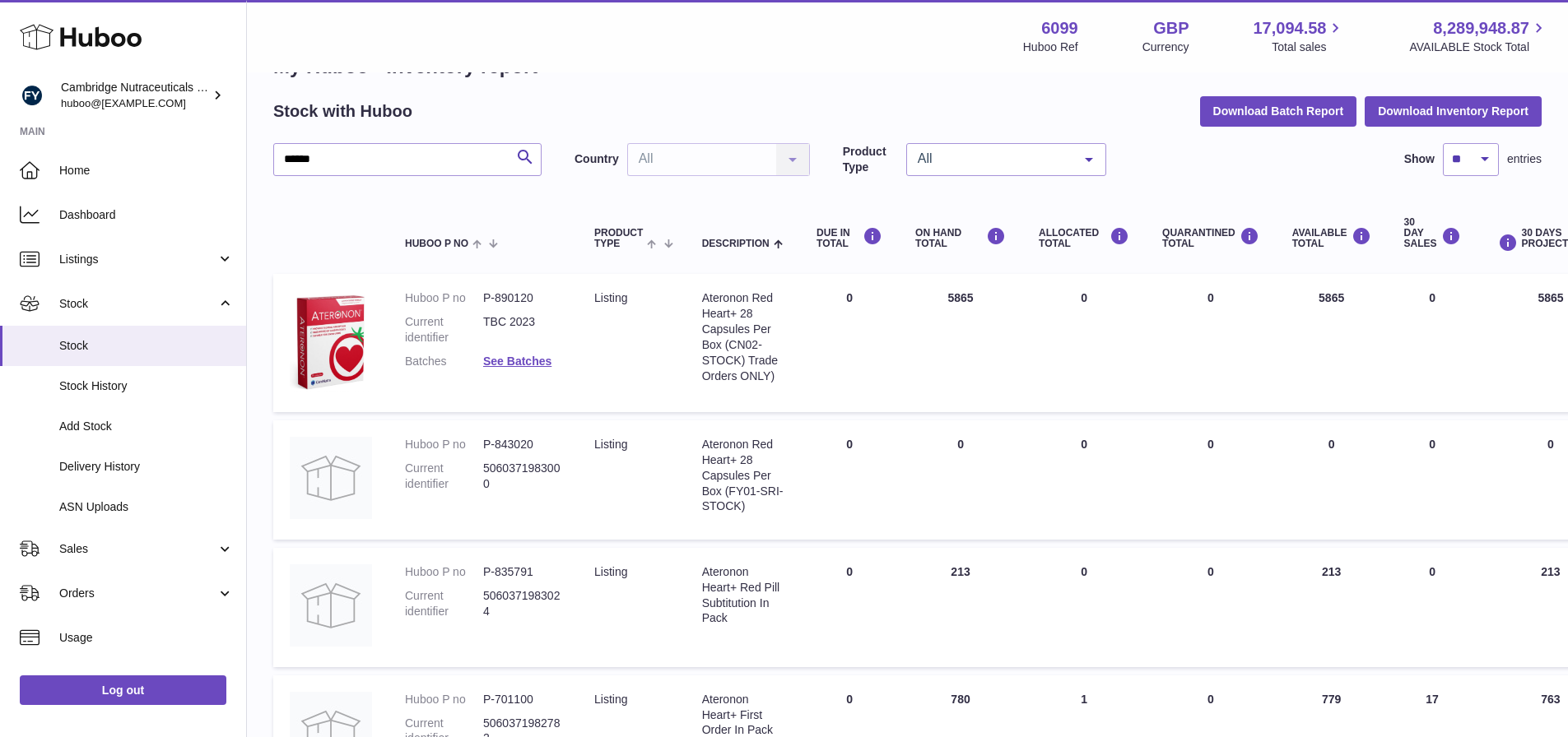 scroll, scrollTop: 82, scrollLeft: 0, axis: vertical 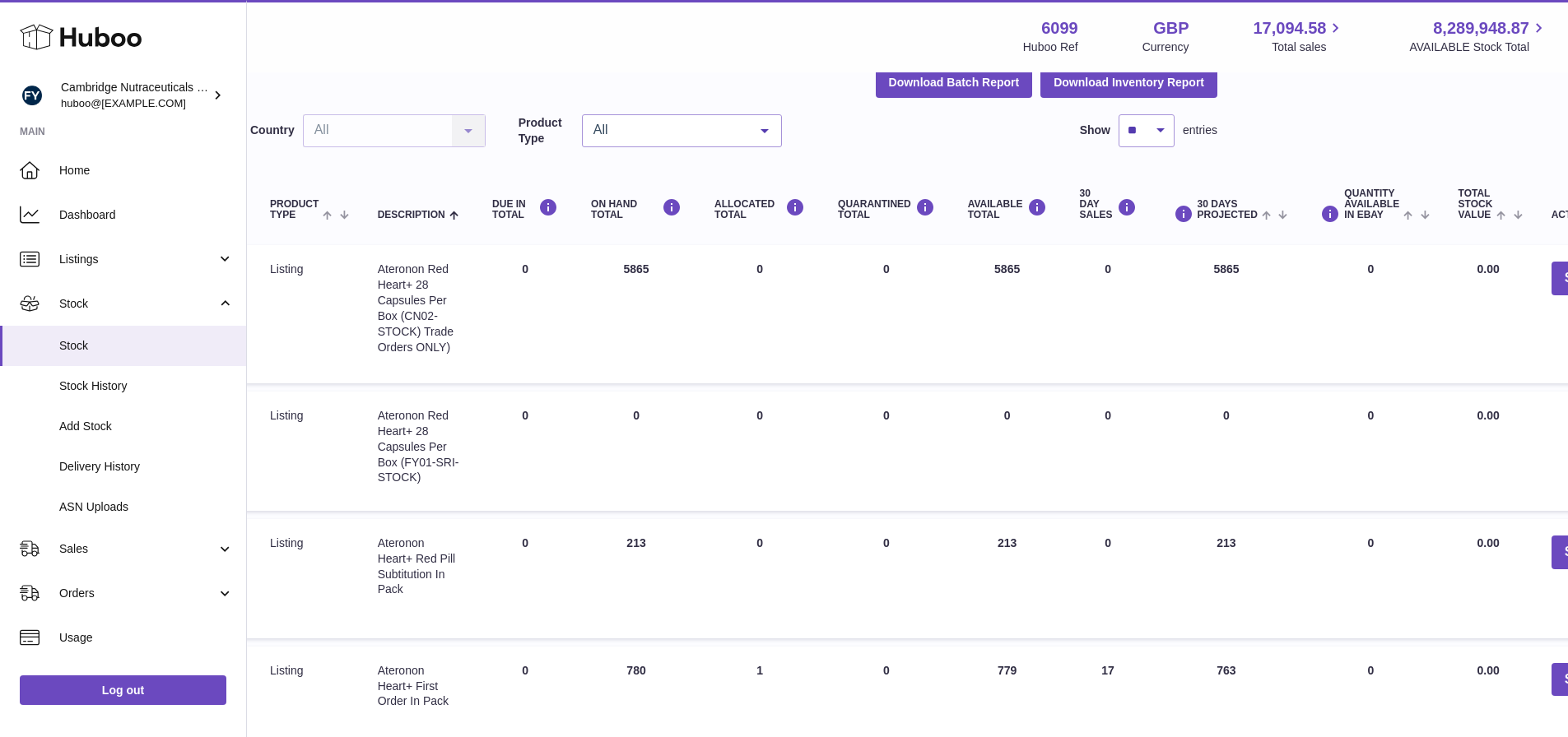drag, startPoint x: 654, startPoint y: 668, endPoint x: 626, endPoint y: 670, distance: 28.071338 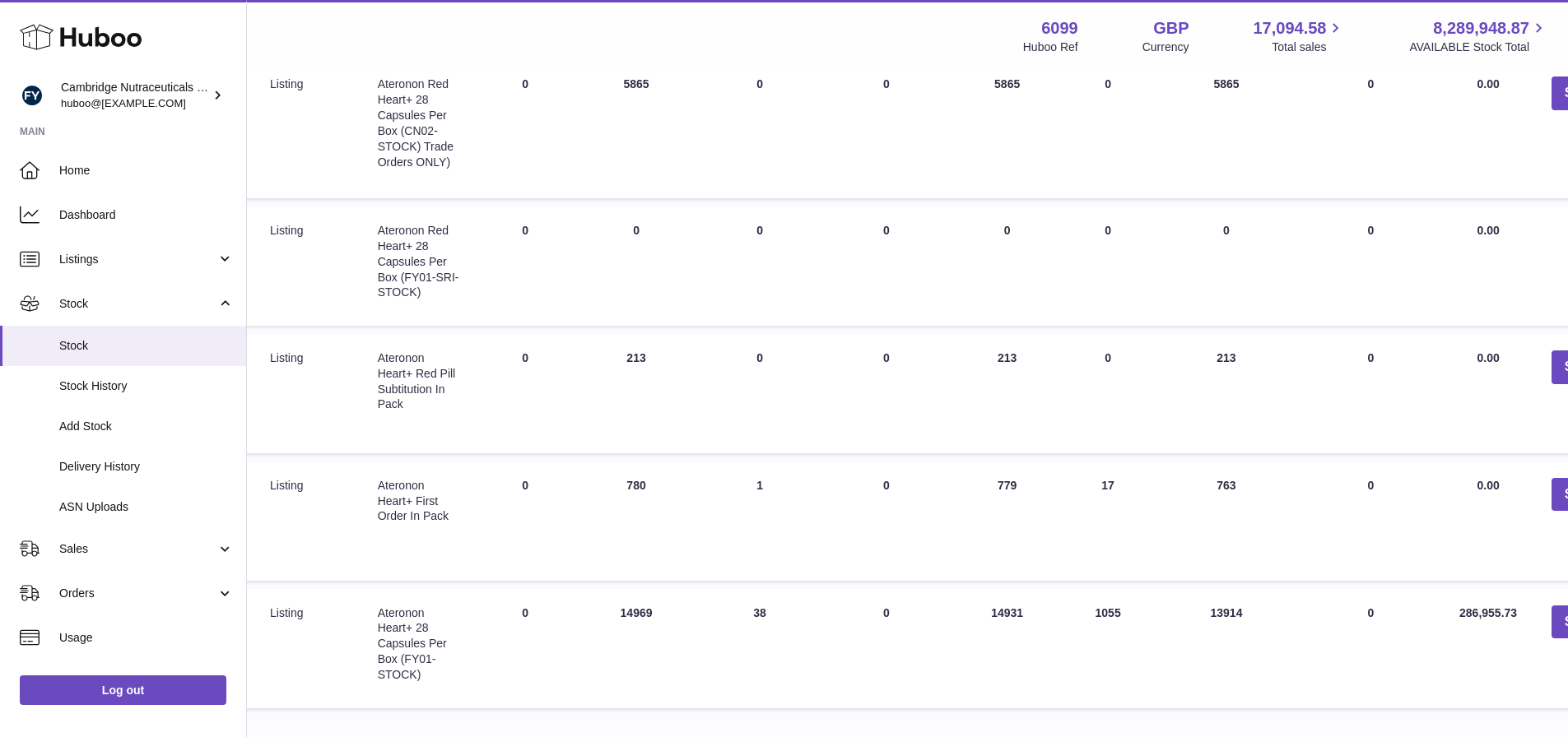 scroll, scrollTop: 377, scrollLeft: 324, axis: both 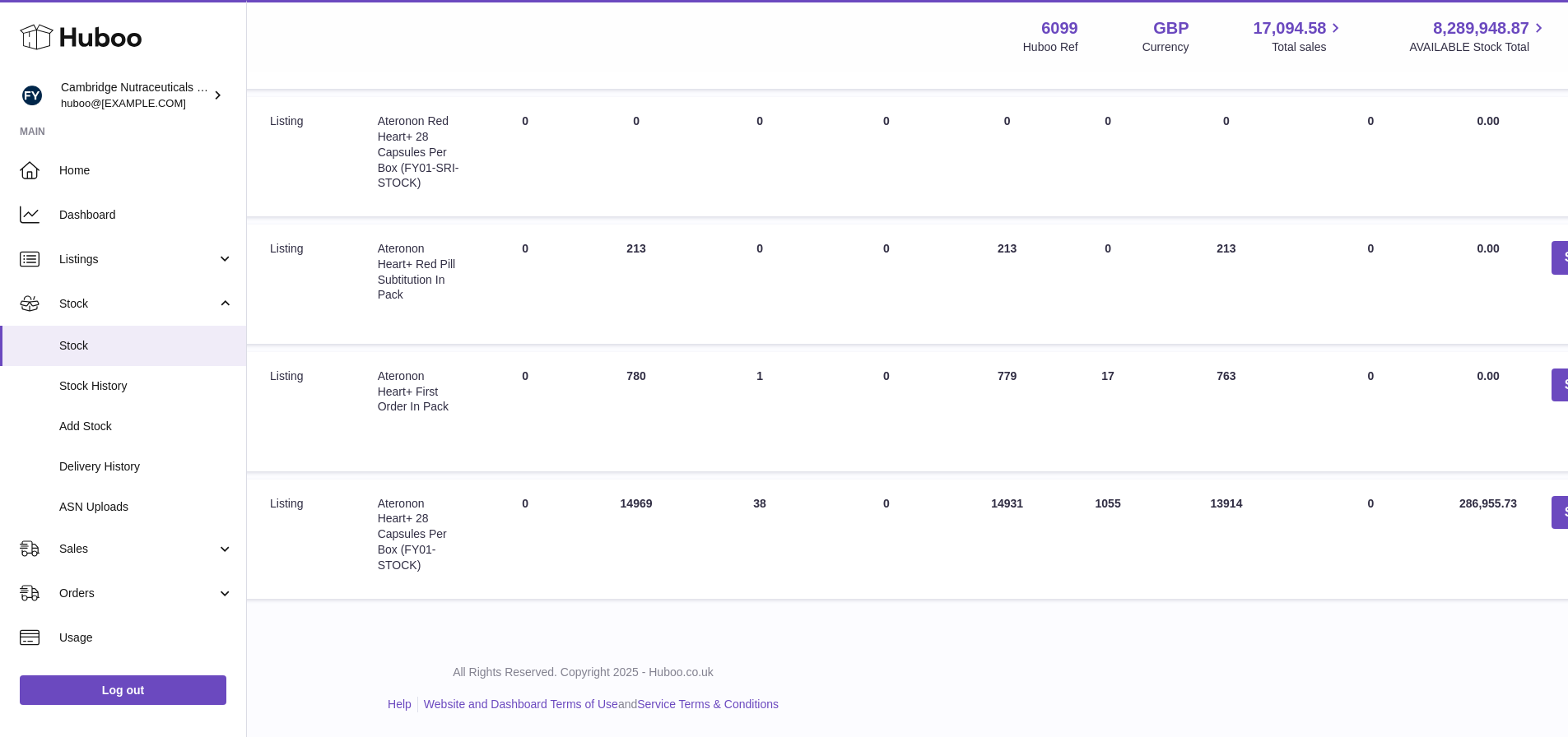 drag, startPoint x: 435, startPoint y: 736, endPoint x: 739, endPoint y: 758, distance: 304.79501 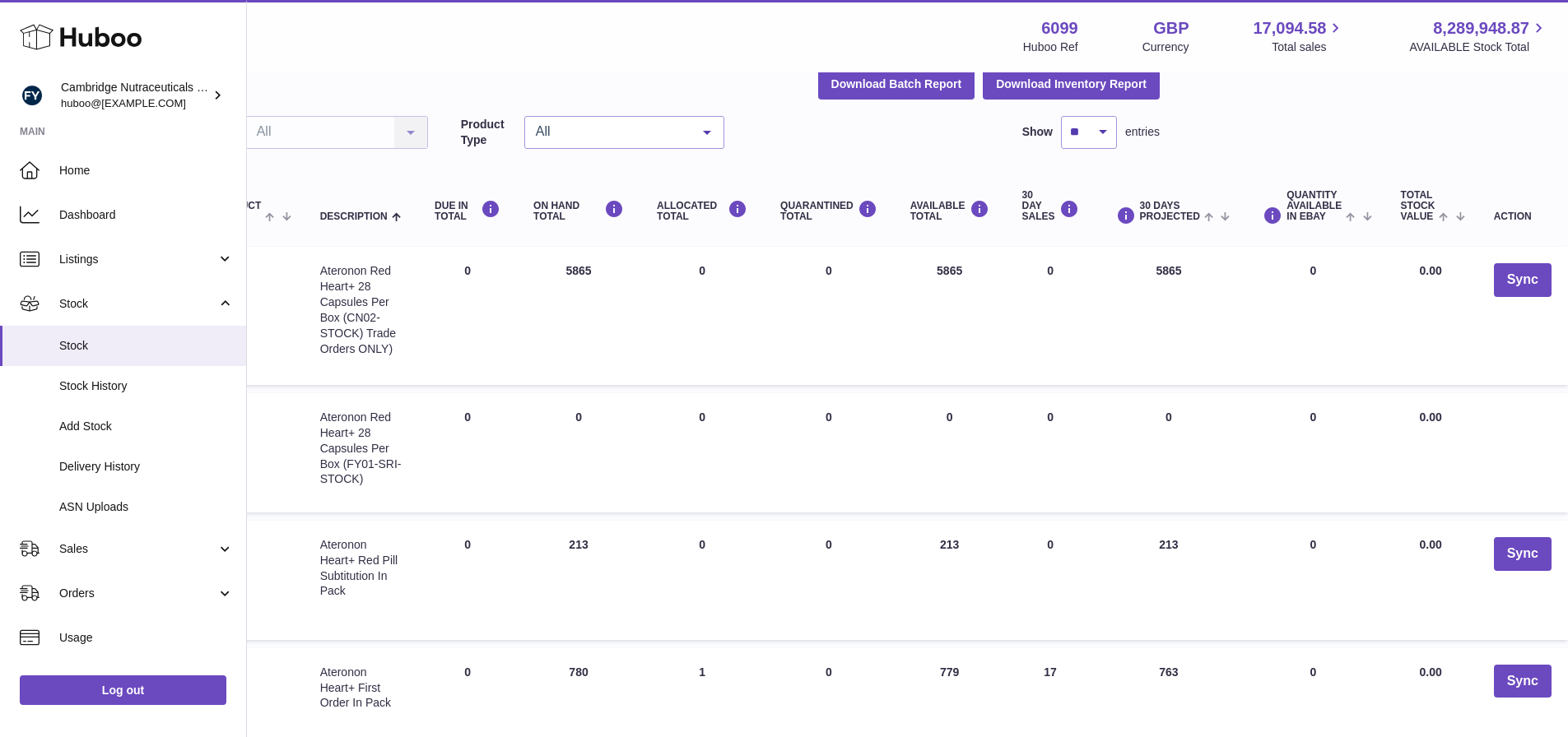 scroll, scrollTop: 130, scrollLeft: 385, axis: both 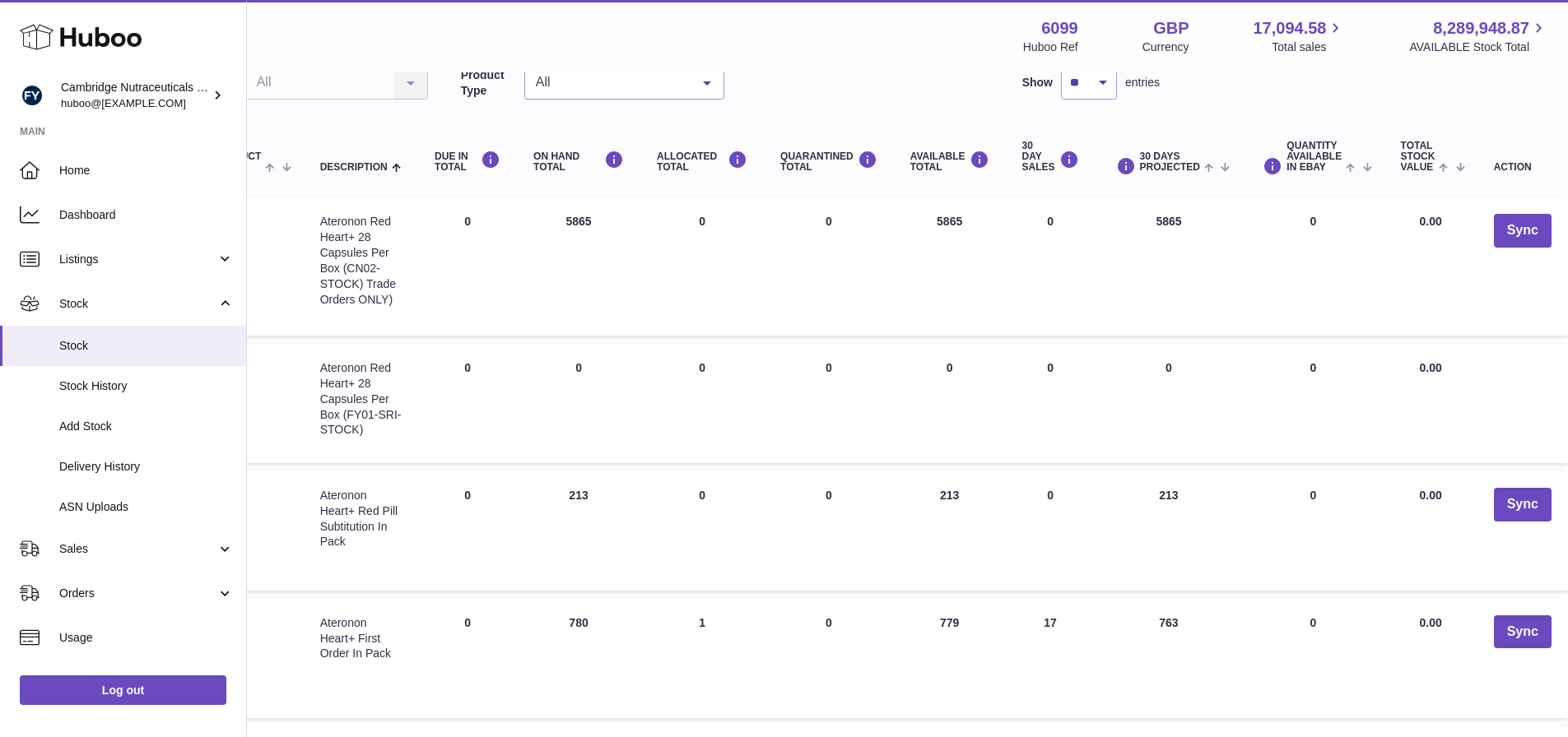 drag, startPoint x: 1189, startPoint y: 625, endPoint x: 1152, endPoint y: 627, distance: 37.054015 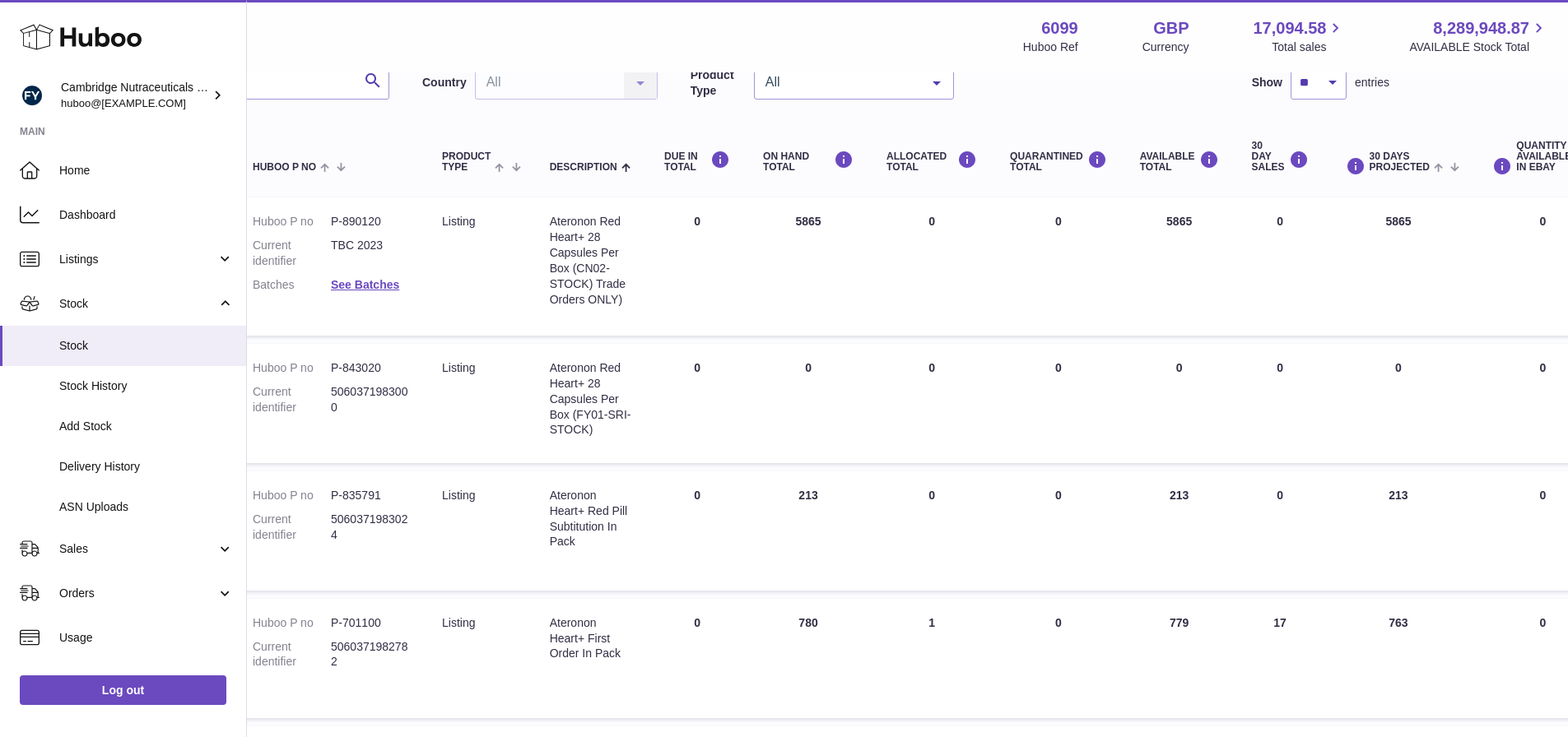 scroll, scrollTop: 130, scrollLeft: 0, axis: vertical 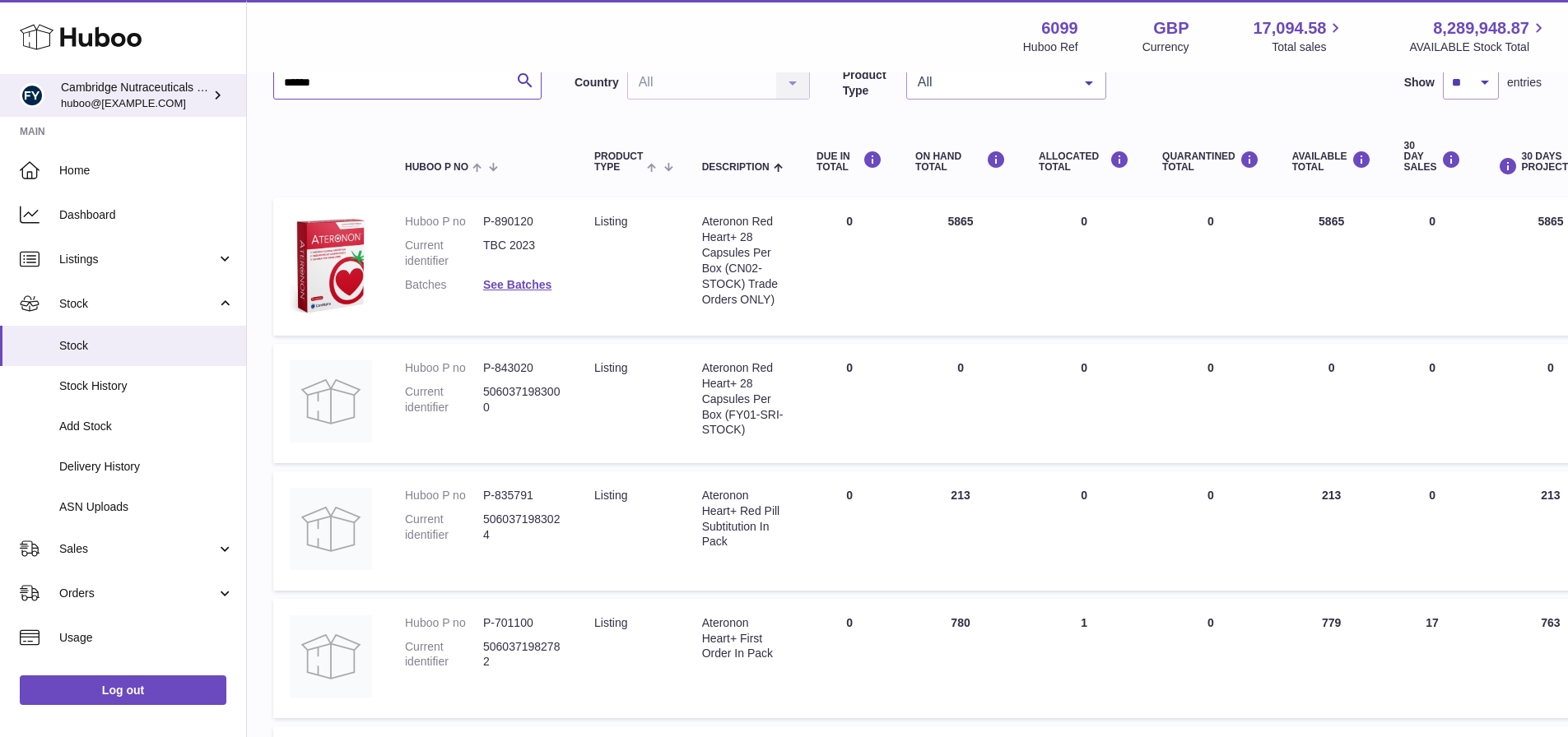 drag, startPoint x: 212, startPoint y: 95, endPoint x: 126, endPoint y: 78, distance: 87.664132 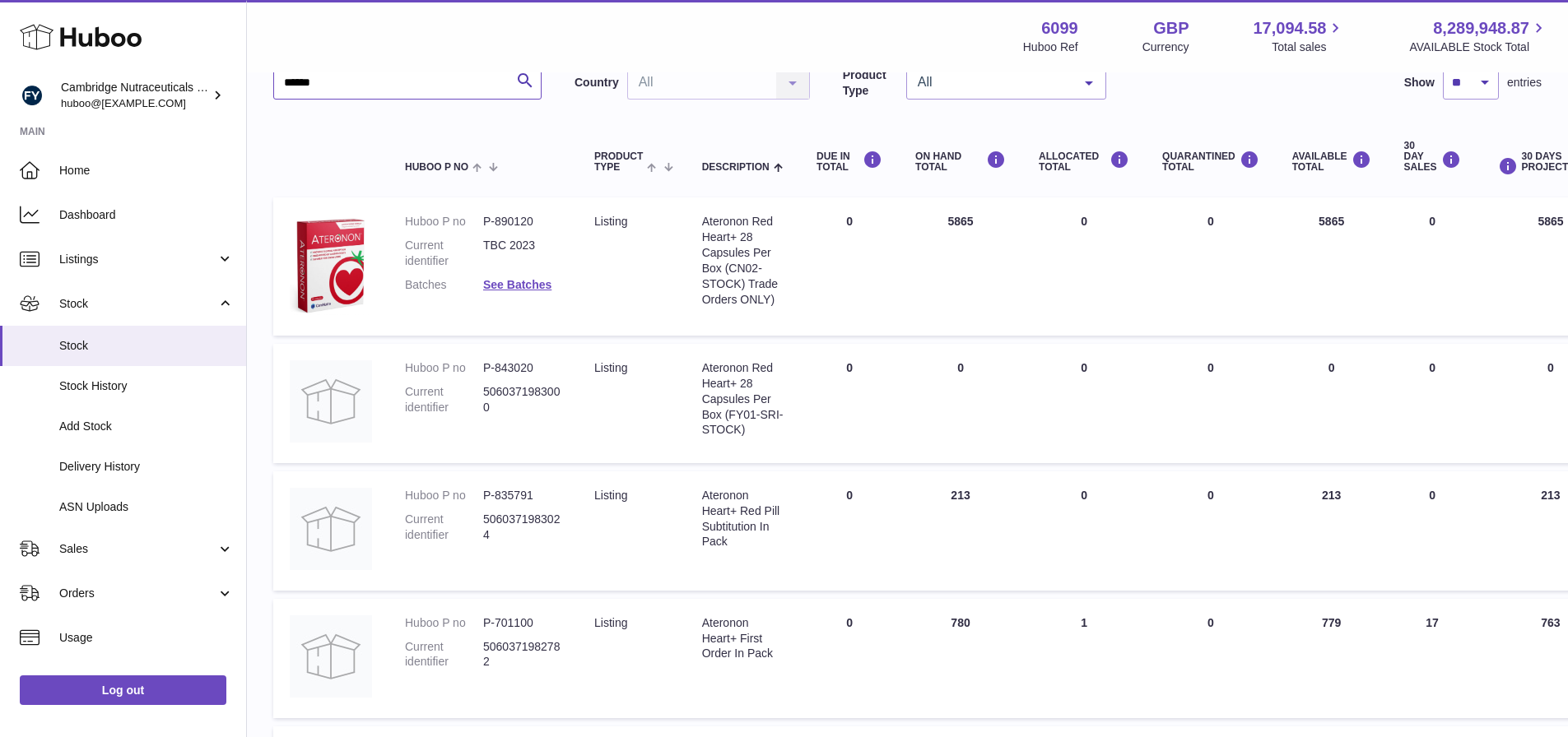drag, startPoint x: 126, startPoint y: 78, endPoint x: 444, endPoint y: 79, distance: 318.00157 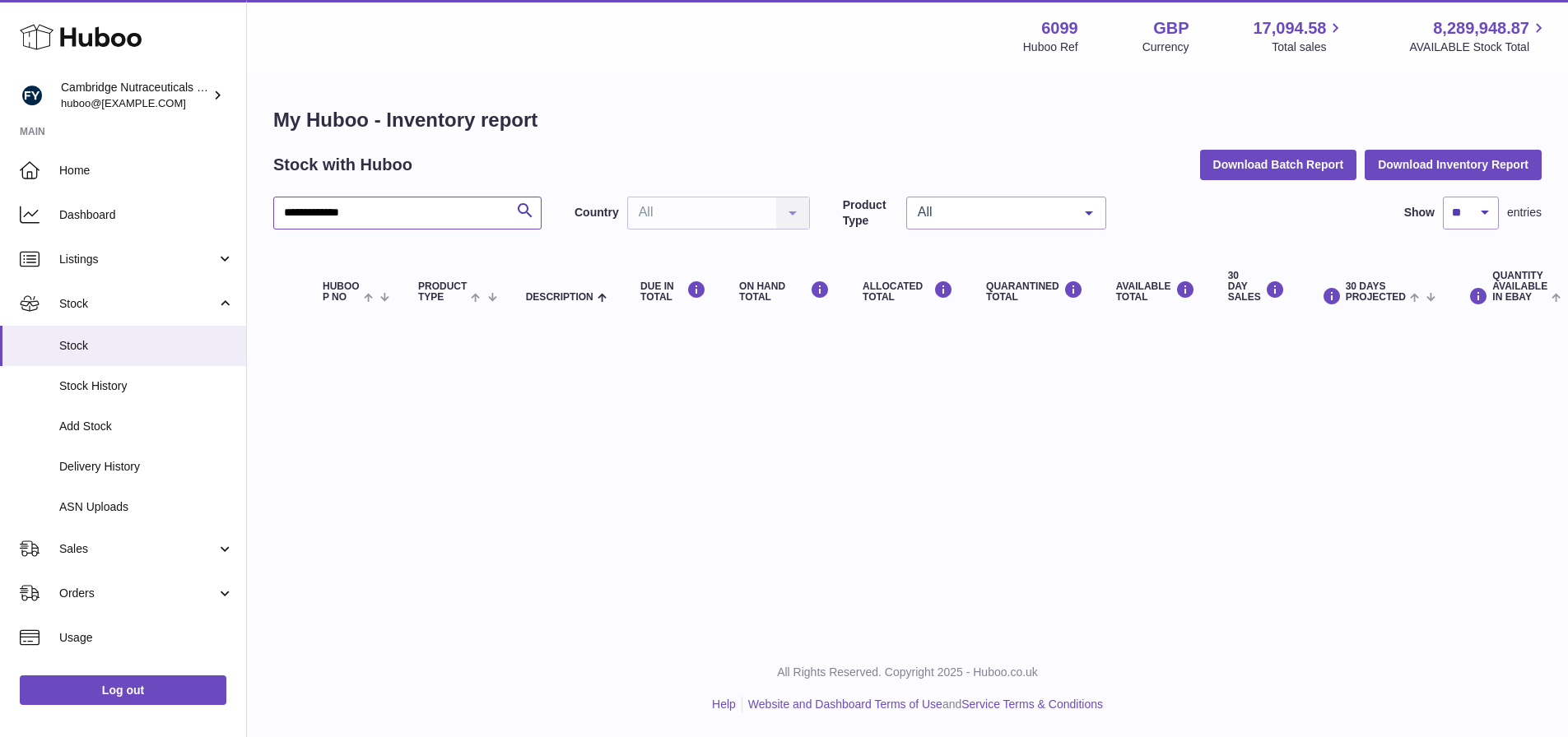 scroll, scrollTop: 12, scrollLeft: 0, axis: vertical 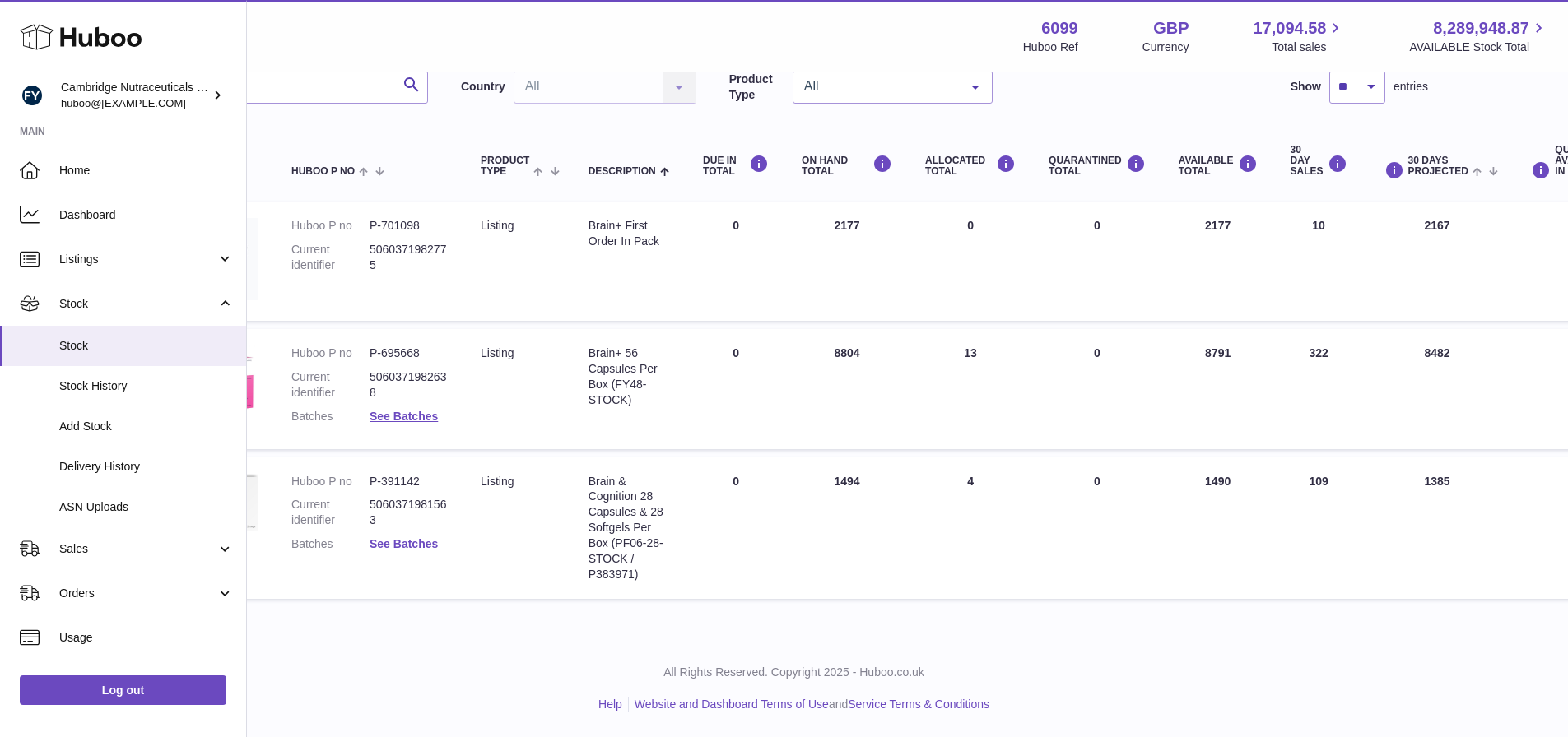 drag, startPoint x: 863, startPoint y: 224, endPoint x: 833, endPoint y: 225, distance: 30.016662 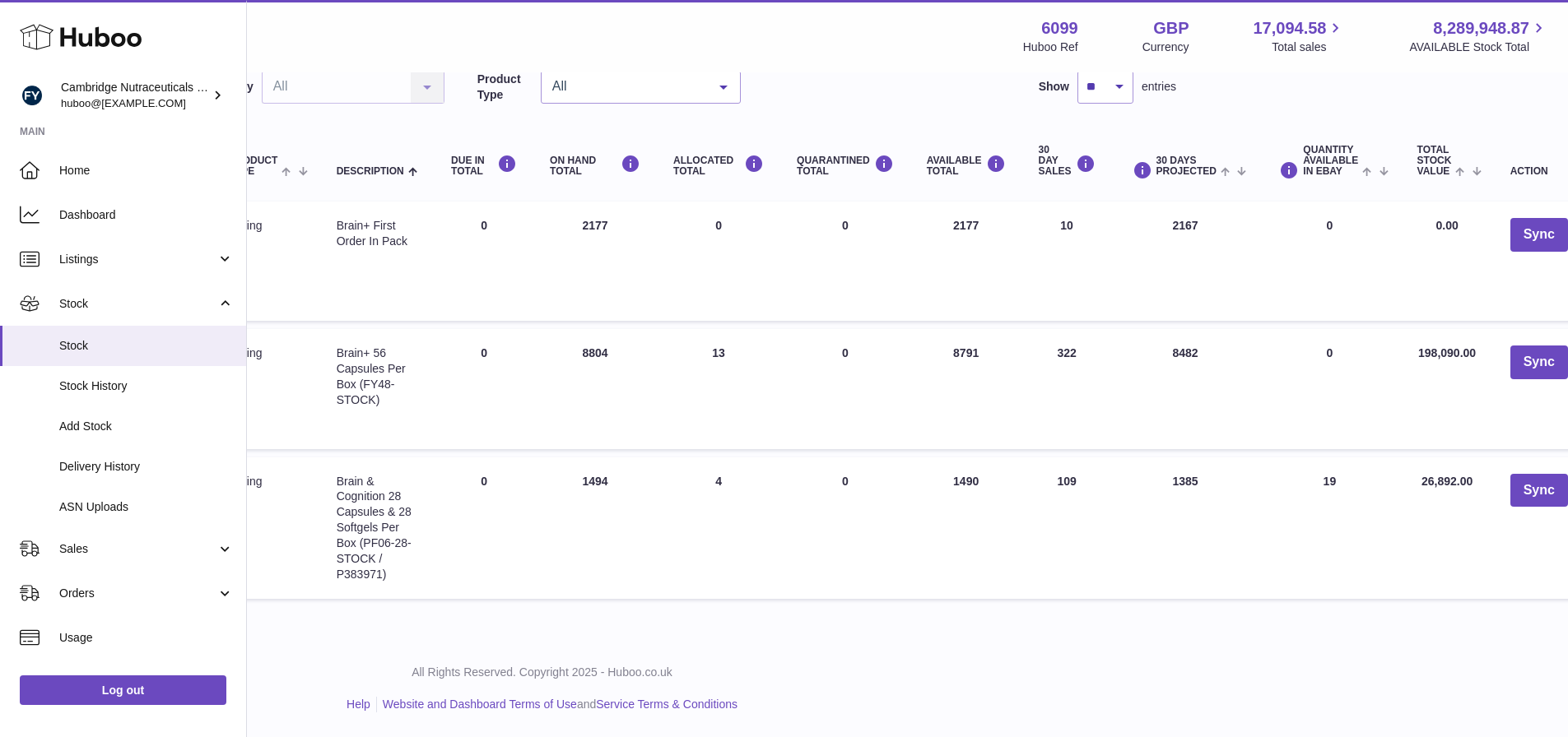scroll, scrollTop: 126, scrollLeft: 367, axis: both 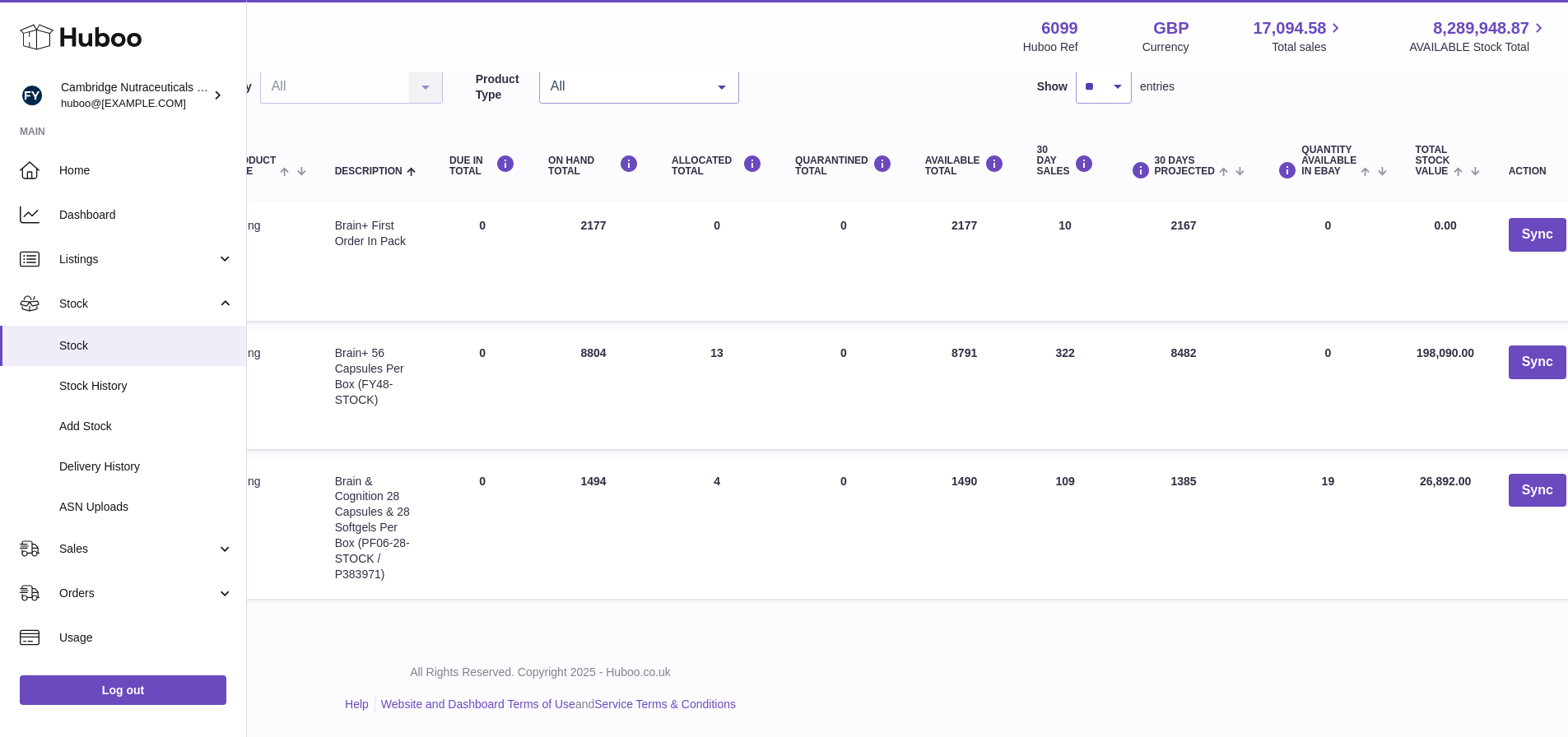 click on "30 DAYS PROJECTED
2167" at bounding box center [1184, 261] 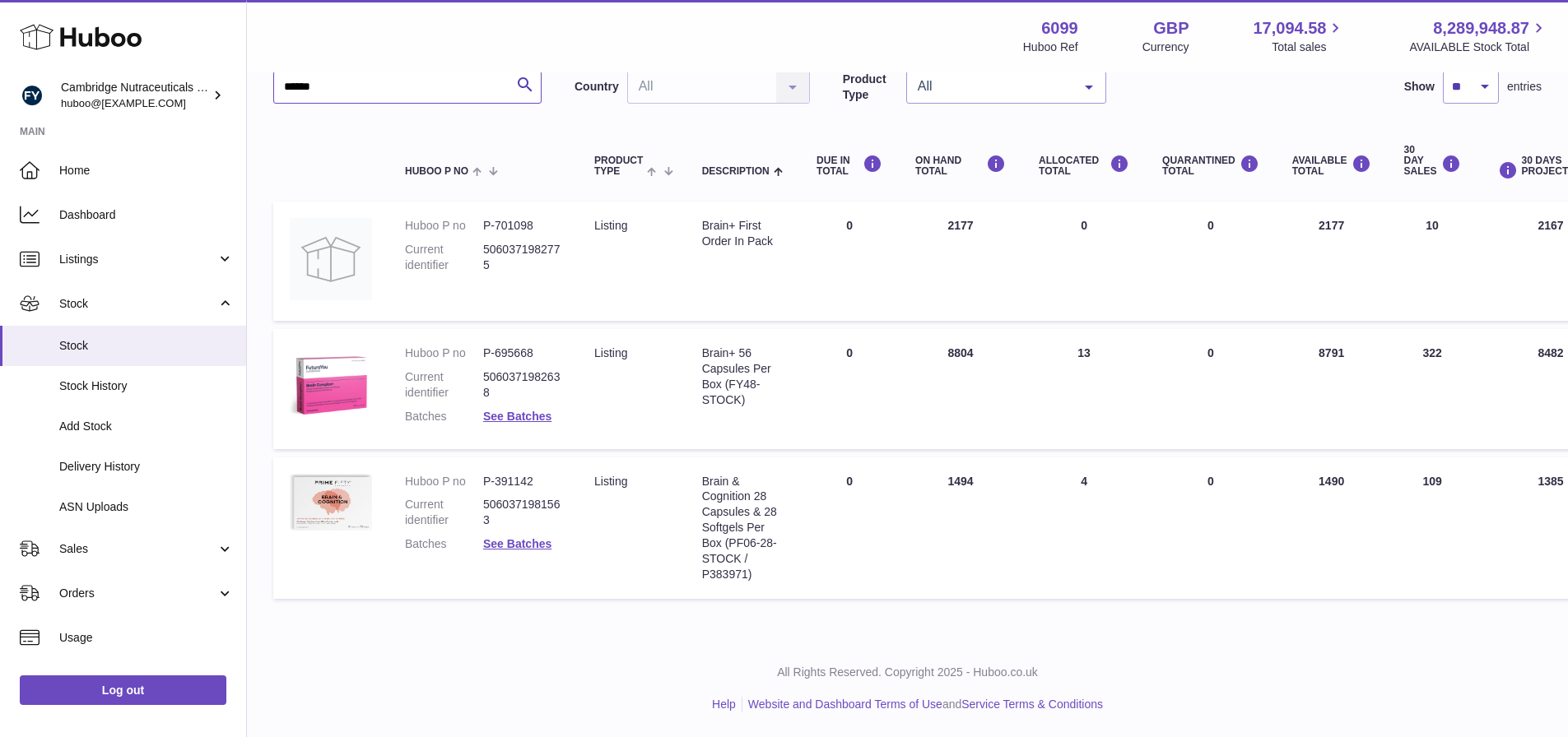 drag, startPoint x: 326, startPoint y: 98, endPoint x: -86, endPoint y: 63, distance: 413.484 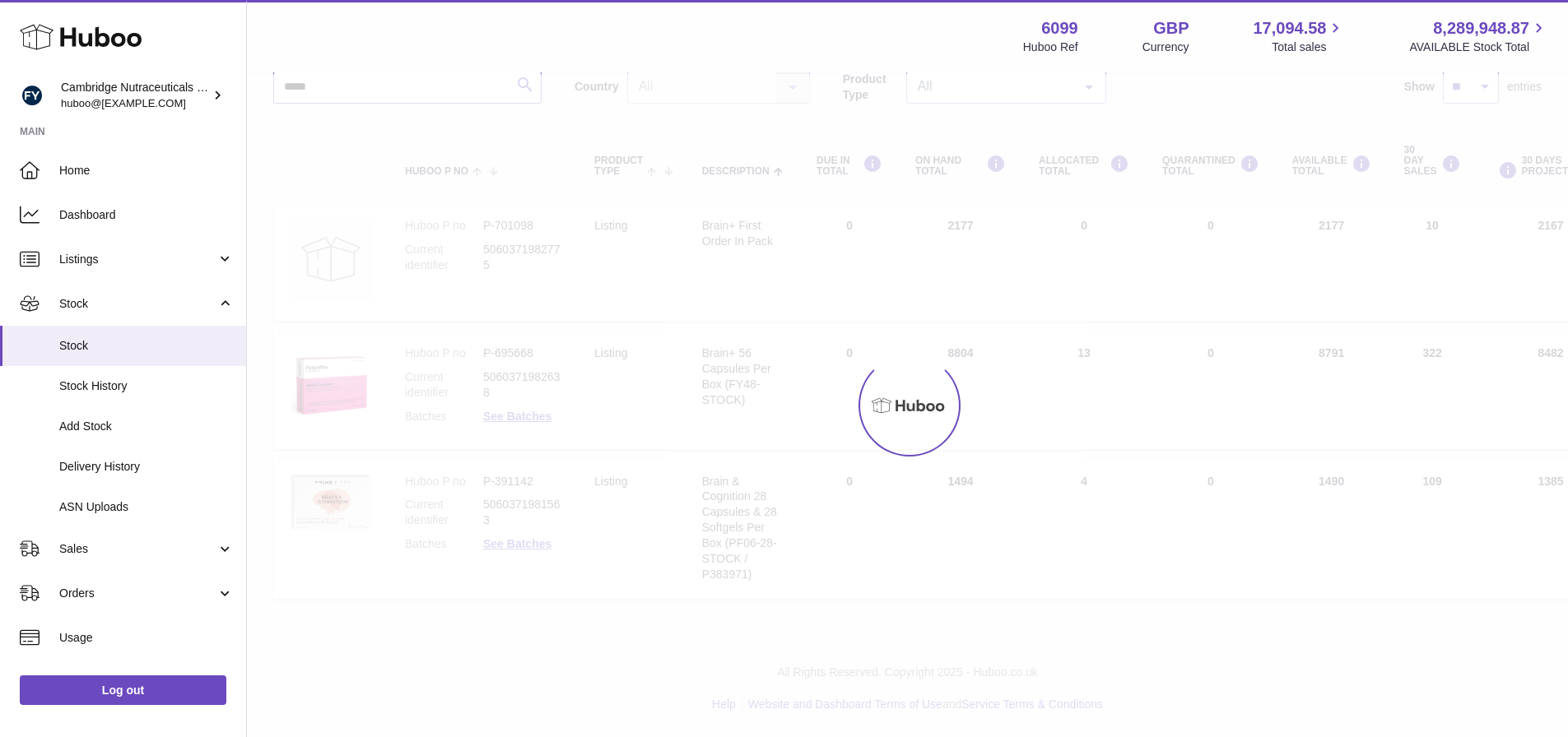 scroll, scrollTop: 12, scrollLeft: 0, axis: vertical 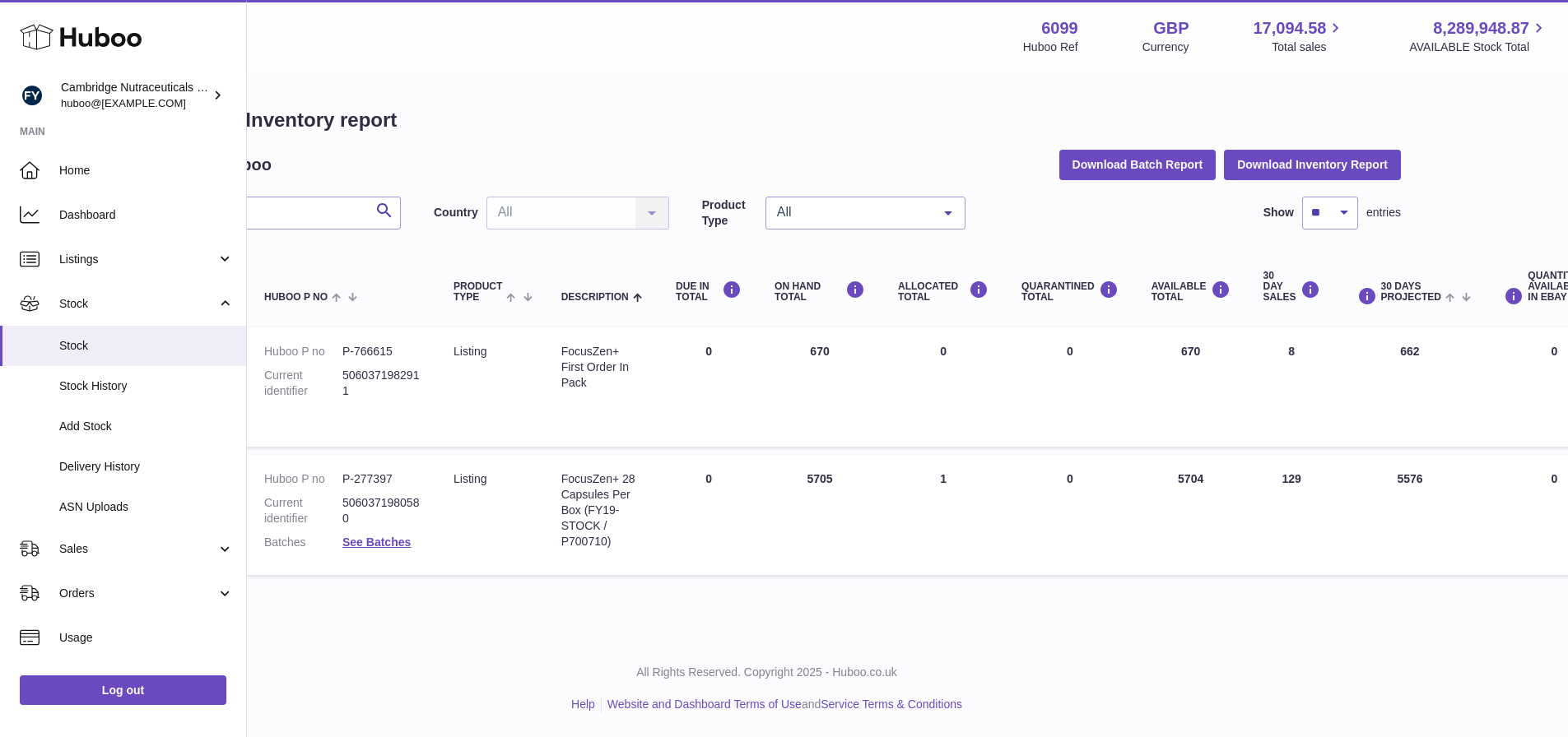 click on "ON HAND Total
5705" at bounding box center [820, 515] 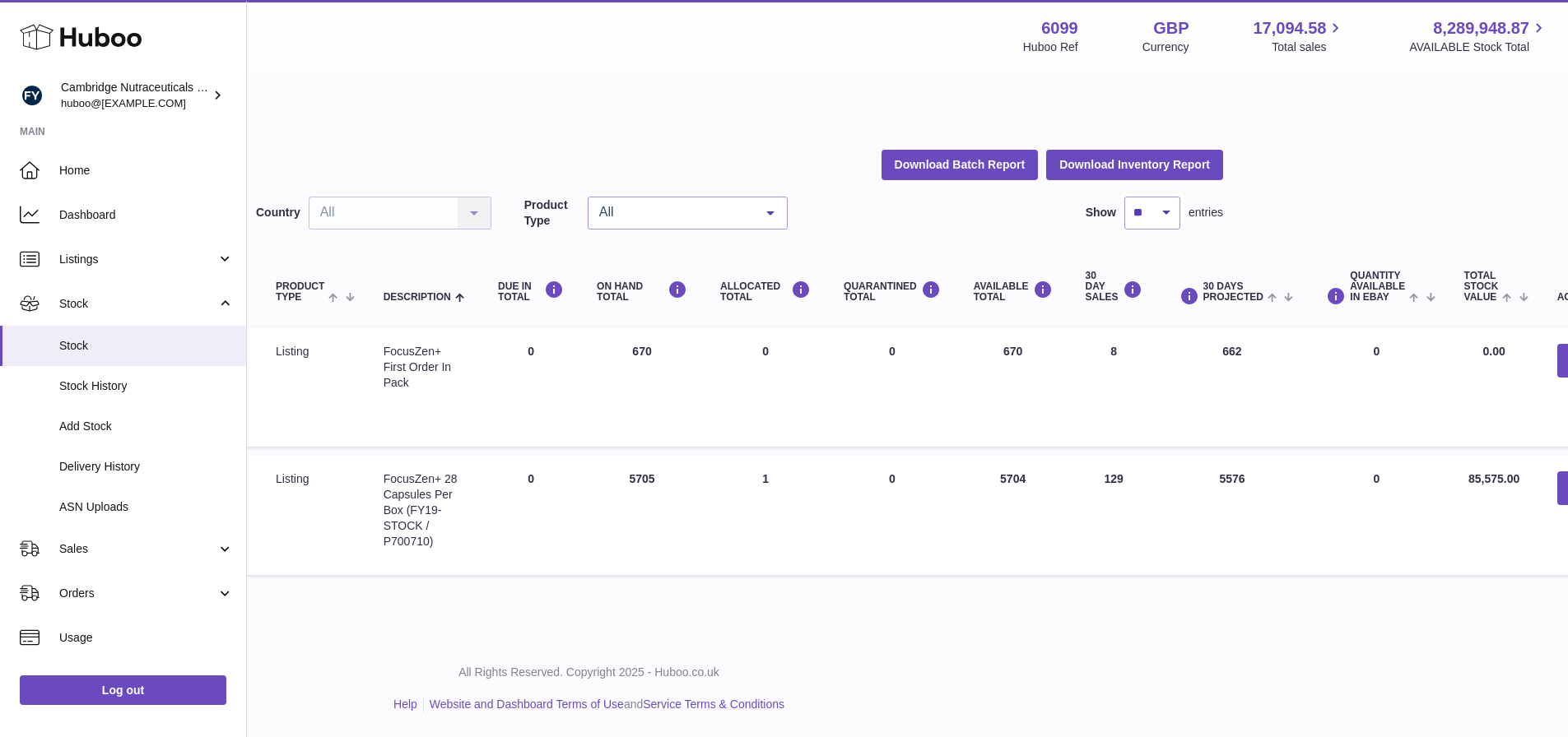 scroll, scrollTop: 12, scrollLeft: 385, axis: both 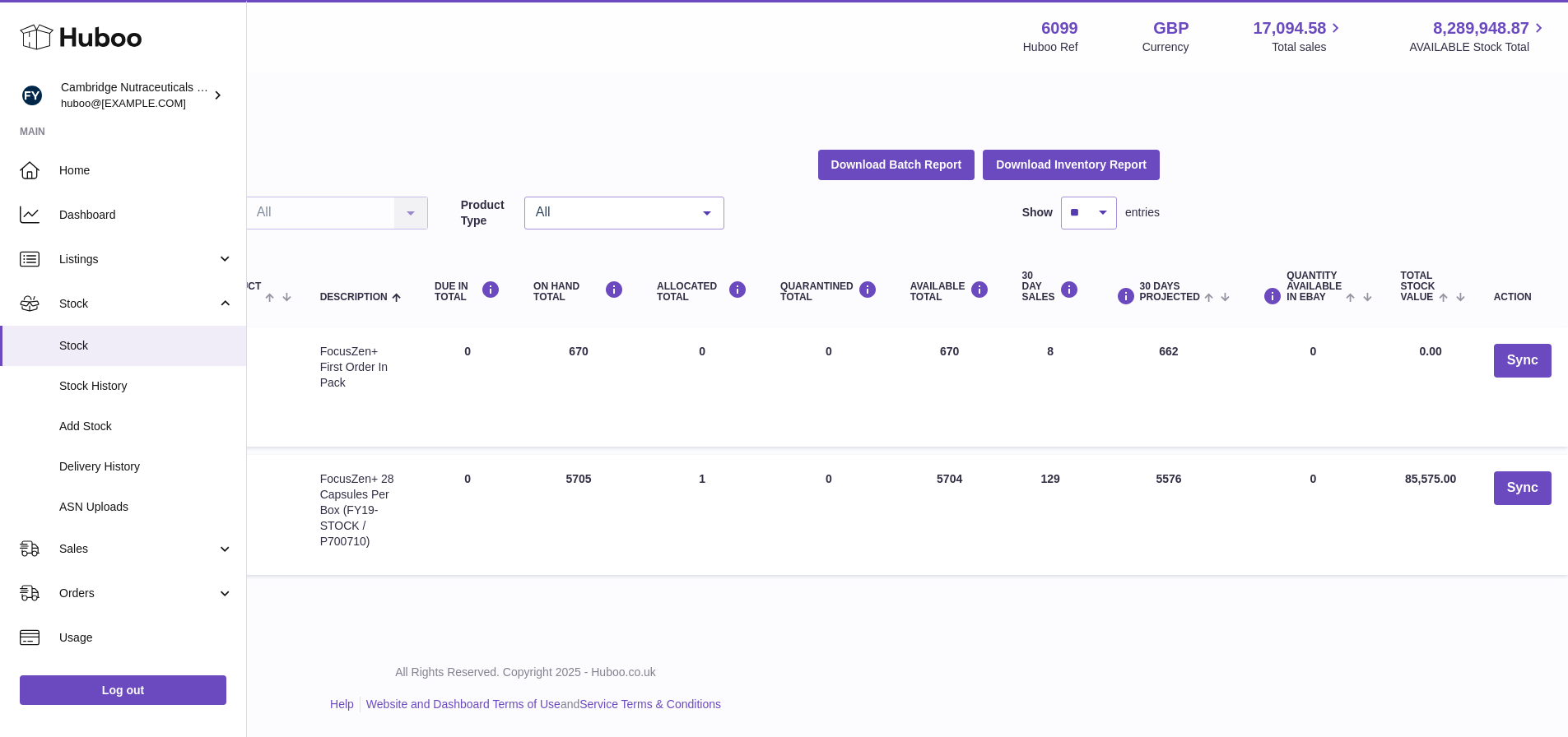 drag, startPoint x: 1186, startPoint y: 336, endPoint x: 1142, endPoint y: 339, distance: 44.10215 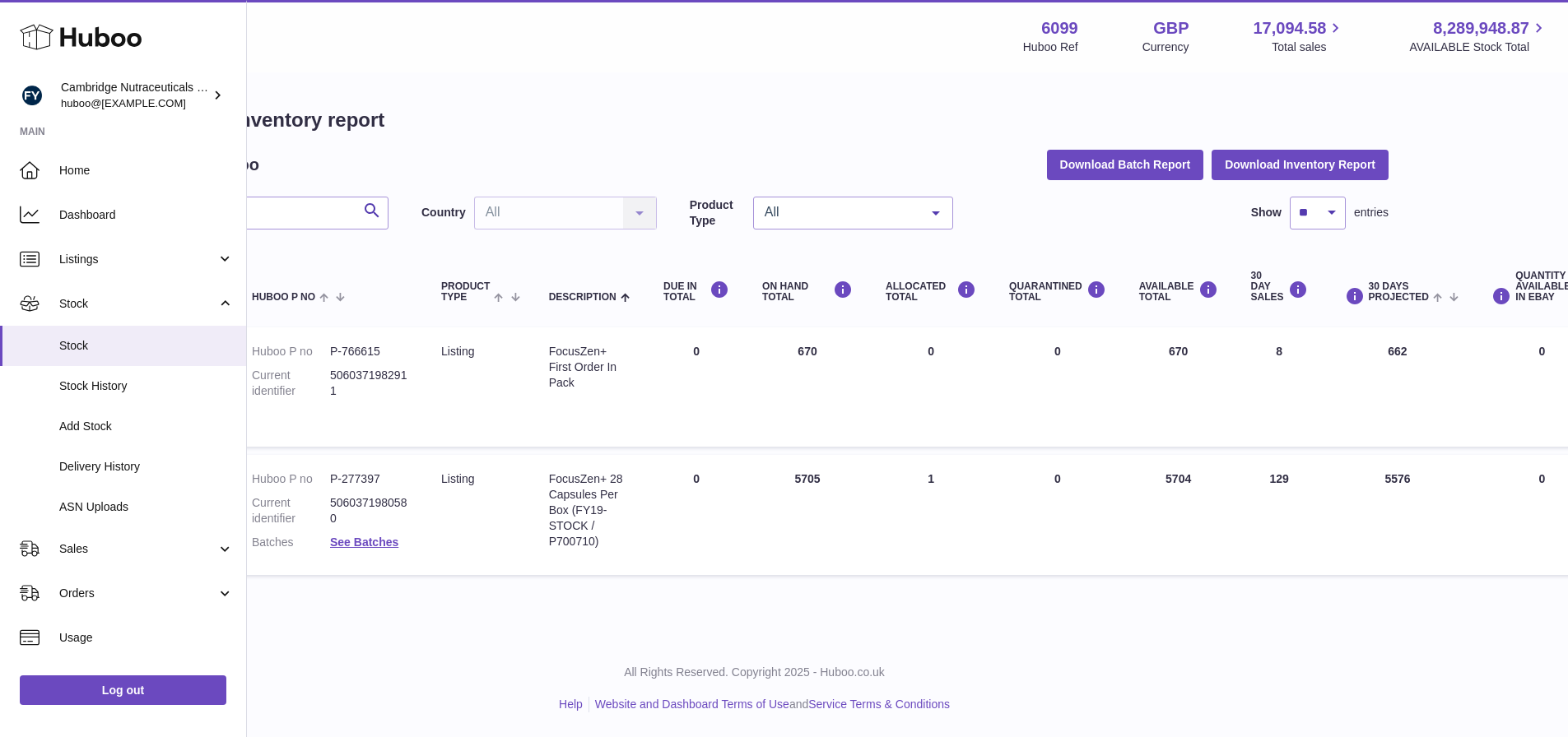 scroll, scrollTop: 12, scrollLeft: 0, axis: vertical 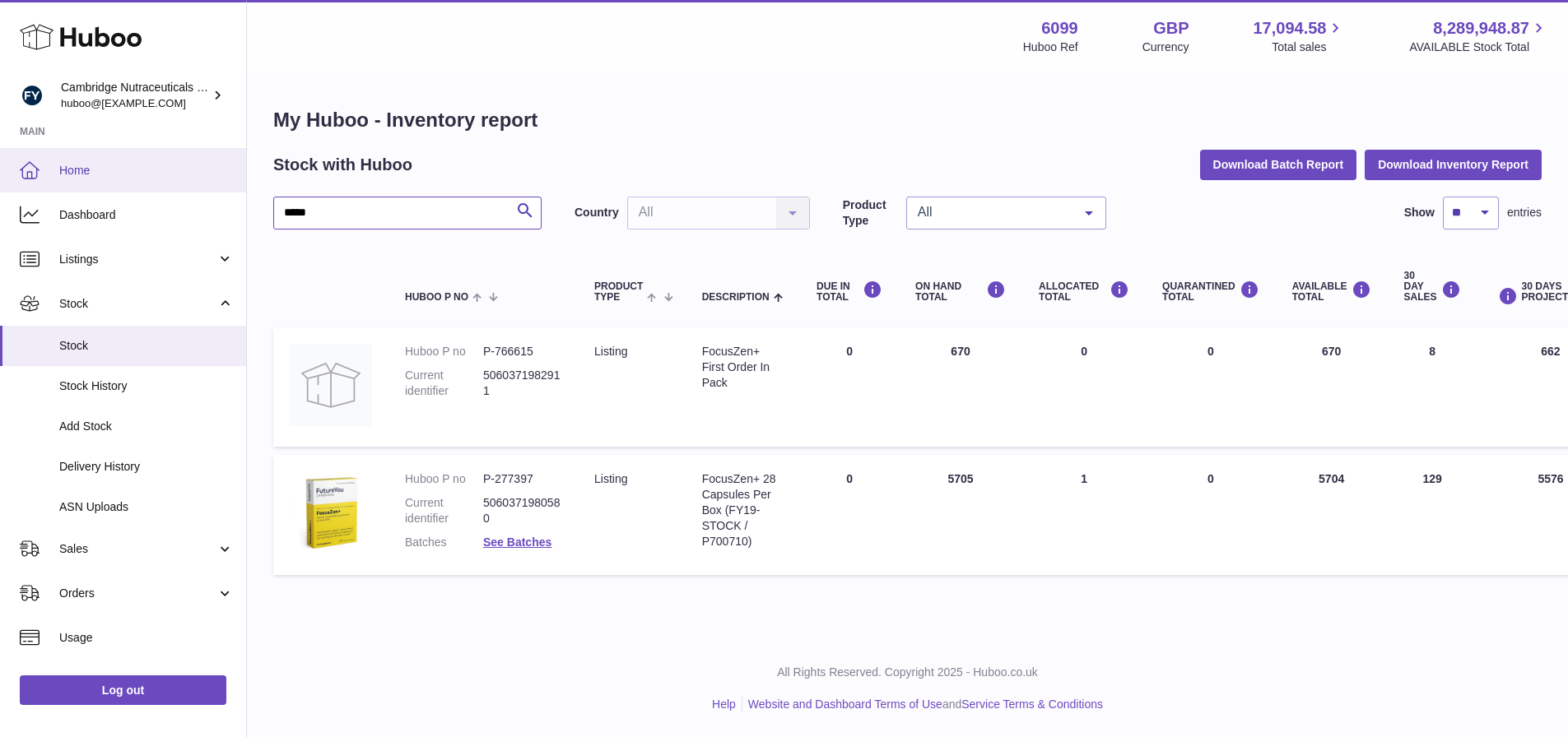 drag, startPoint x: 377, startPoint y: 215, endPoint x: 56, endPoint y: 191, distance: 321.89595 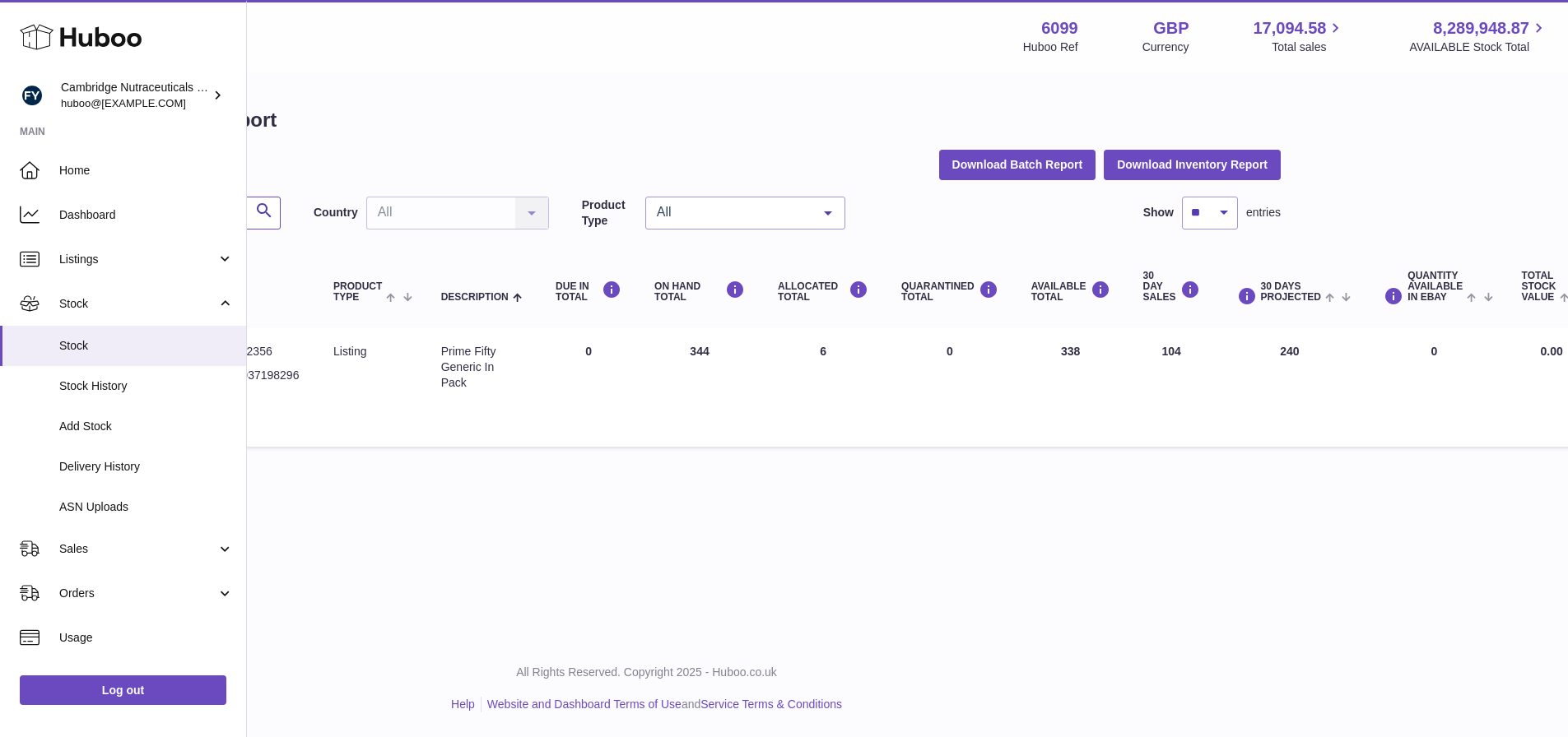 scroll, scrollTop: 12, scrollLeft: 262, axis: both 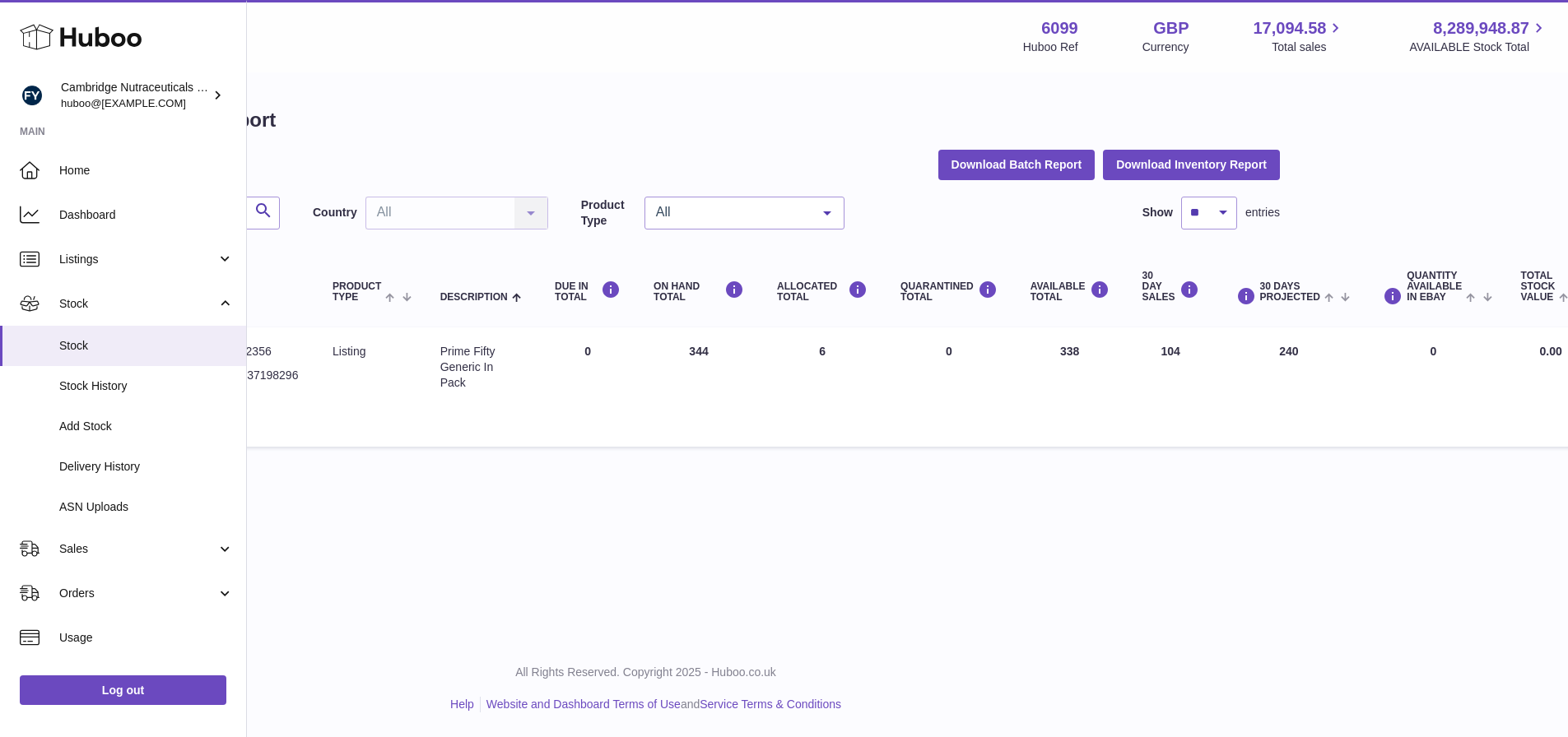 drag, startPoint x: 714, startPoint y: 335, endPoint x: 694, endPoint y: 345, distance: 22.36068 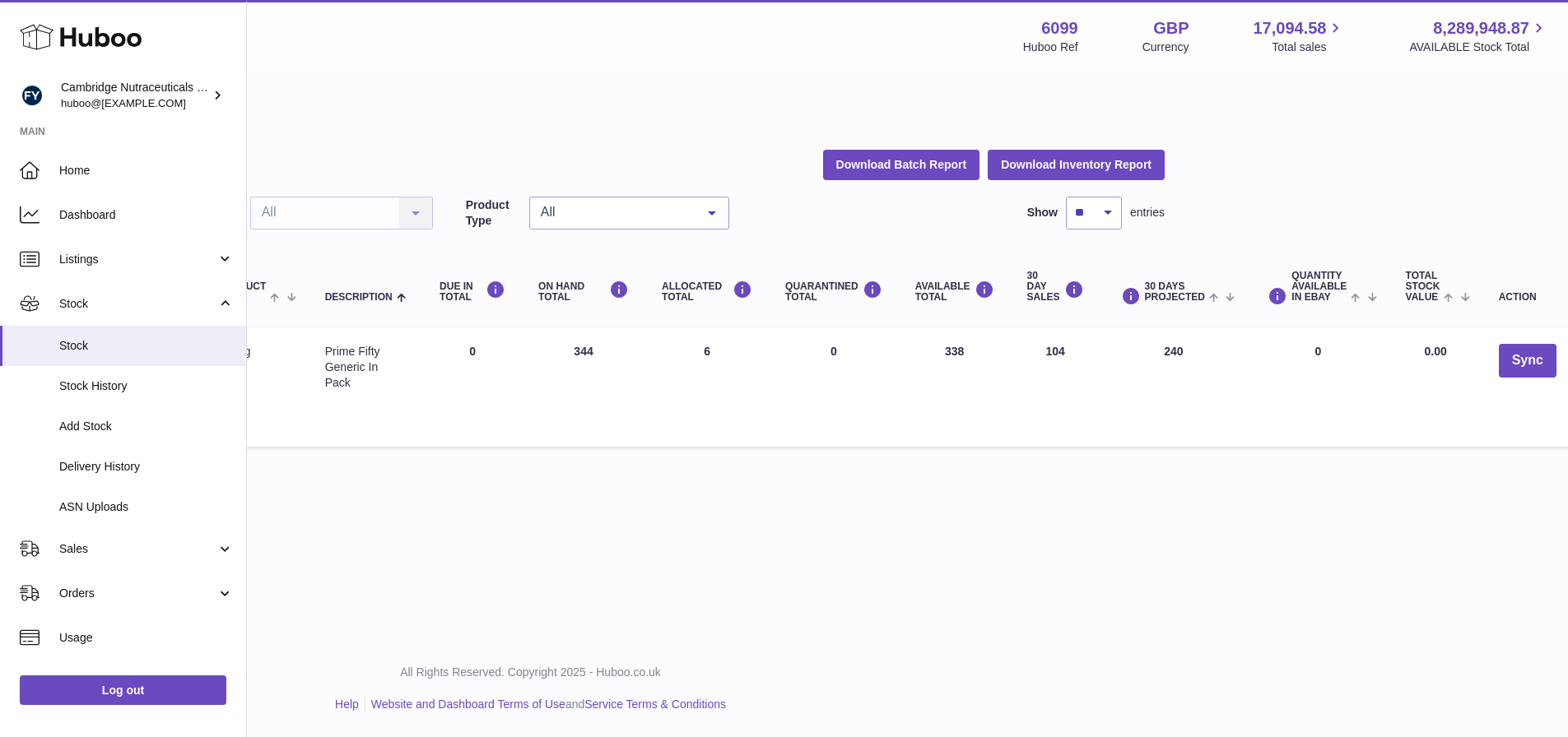 scroll, scrollTop: 12, scrollLeft: 385, axis: both 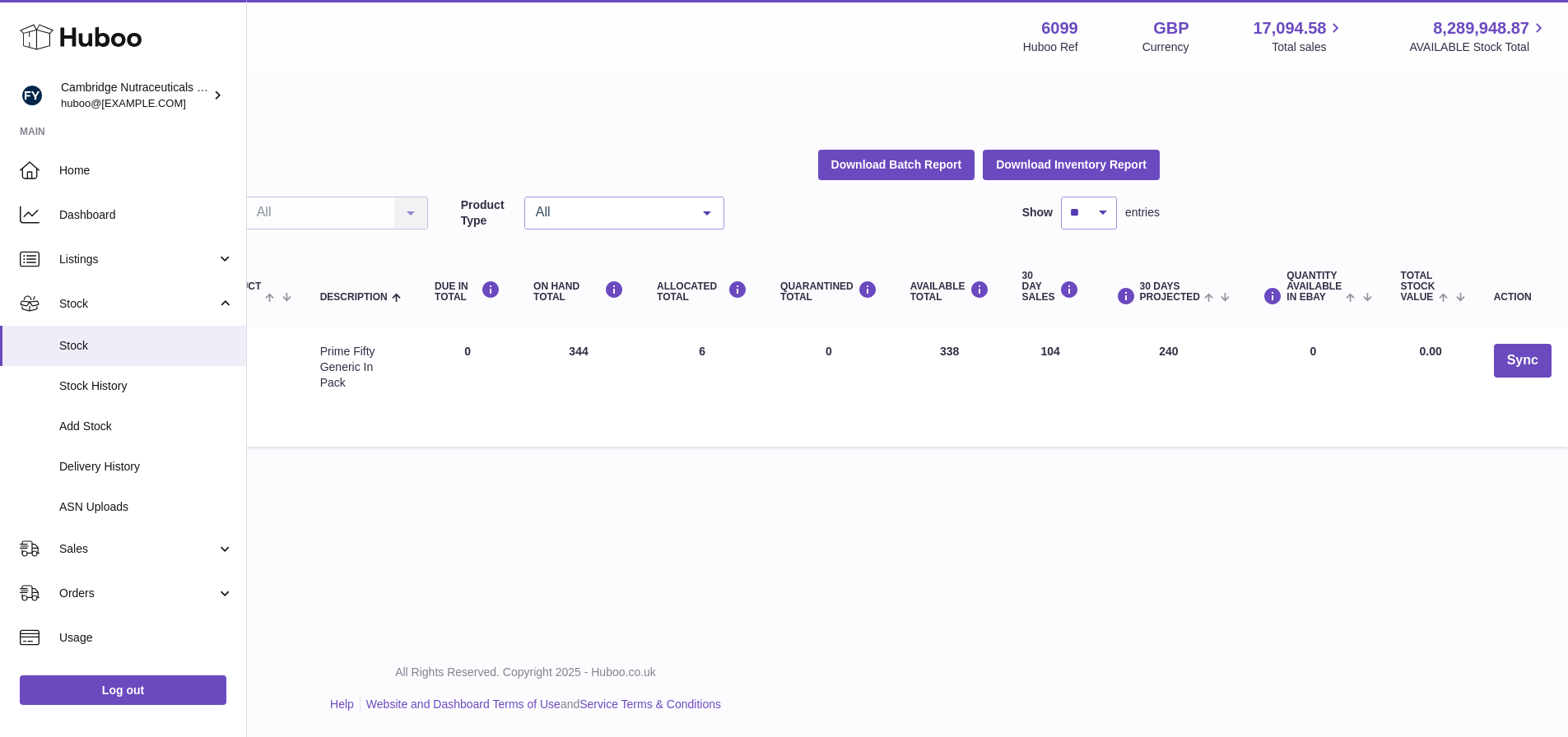 drag, startPoint x: 1176, startPoint y: 345, endPoint x: 1158, endPoint y: 343, distance: 18.11077 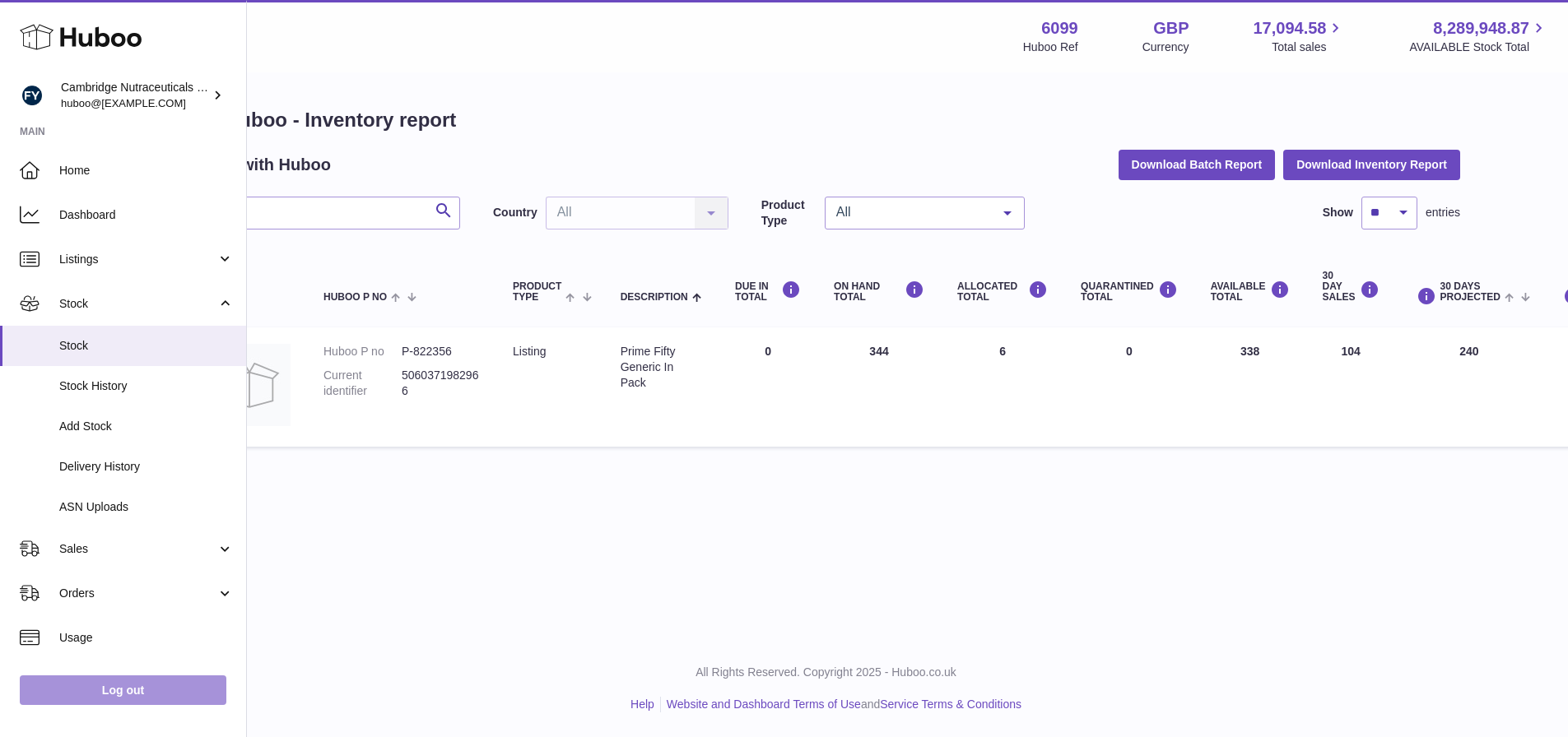 scroll, scrollTop: 12, scrollLeft: 0, axis: vertical 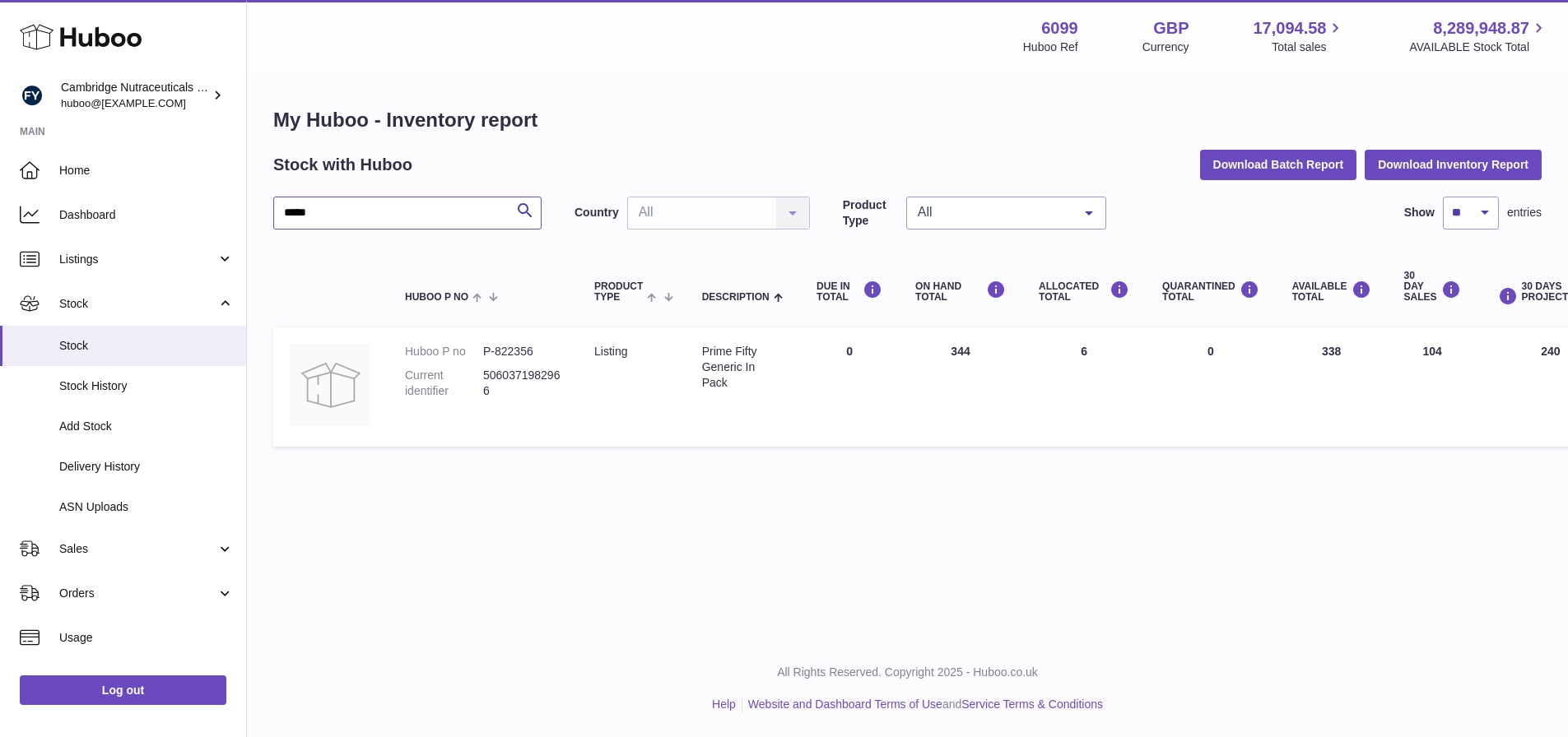 drag, startPoint x: 342, startPoint y: 204, endPoint x: -50, endPoint y: 166, distance: 393.8375 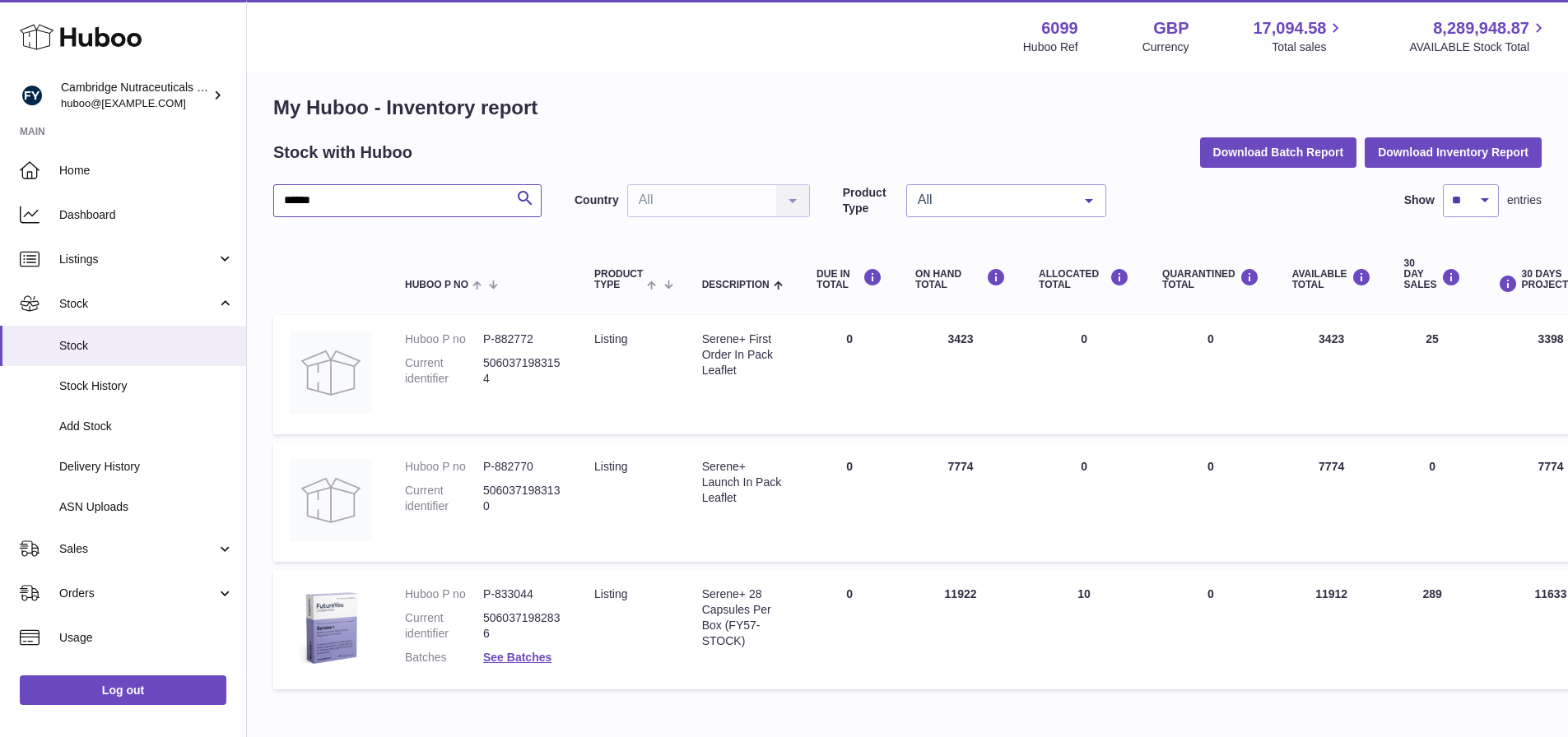 scroll, scrollTop: 12, scrollLeft: 174, axis: both 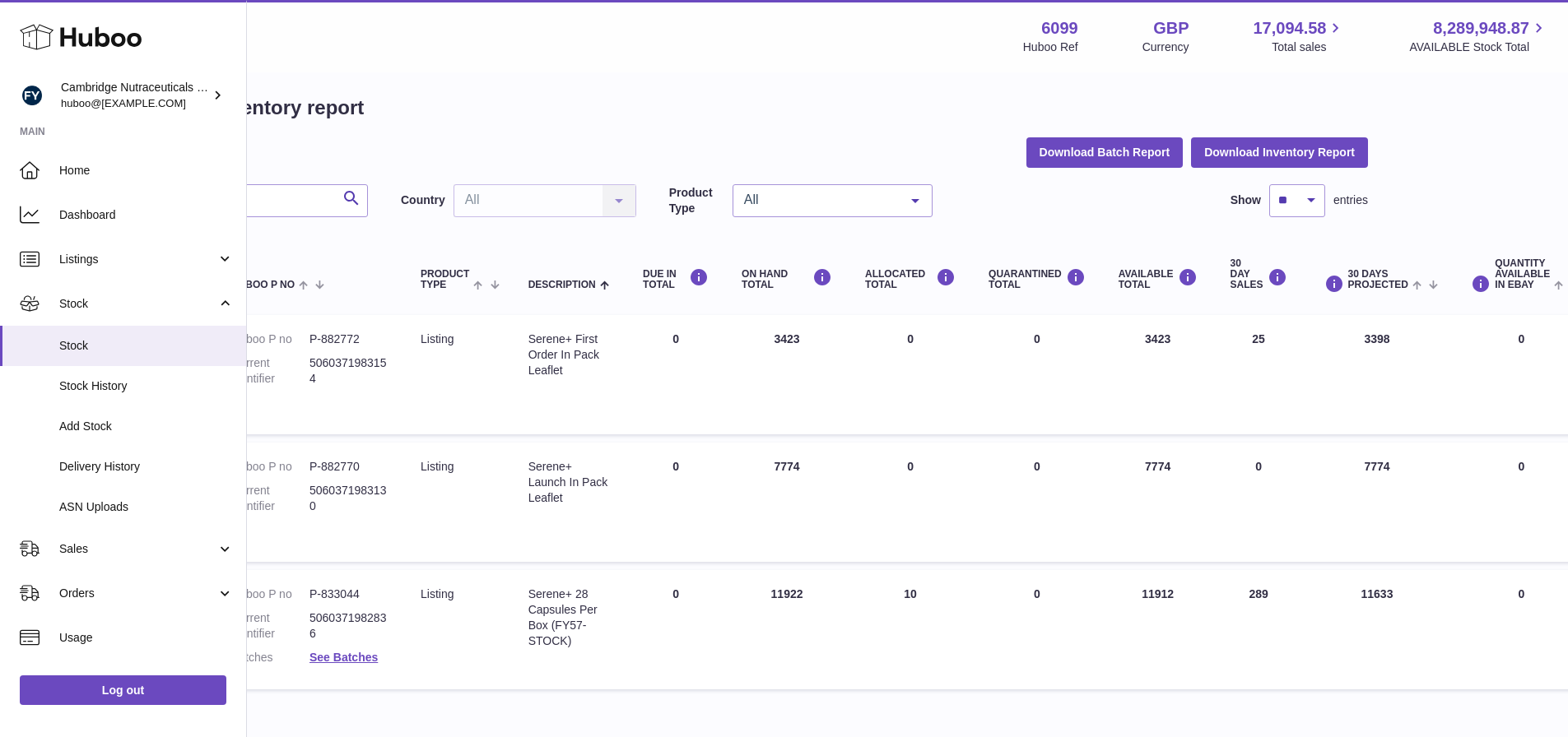 drag, startPoint x: 818, startPoint y: 342, endPoint x: 774, endPoint y: 336, distance: 44.407207 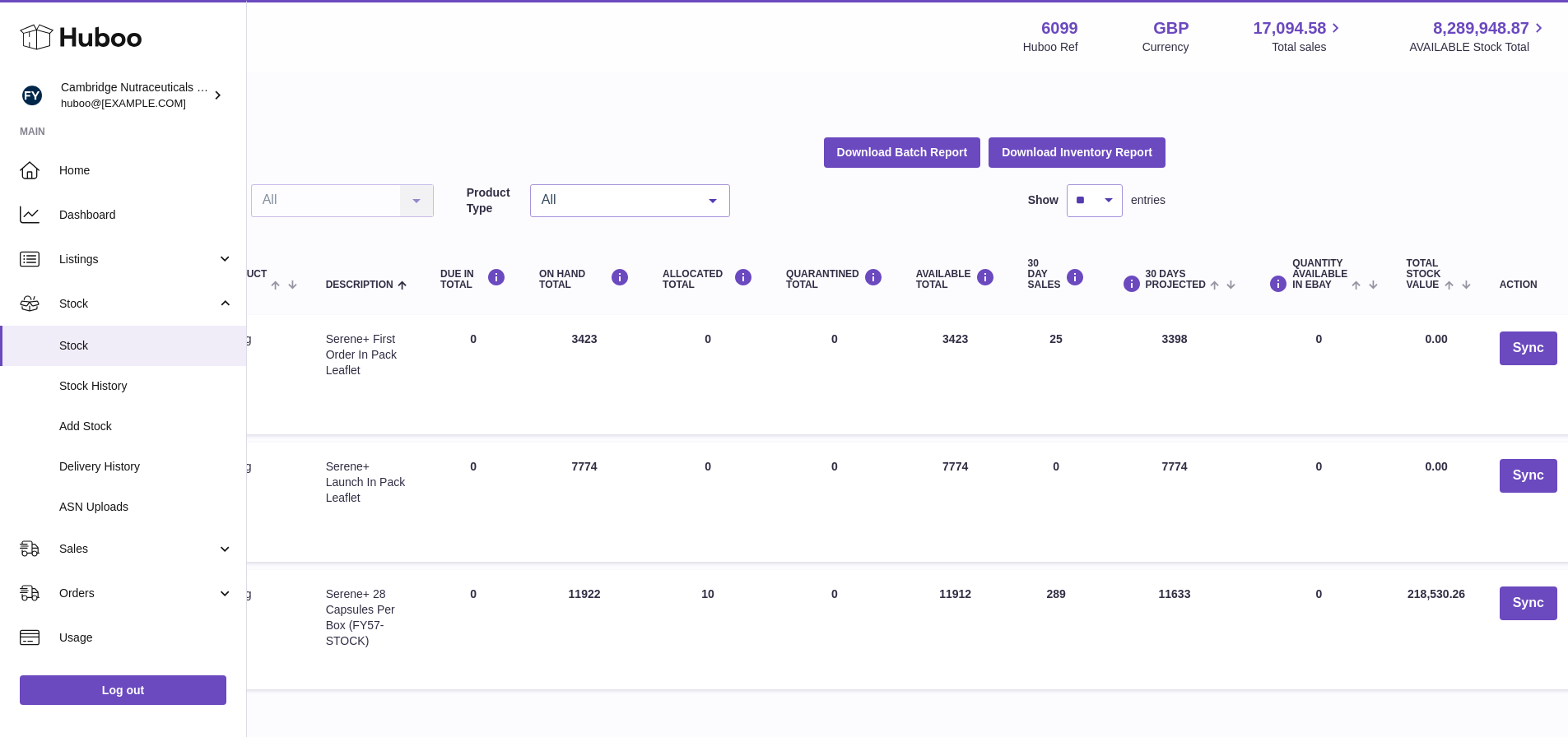 scroll, scrollTop: 12, scrollLeft: 385, axis: both 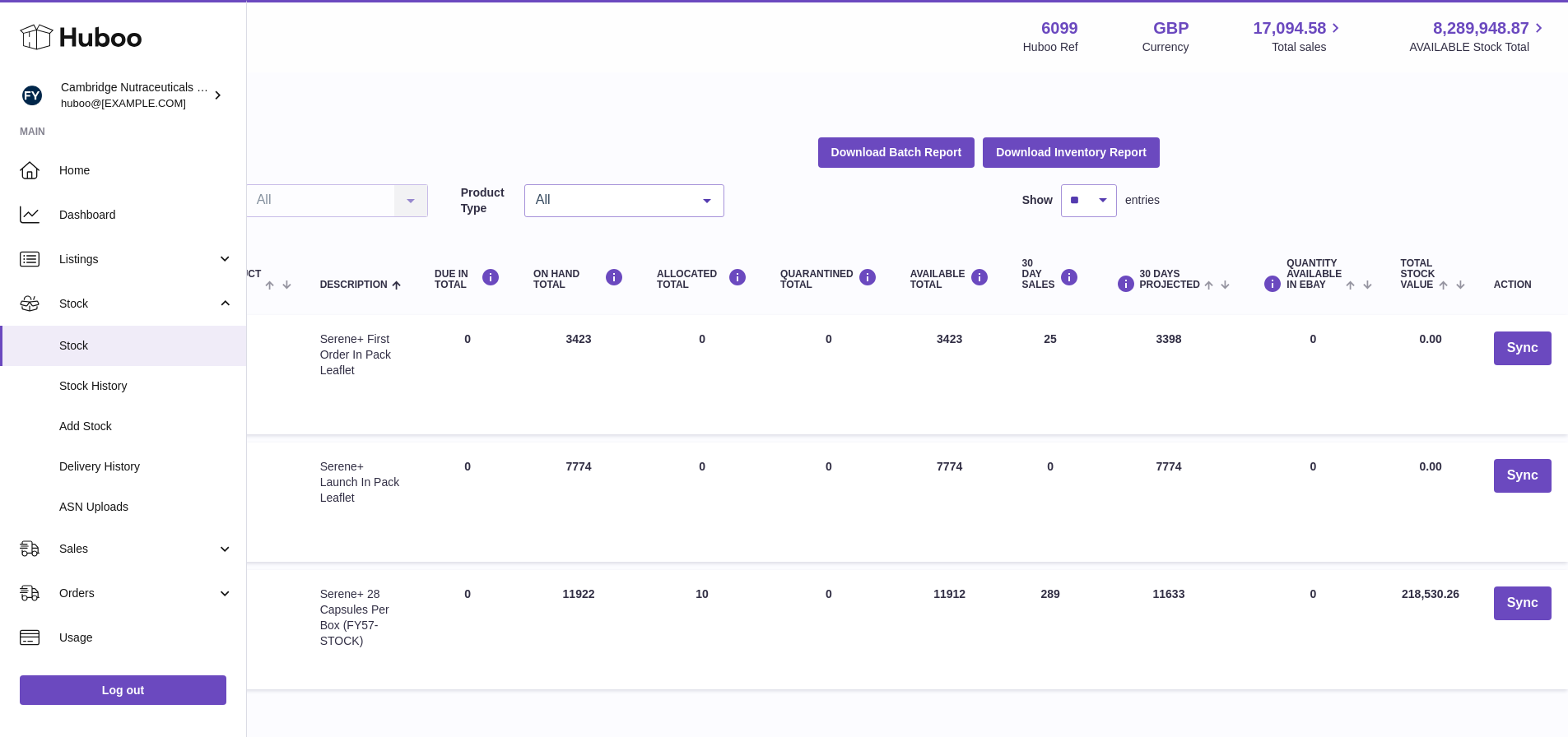 drag, startPoint x: 1191, startPoint y: 338, endPoint x: 1156, endPoint y: 342, distance: 35.22783 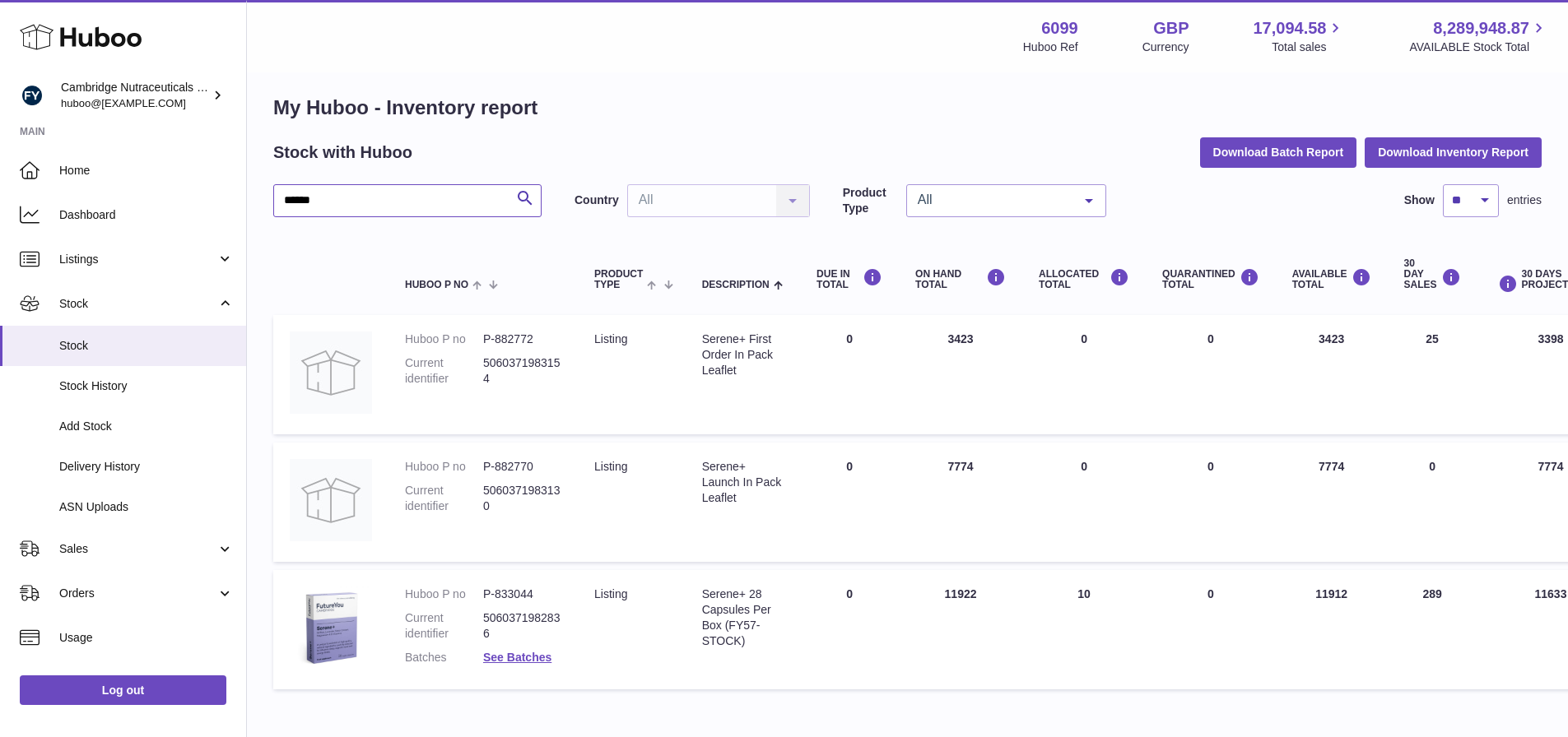 drag, startPoint x: 362, startPoint y: 208, endPoint x: -58, endPoint y: 191, distance: 420.34391 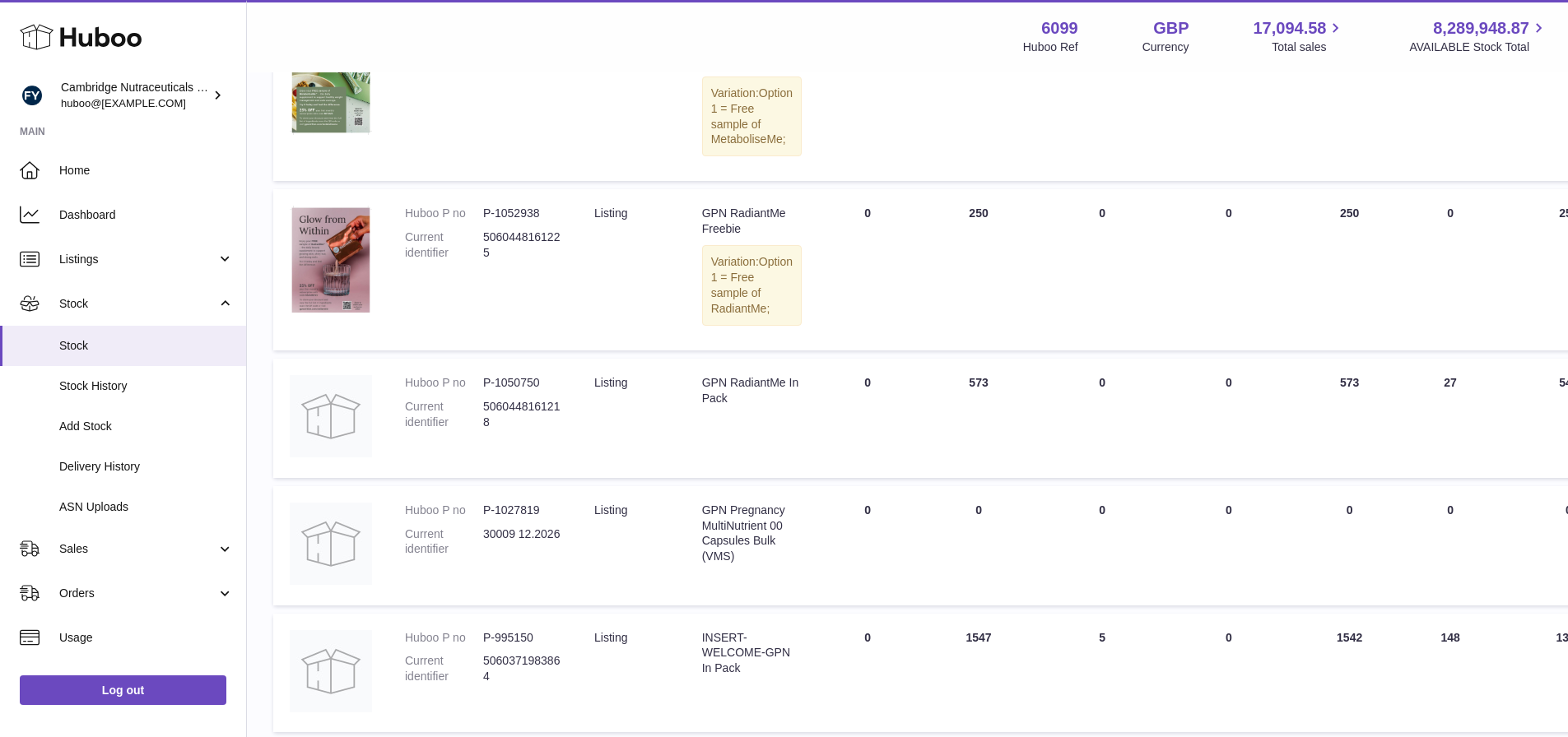 scroll, scrollTop: 424, scrollLeft: 0, axis: vertical 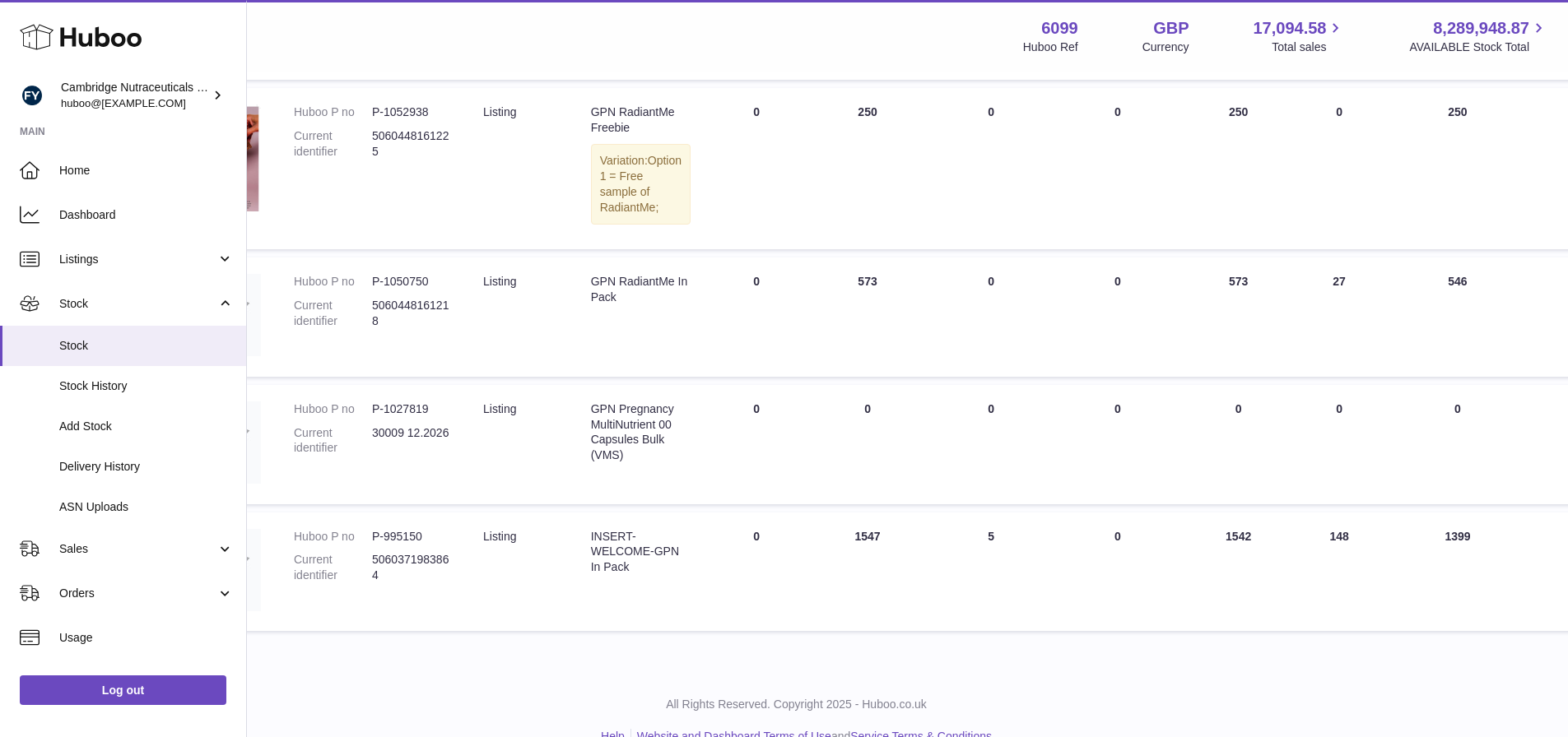 drag, startPoint x: 883, startPoint y: 552, endPoint x: 845, endPoint y: 558, distance: 38.47077 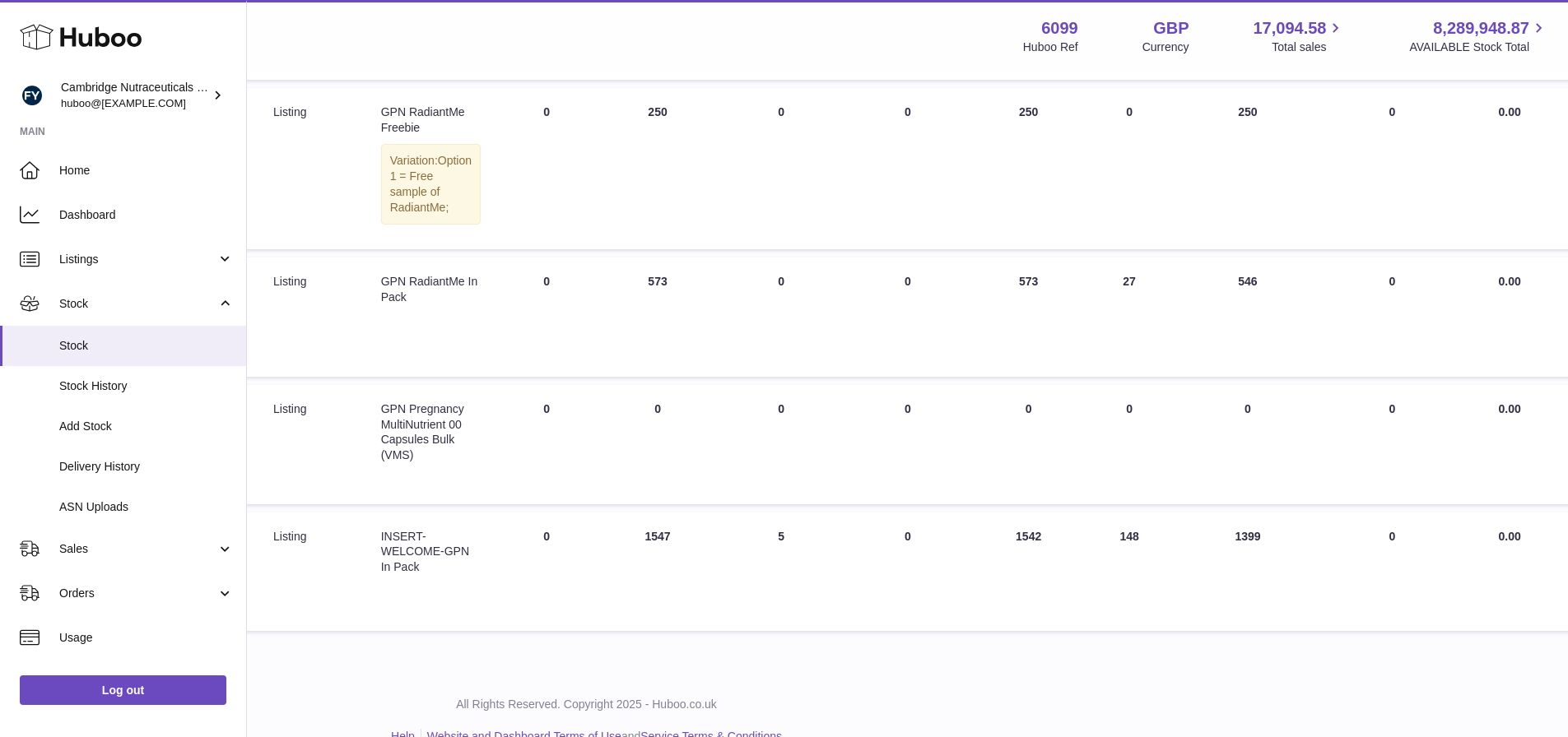 scroll, scrollTop: 424, scrollLeft: 396, axis: both 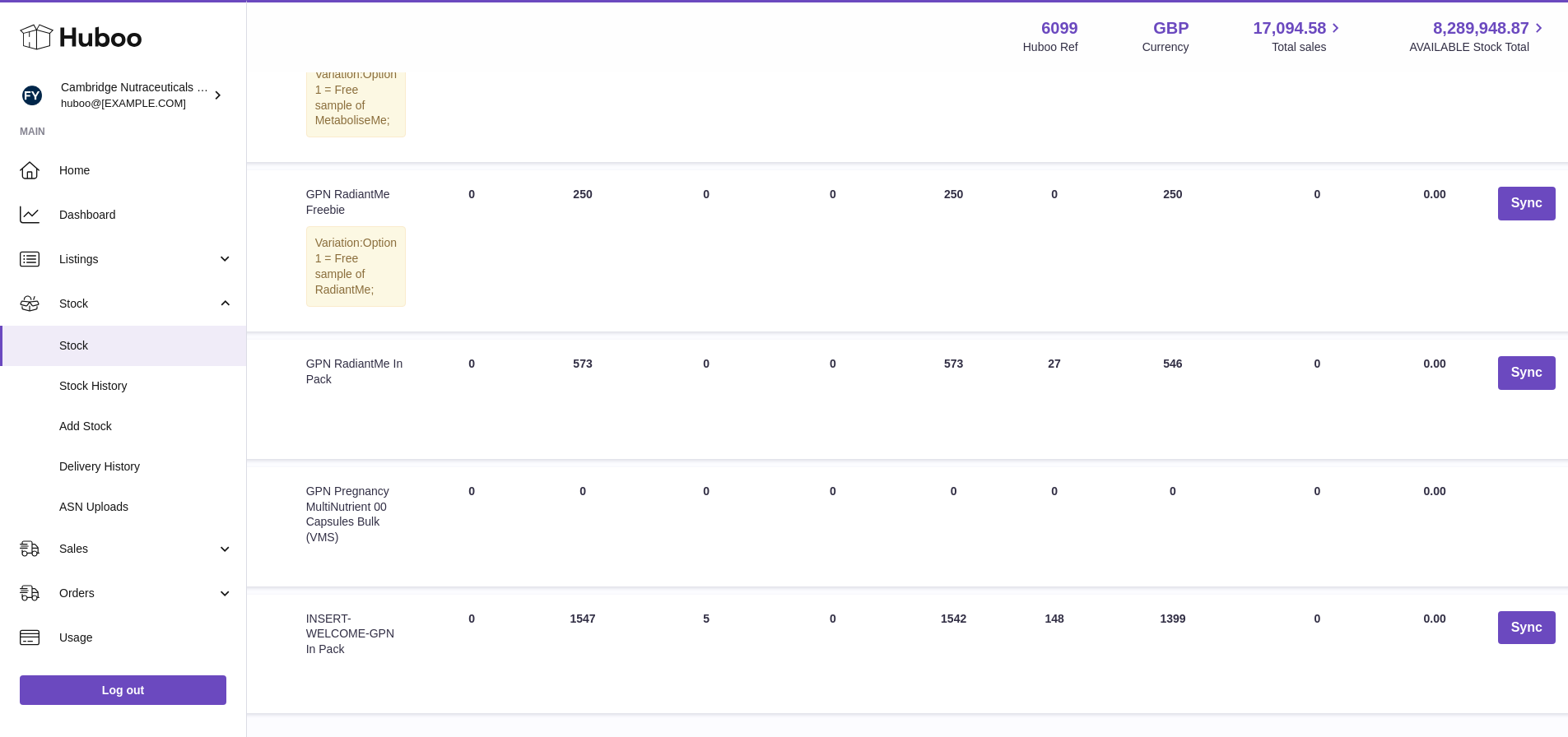 drag, startPoint x: 1198, startPoint y: 635, endPoint x: 1157, endPoint y: 637, distance: 41.0488 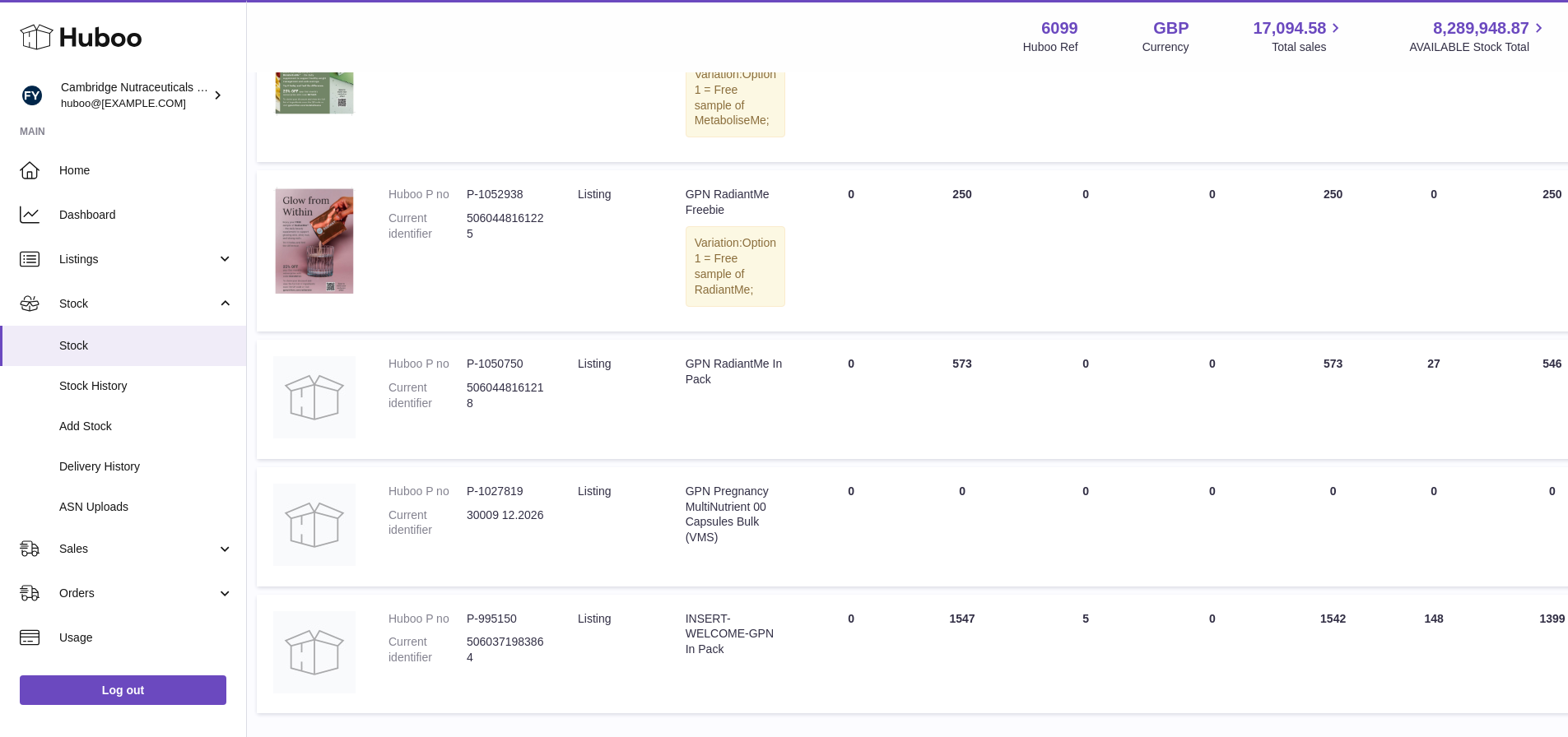 scroll, scrollTop: 341, scrollLeft: 15, axis: both 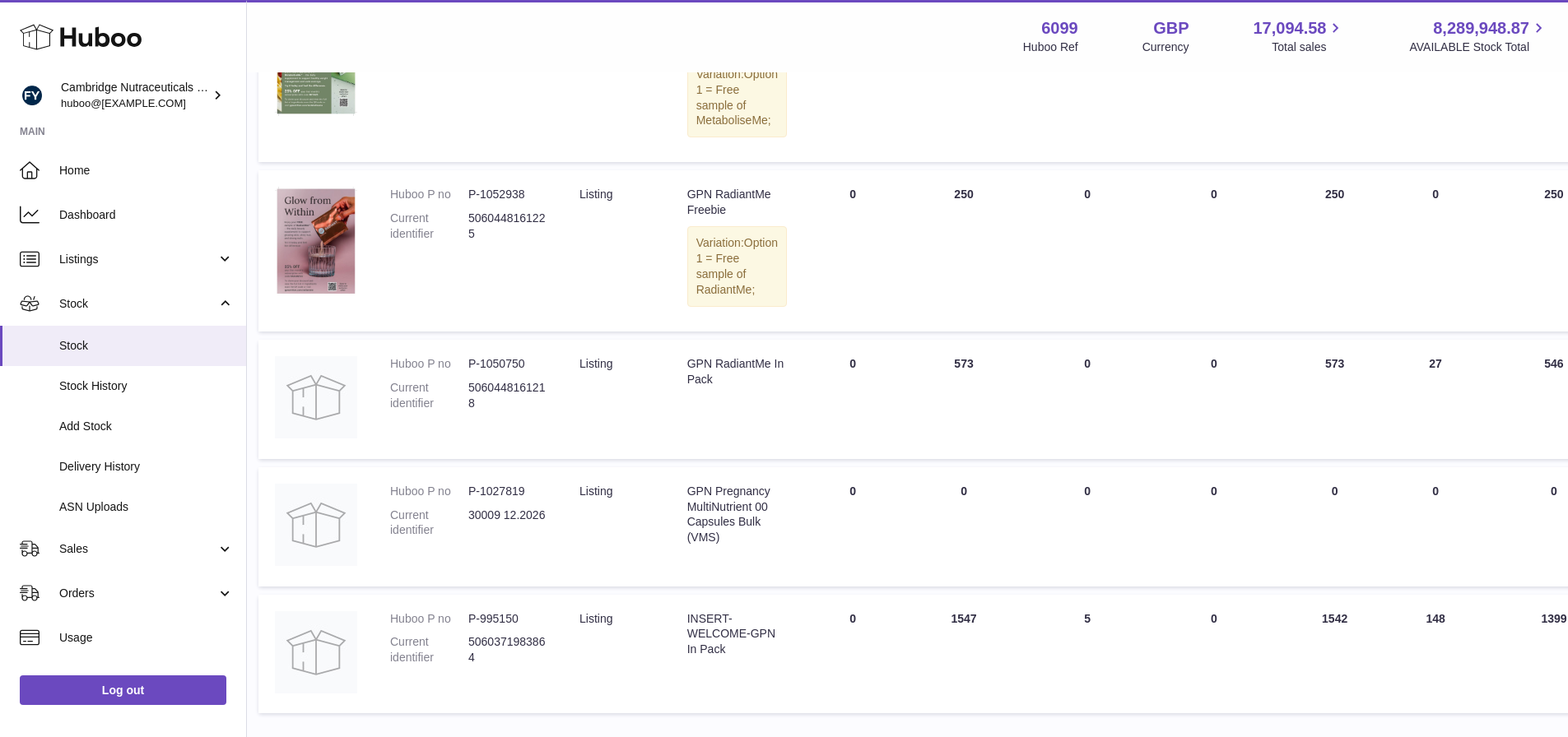 drag, startPoint x: 975, startPoint y: 384, endPoint x: 946, endPoint y: 384, distance: 29 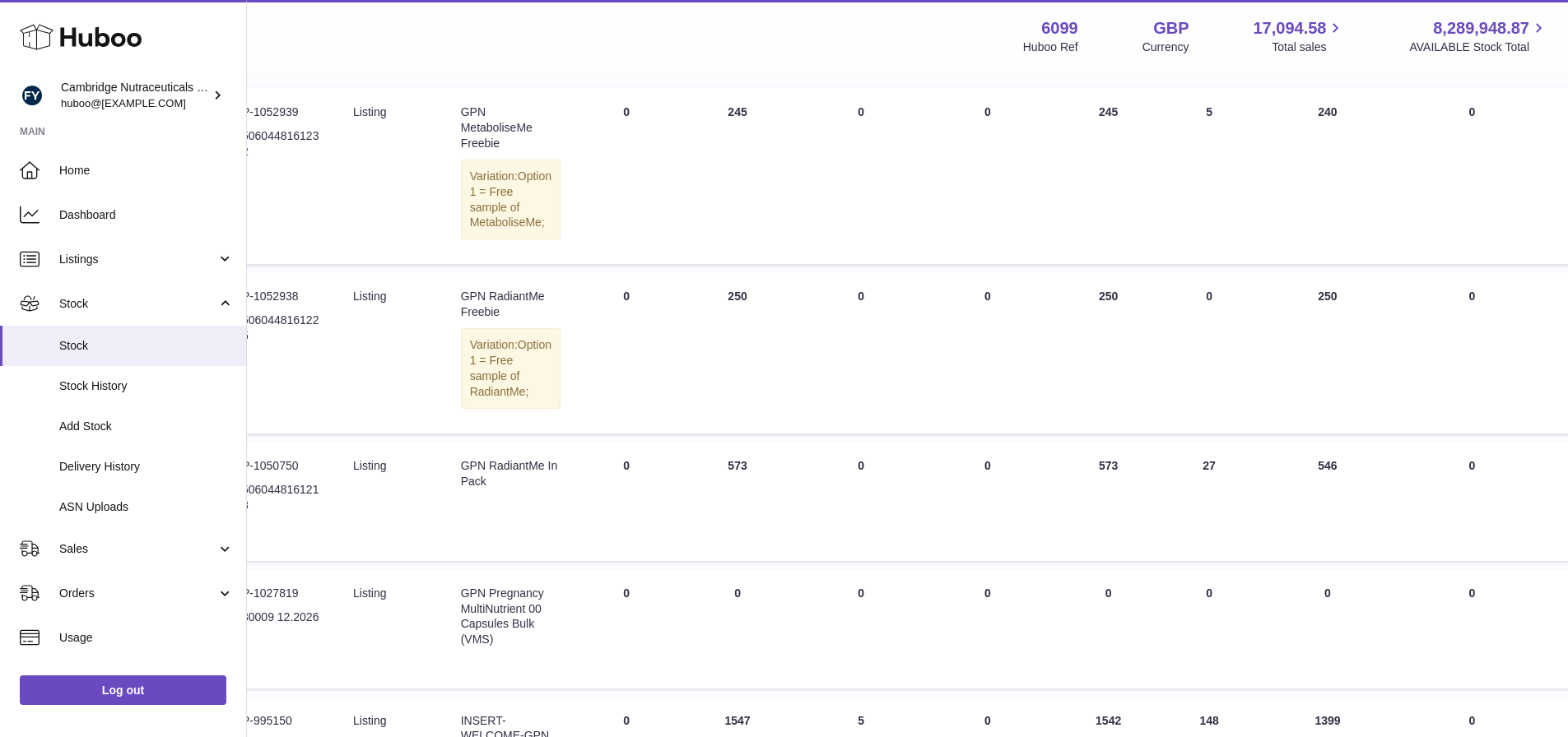 scroll, scrollTop: 177, scrollLeft: 241, axis: both 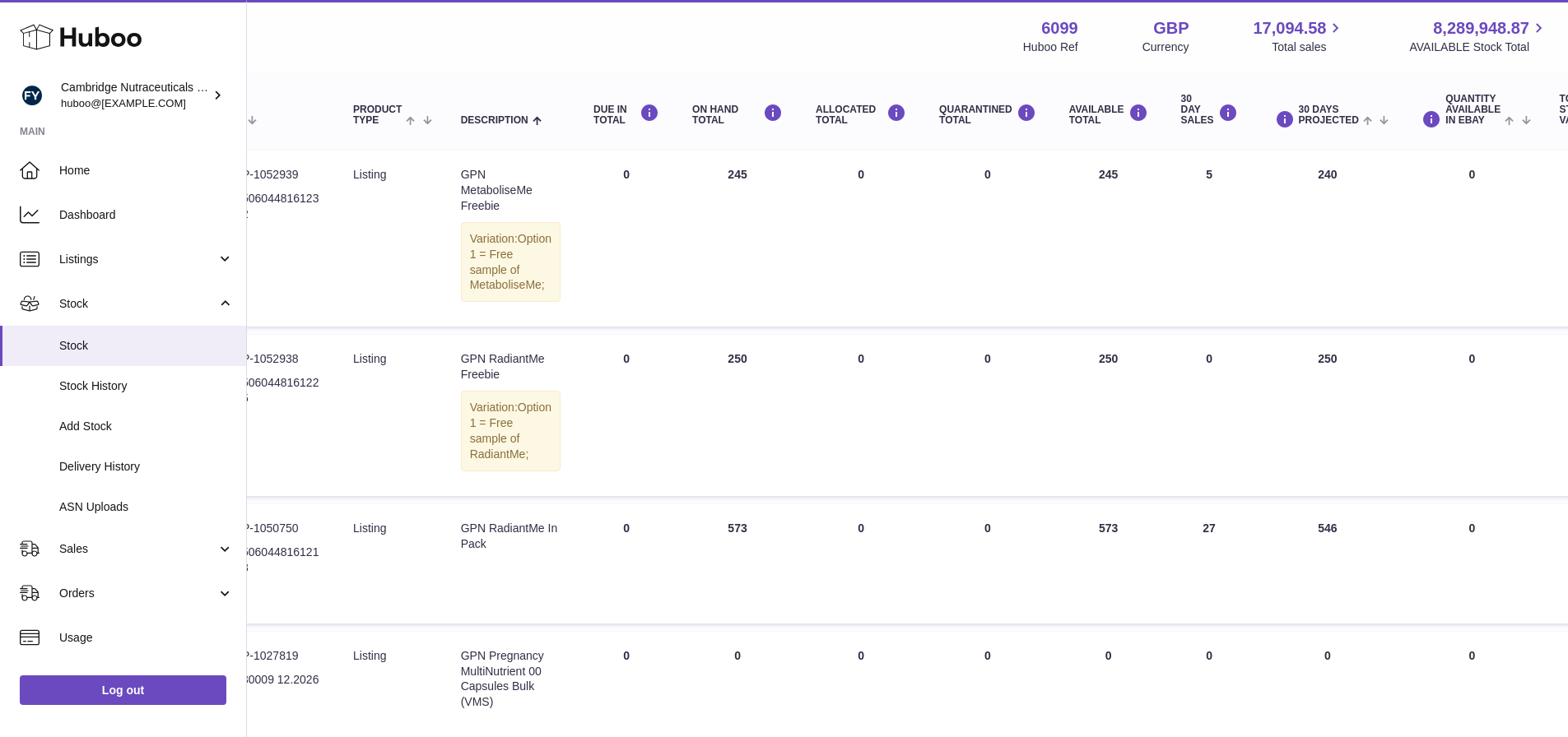 drag, startPoint x: 1323, startPoint y: 548, endPoint x: 1306, endPoint y: 549, distance: 17.02939 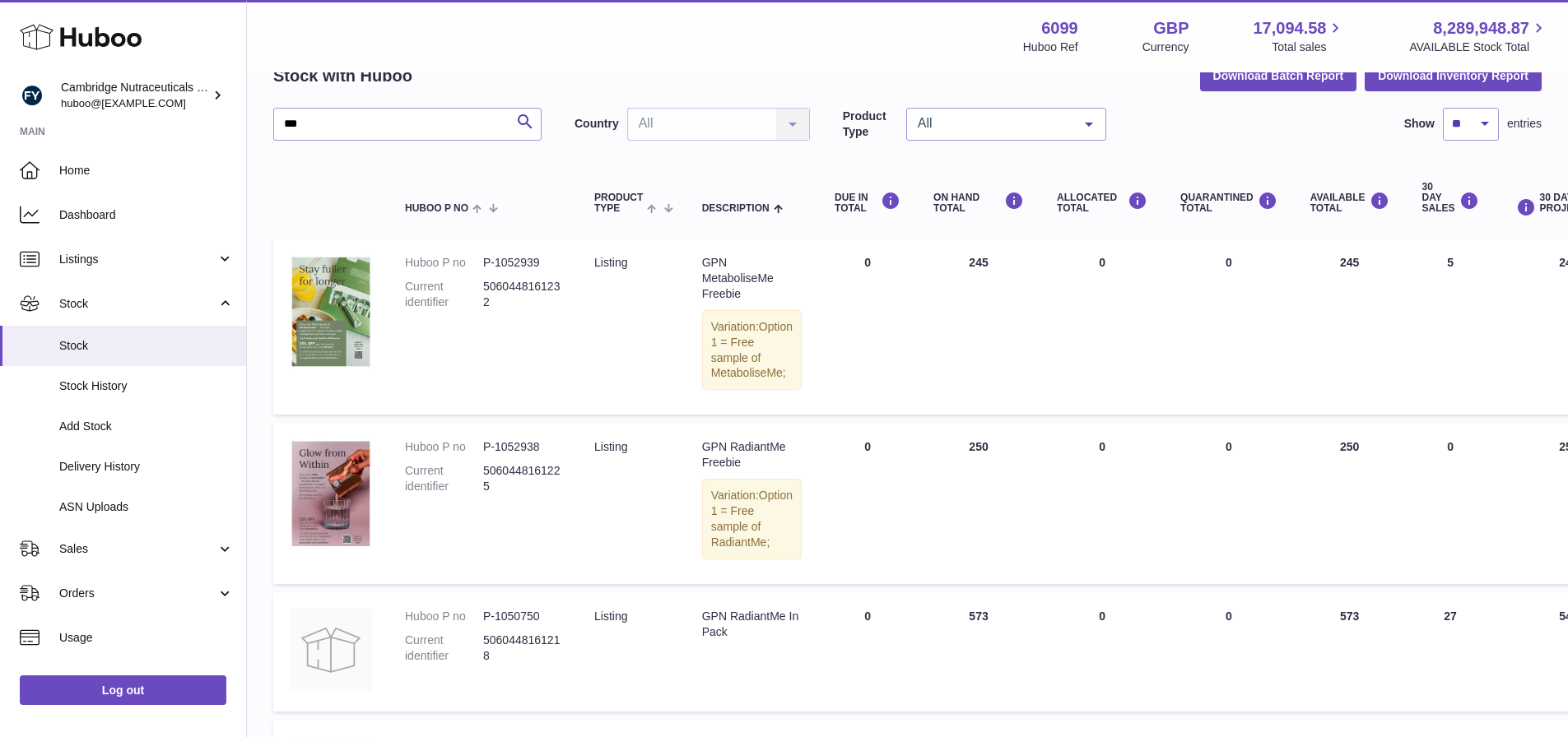 scroll, scrollTop: 0, scrollLeft: 0, axis: both 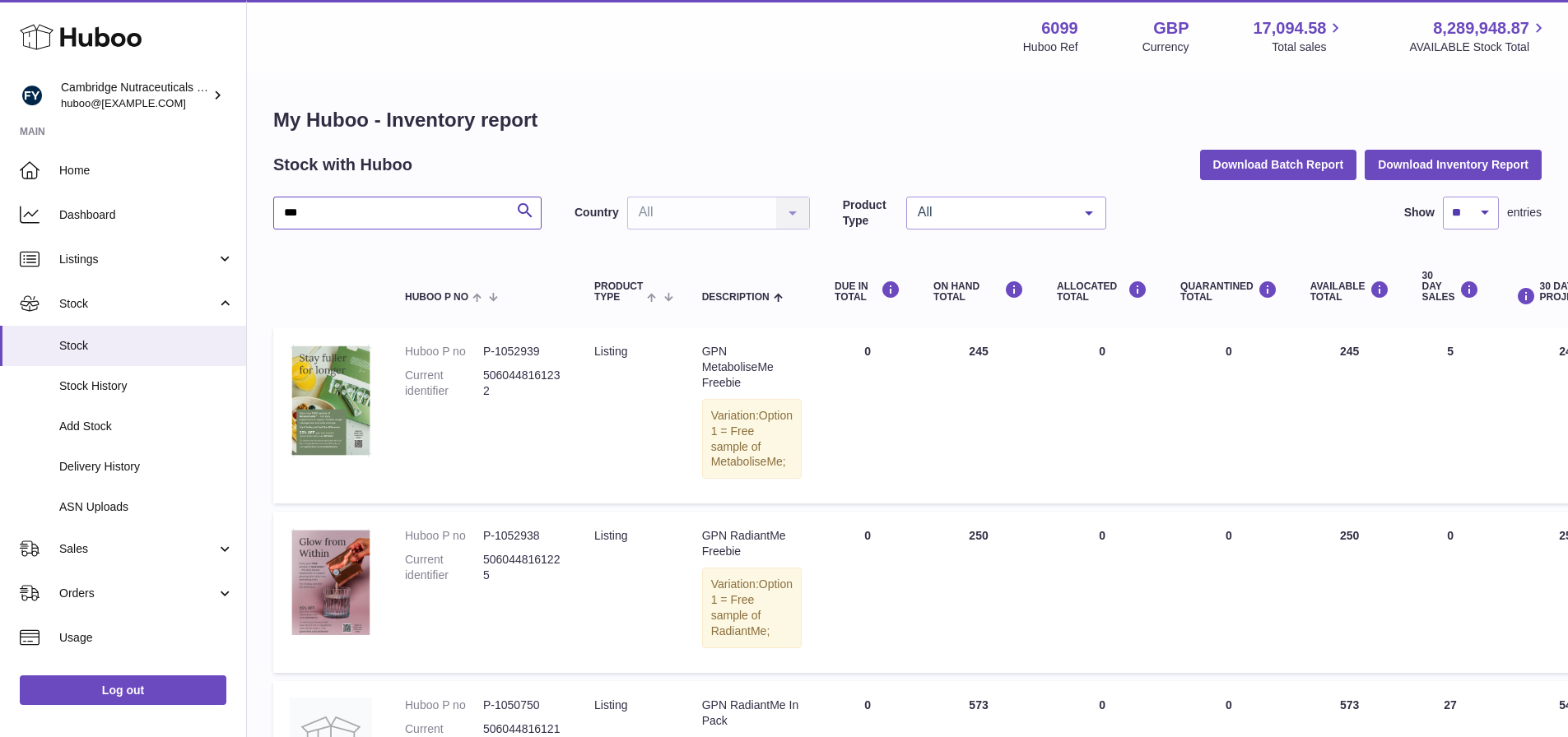 drag, startPoint x: 351, startPoint y: 215, endPoint x: -104, endPoint y: 204, distance: 455.1329 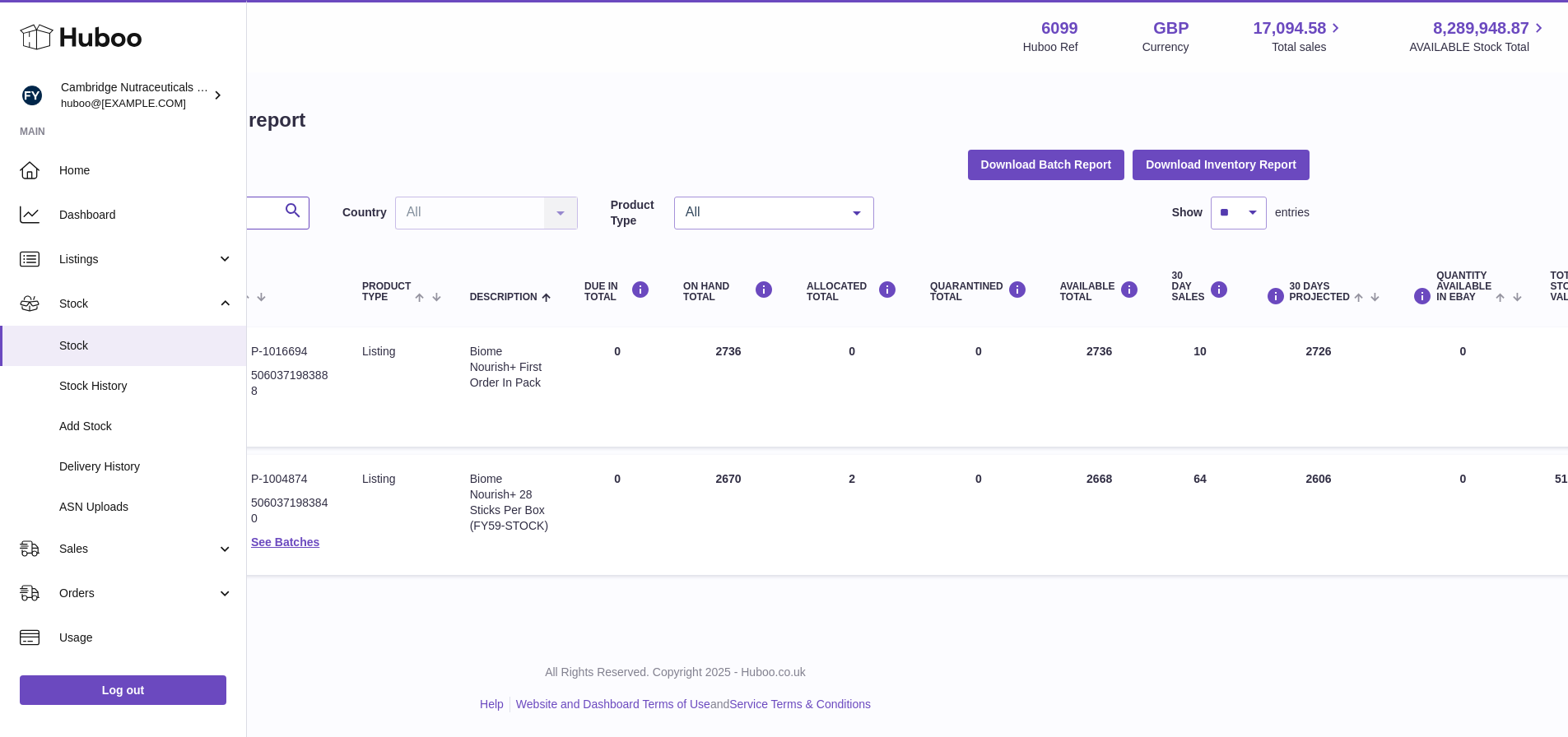 scroll, scrollTop: 0, scrollLeft: 230, axis: horizontal 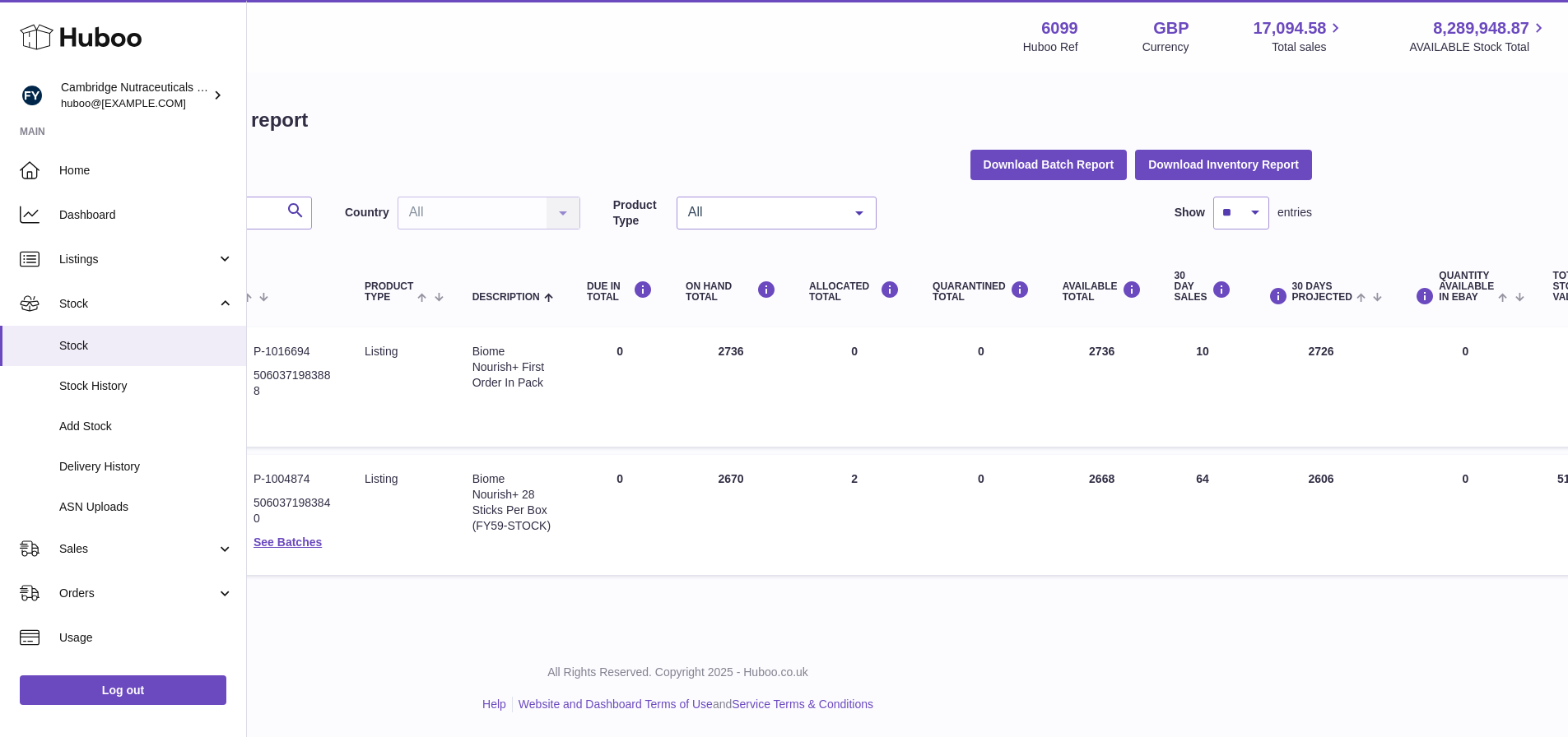 drag, startPoint x: 752, startPoint y: 354, endPoint x: 713, endPoint y: 355, distance: 39.01282 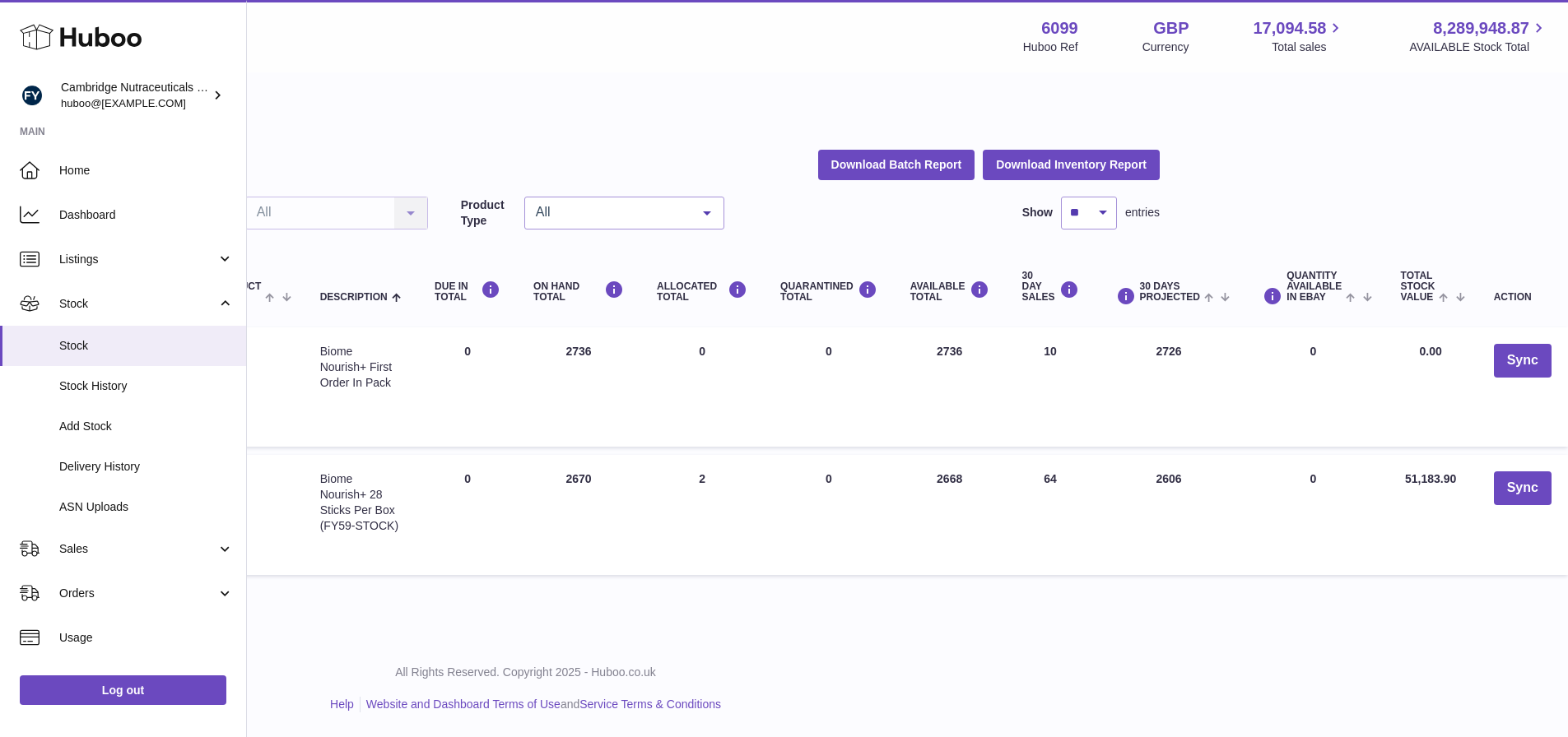 drag, startPoint x: 1167, startPoint y: 358, endPoint x: 1156, endPoint y: 359, distance: 11.045361 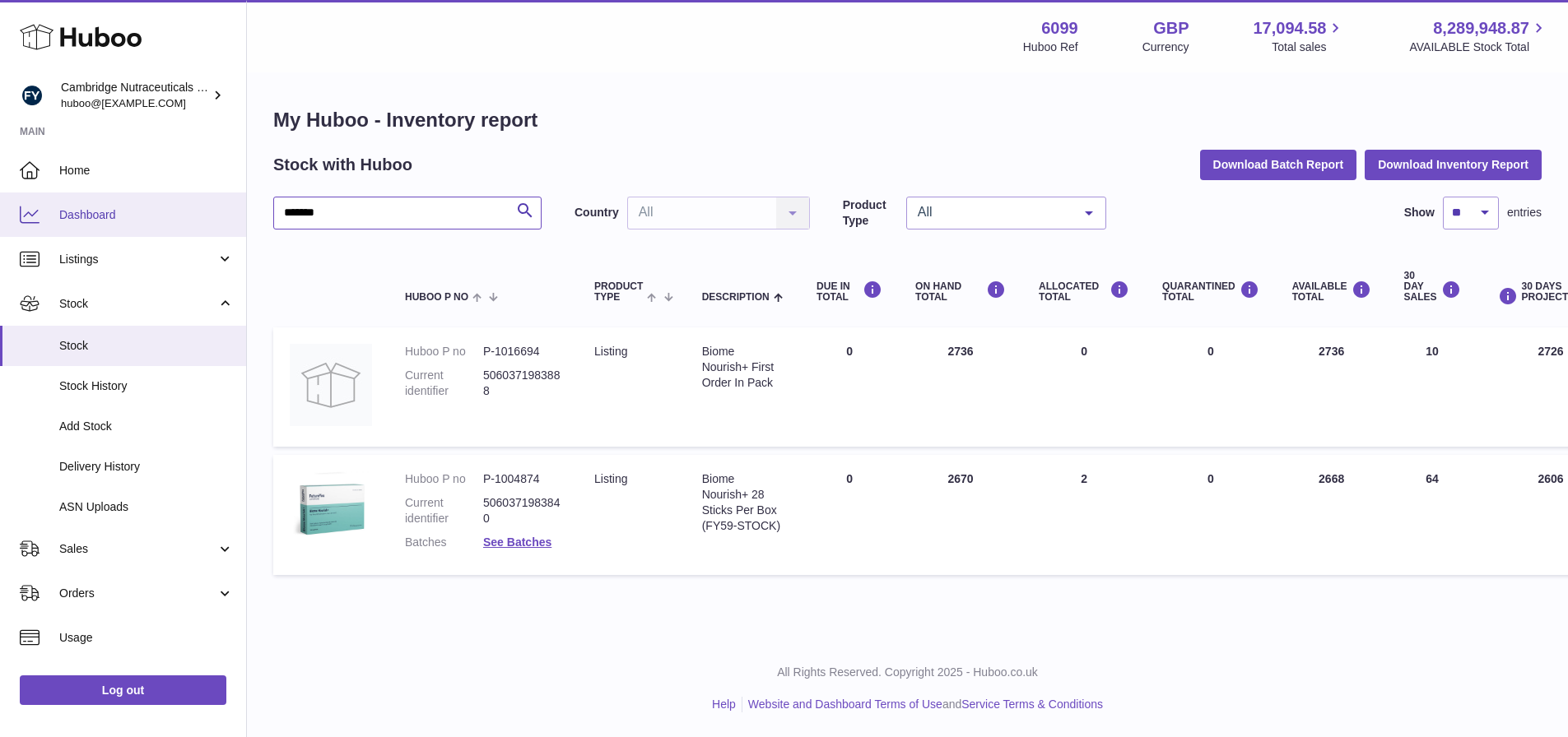 drag, startPoint x: 370, startPoint y: 218, endPoint x: 51, endPoint y: 194, distance: 319.90155 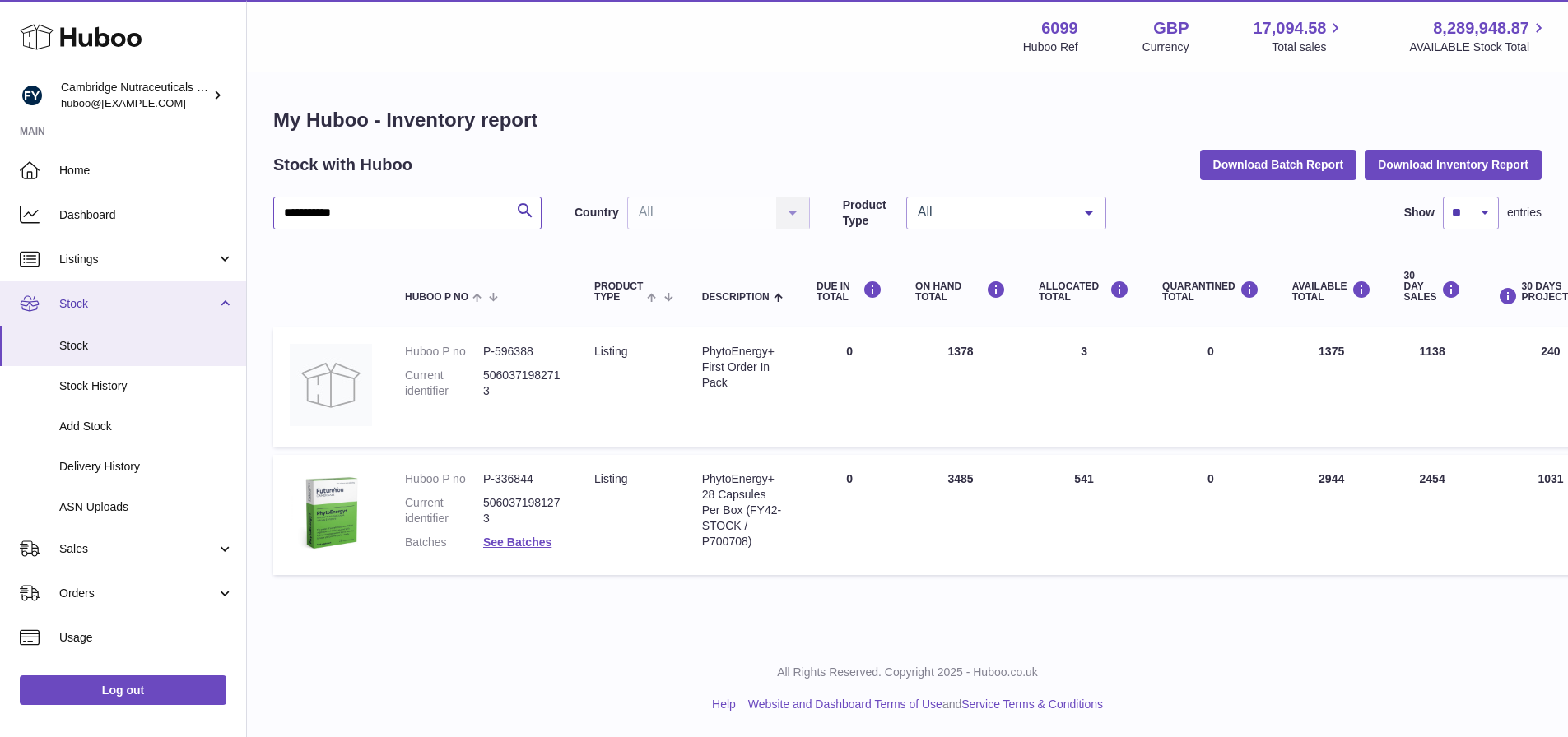 type on "**********" 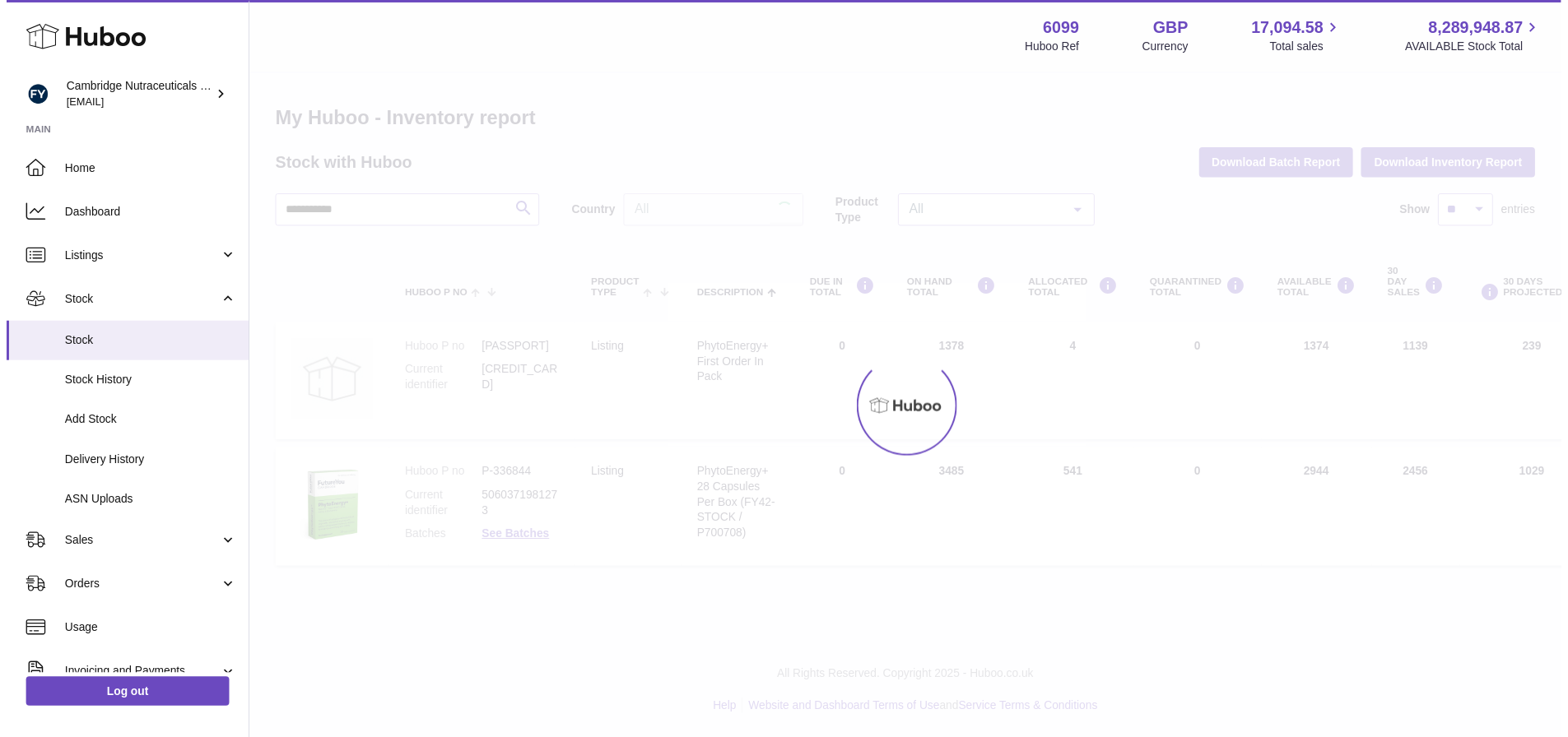 scroll, scrollTop: 0, scrollLeft: 0, axis: both 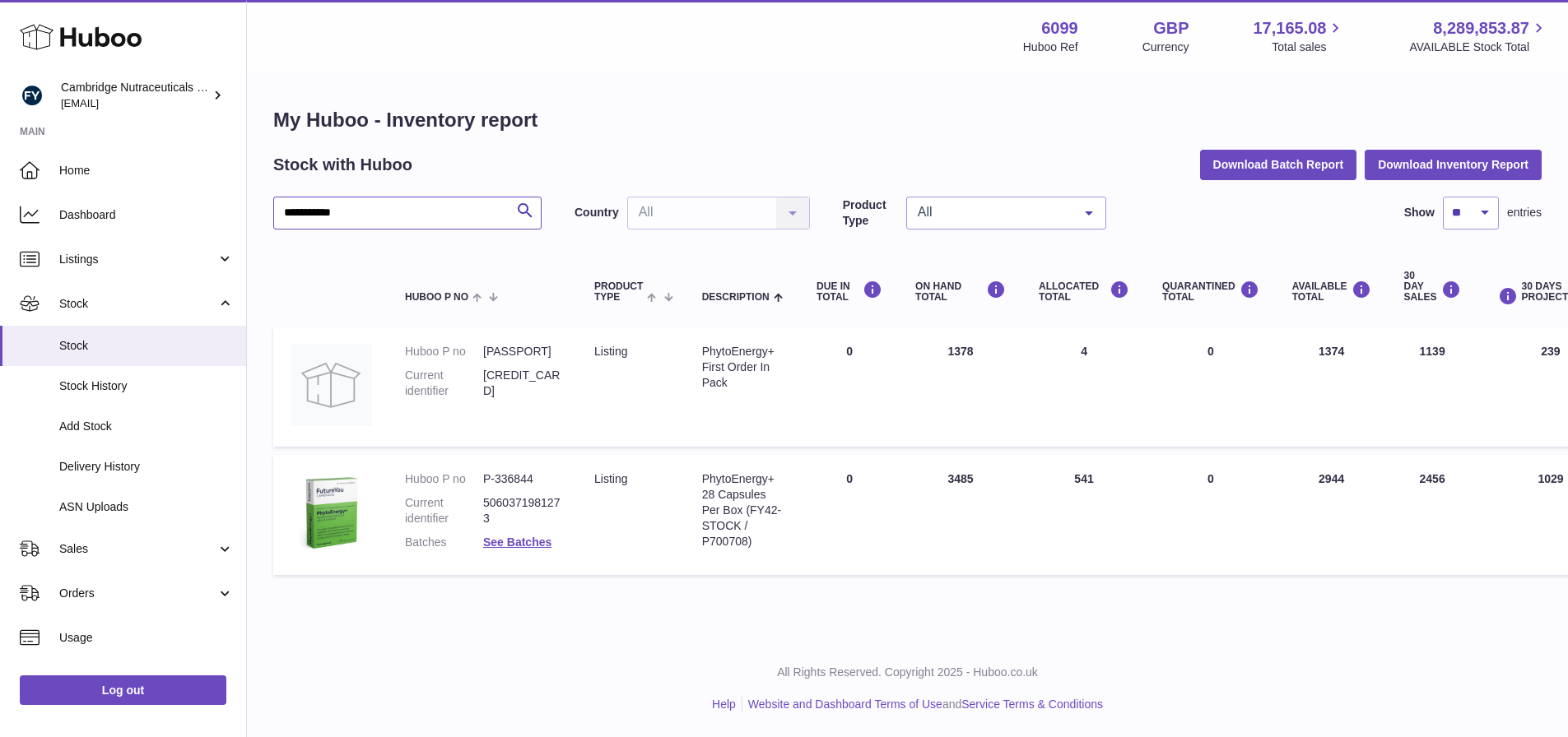 click on "**********" at bounding box center (407, 213) 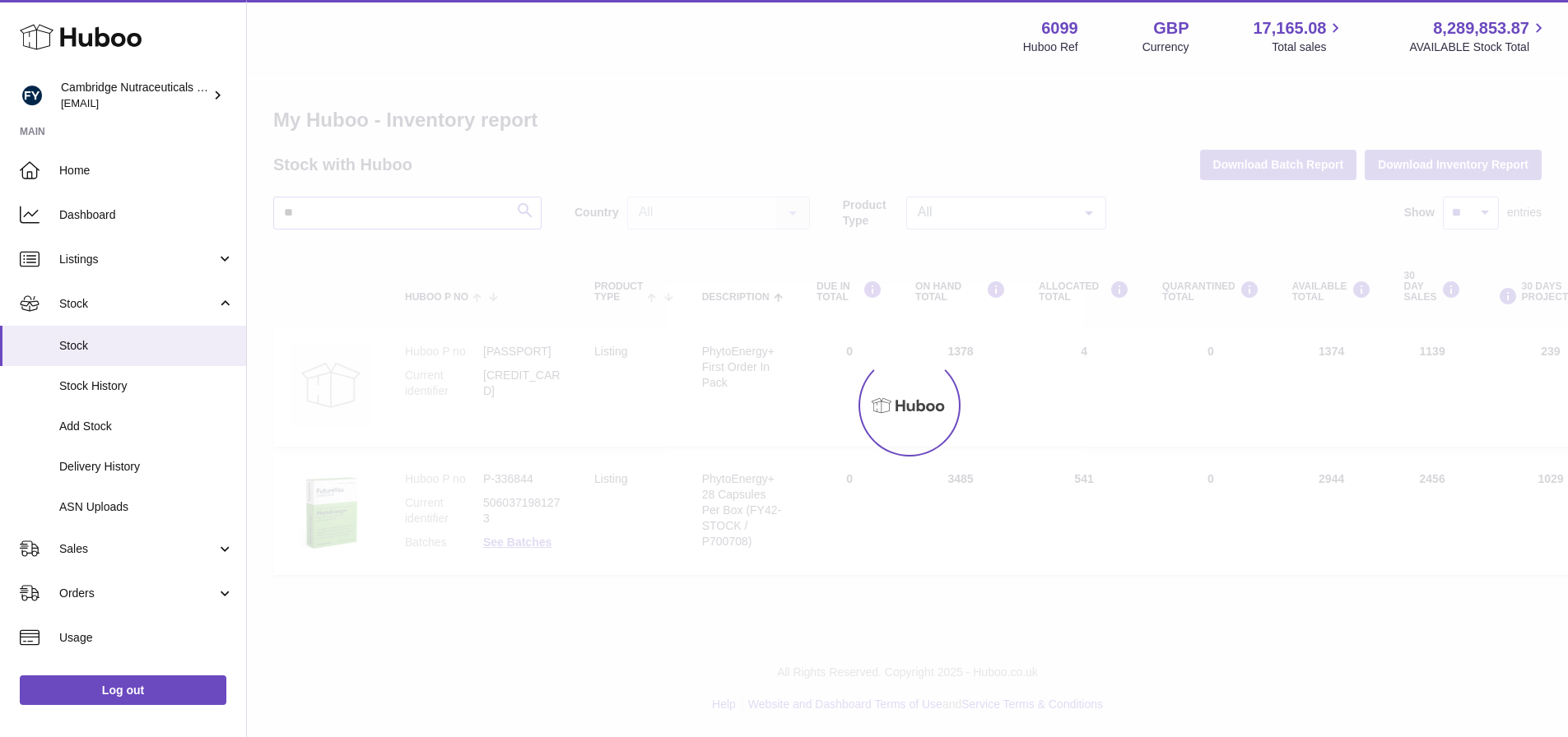 type on "*" 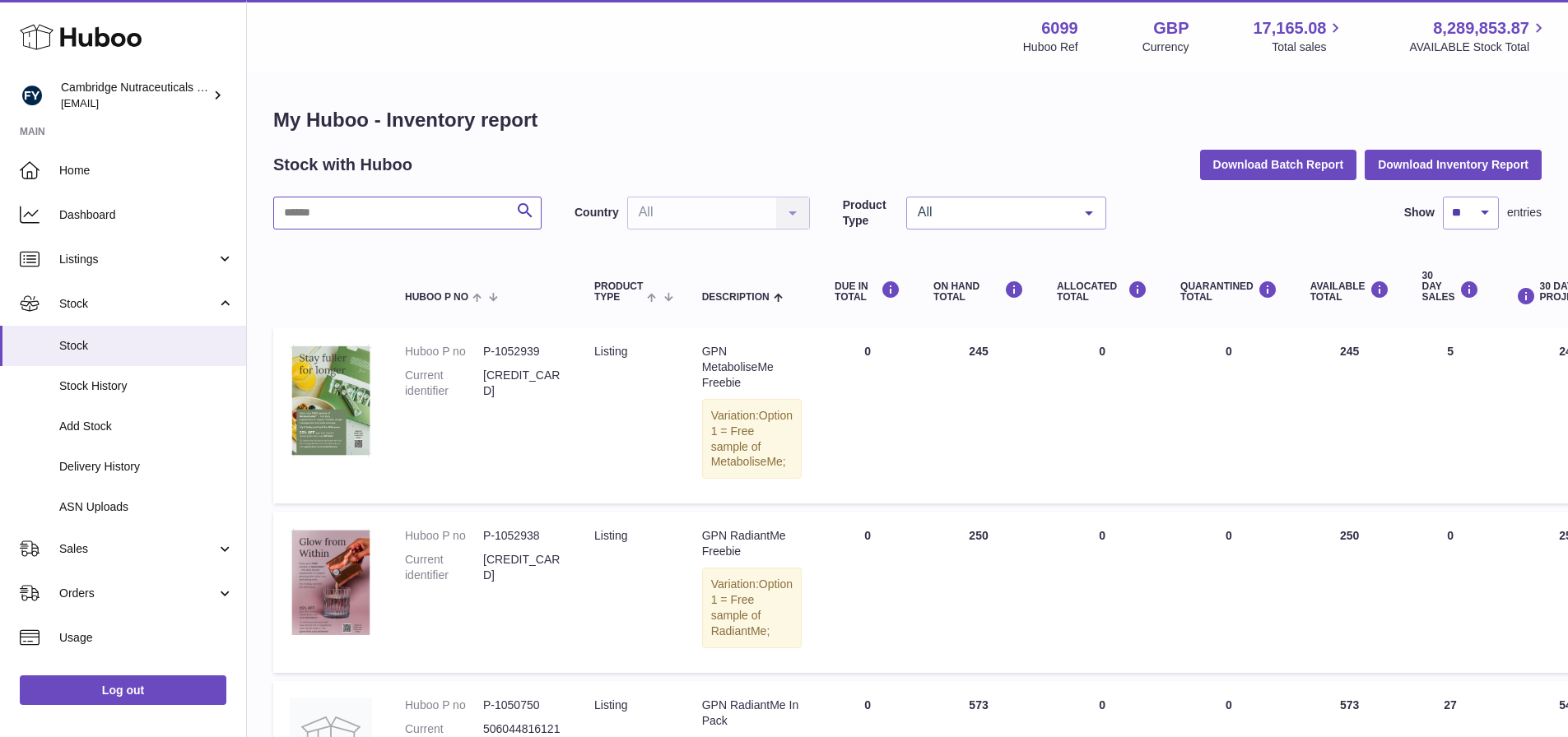 type 